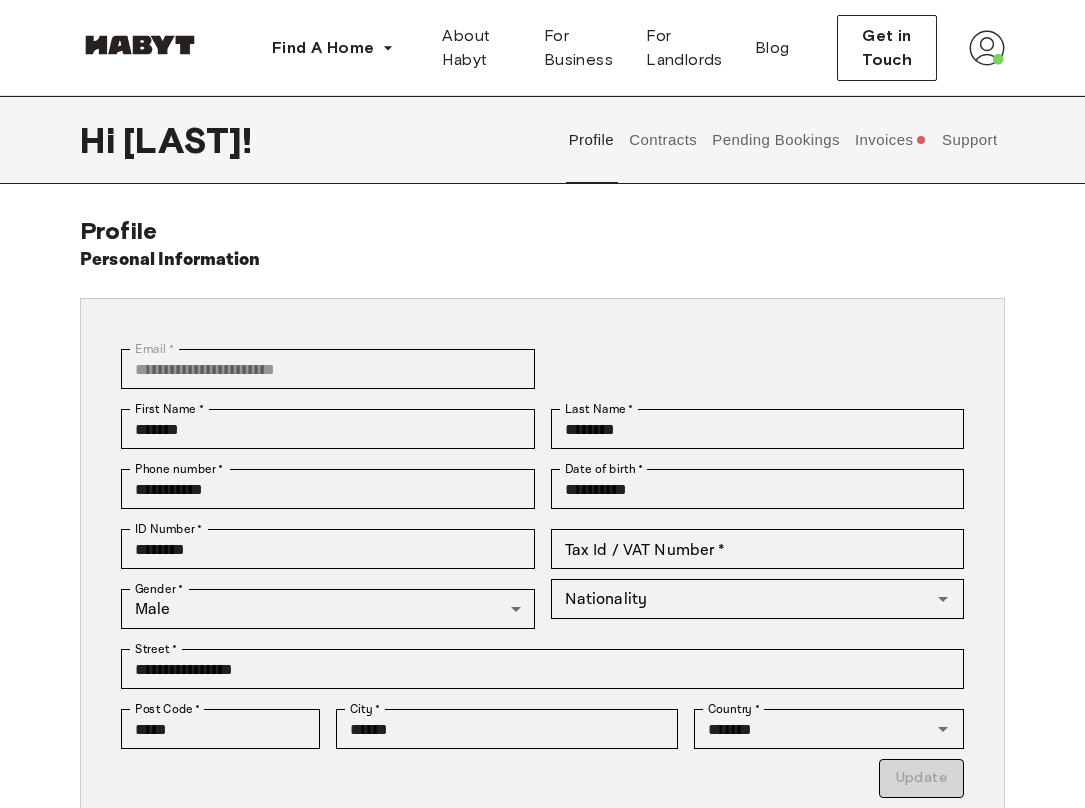 scroll, scrollTop: 0, scrollLeft: 0, axis: both 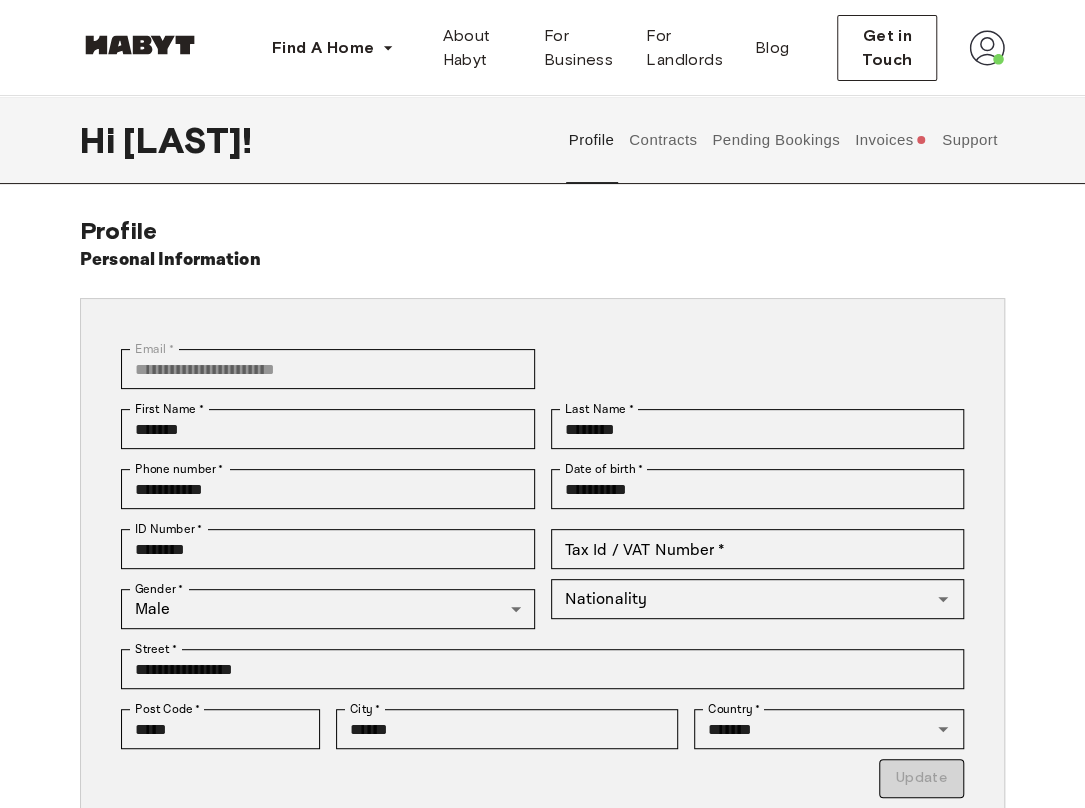 click at bounding box center [140, 45] 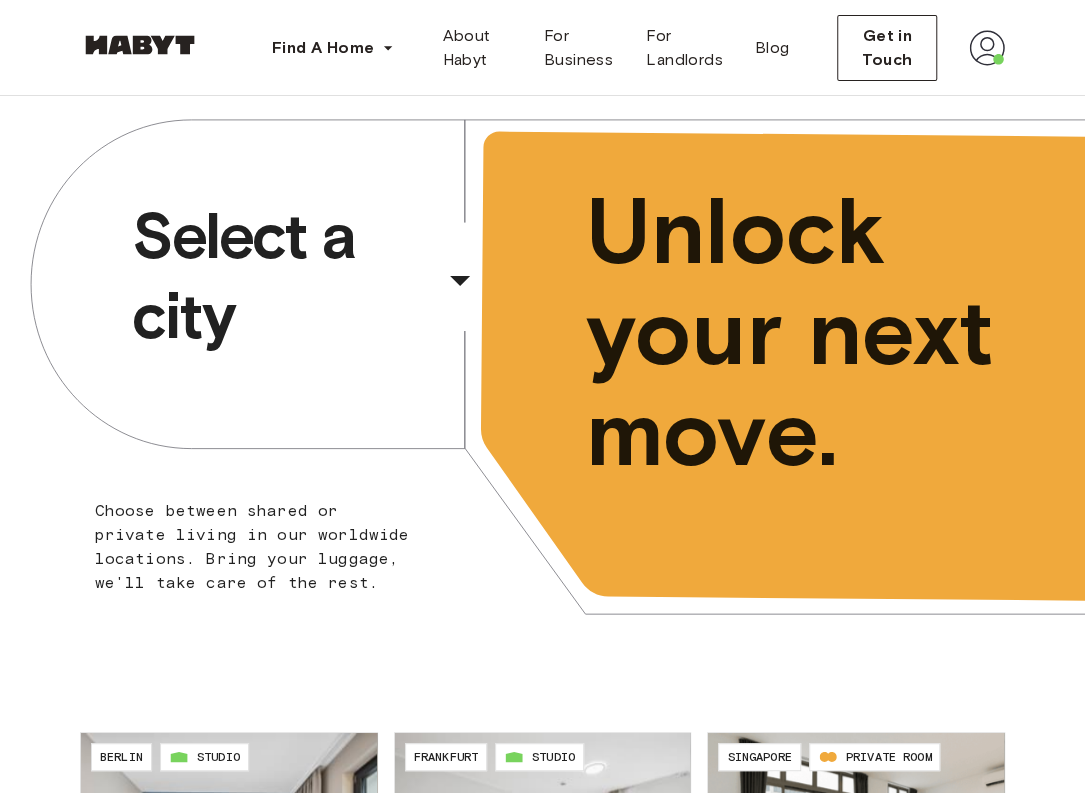 click on "Select a city ​ ​" at bounding box center (308, 276) 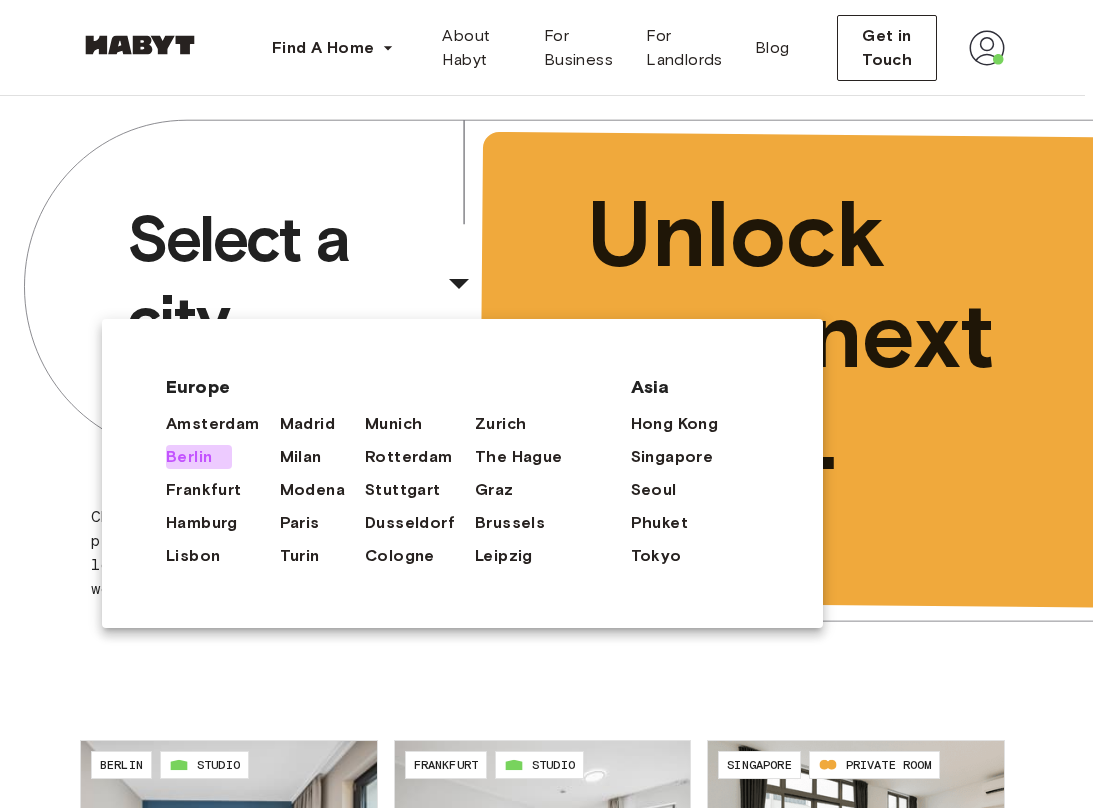 click on "Berlin" at bounding box center [189, 457] 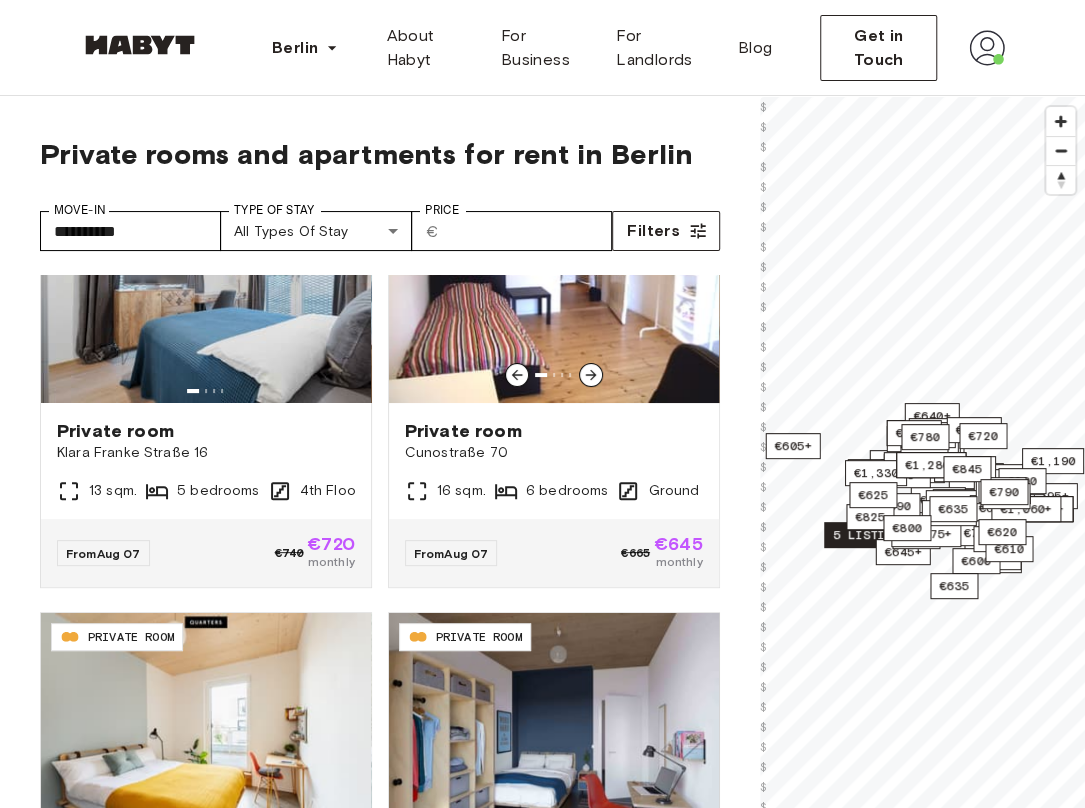scroll, scrollTop: 123, scrollLeft: 0, axis: vertical 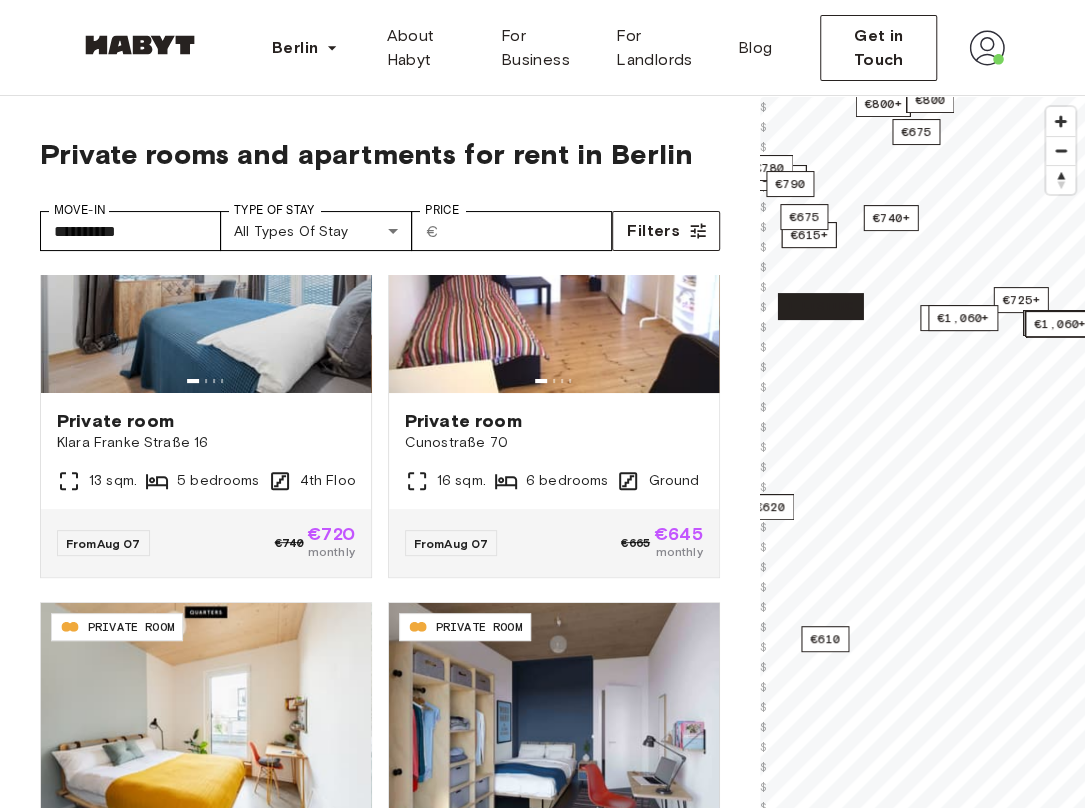 click on "1 listing" at bounding box center (819, 306) 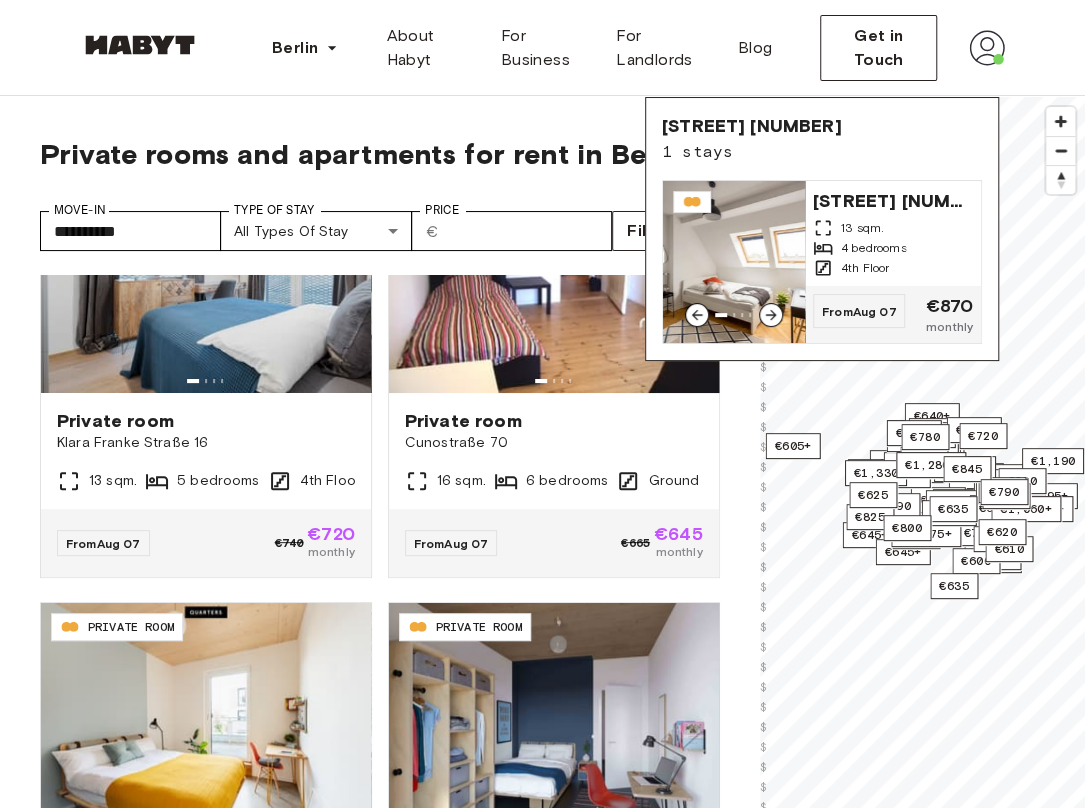 click at bounding box center (771, 315) 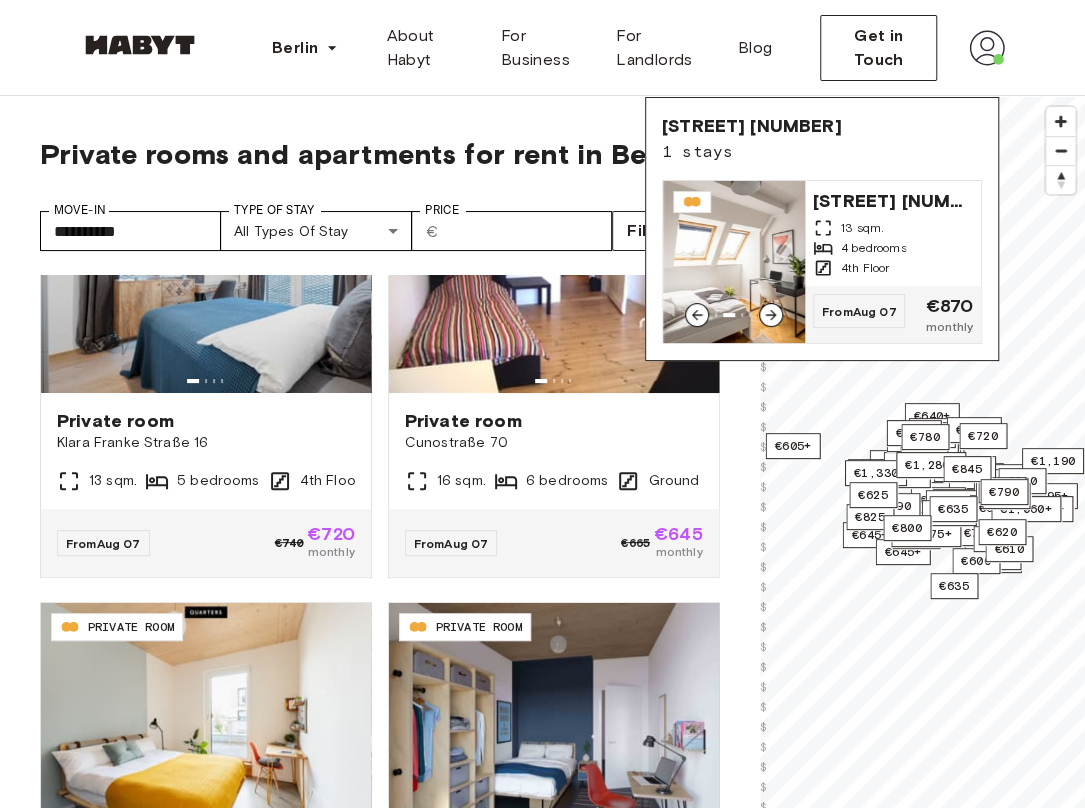 click 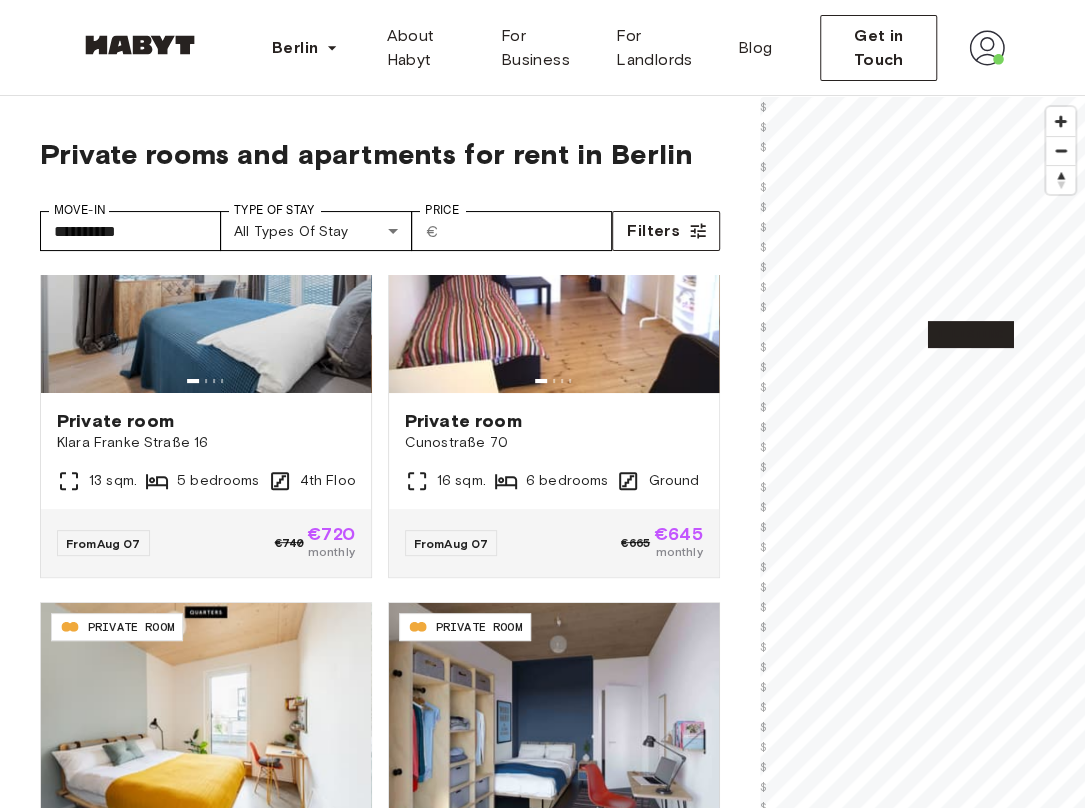 click on "1 listing" at bounding box center [969, 334] 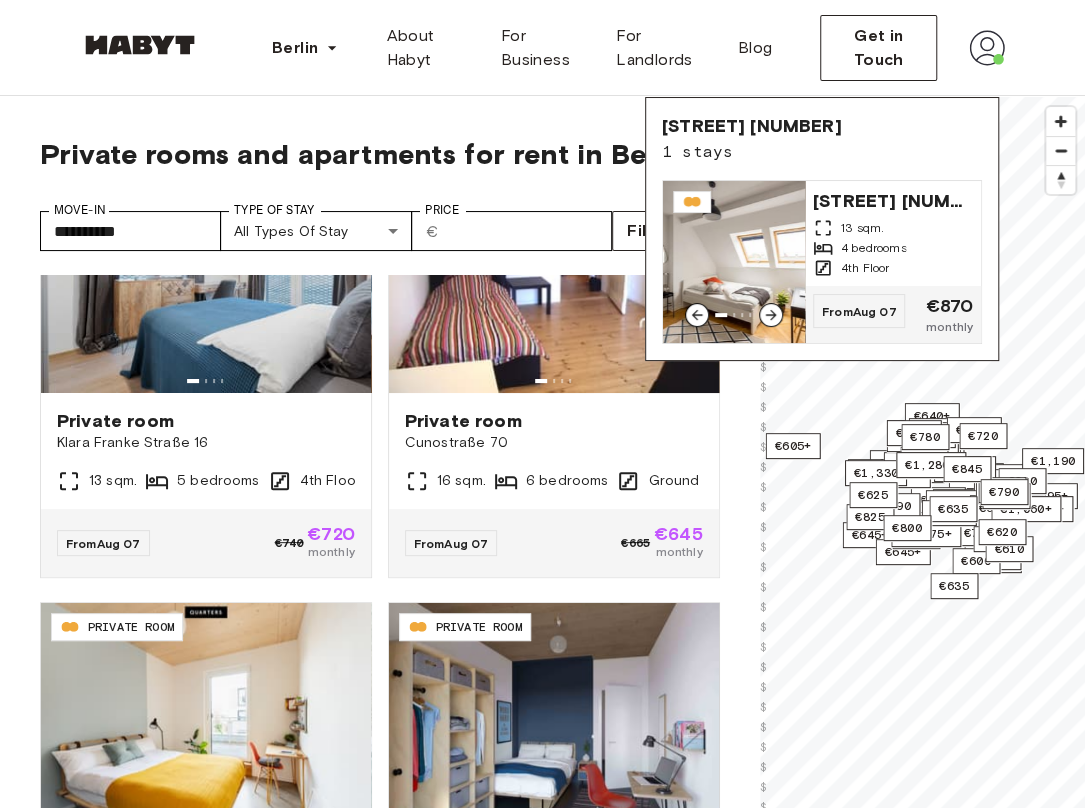 click on "13 sqm." at bounding box center (893, 228) 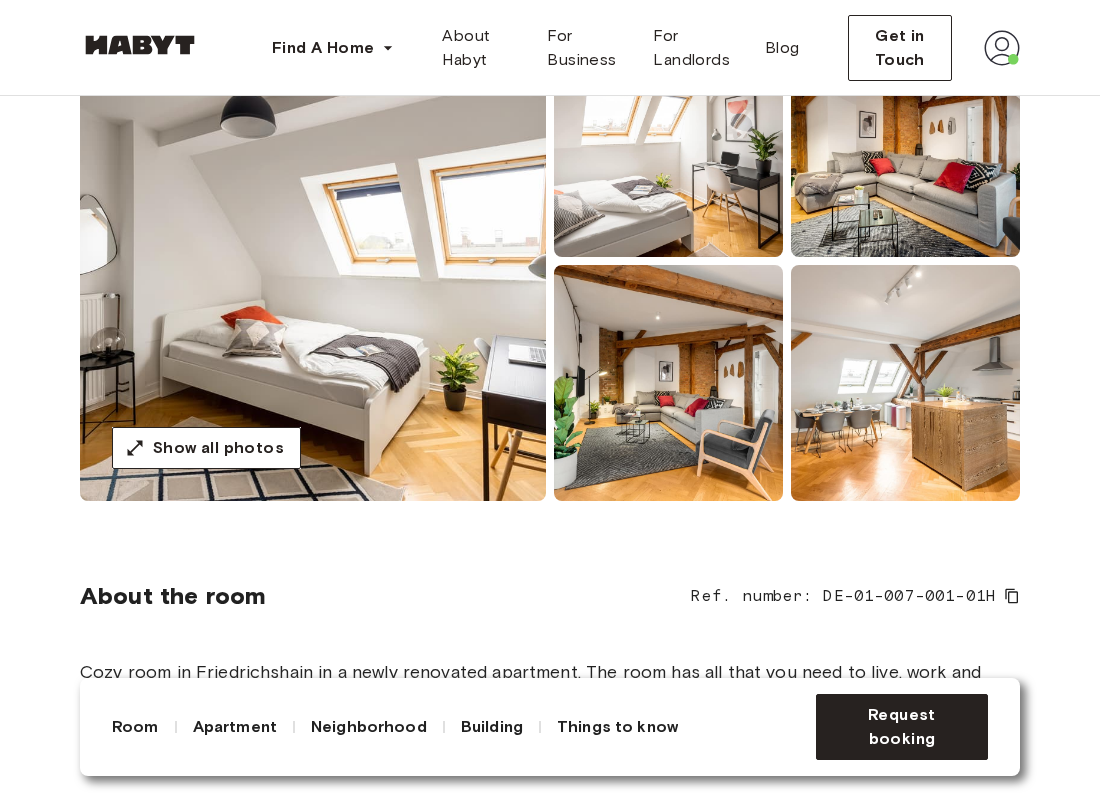 scroll, scrollTop: 243, scrollLeft: 0, axis: vertical 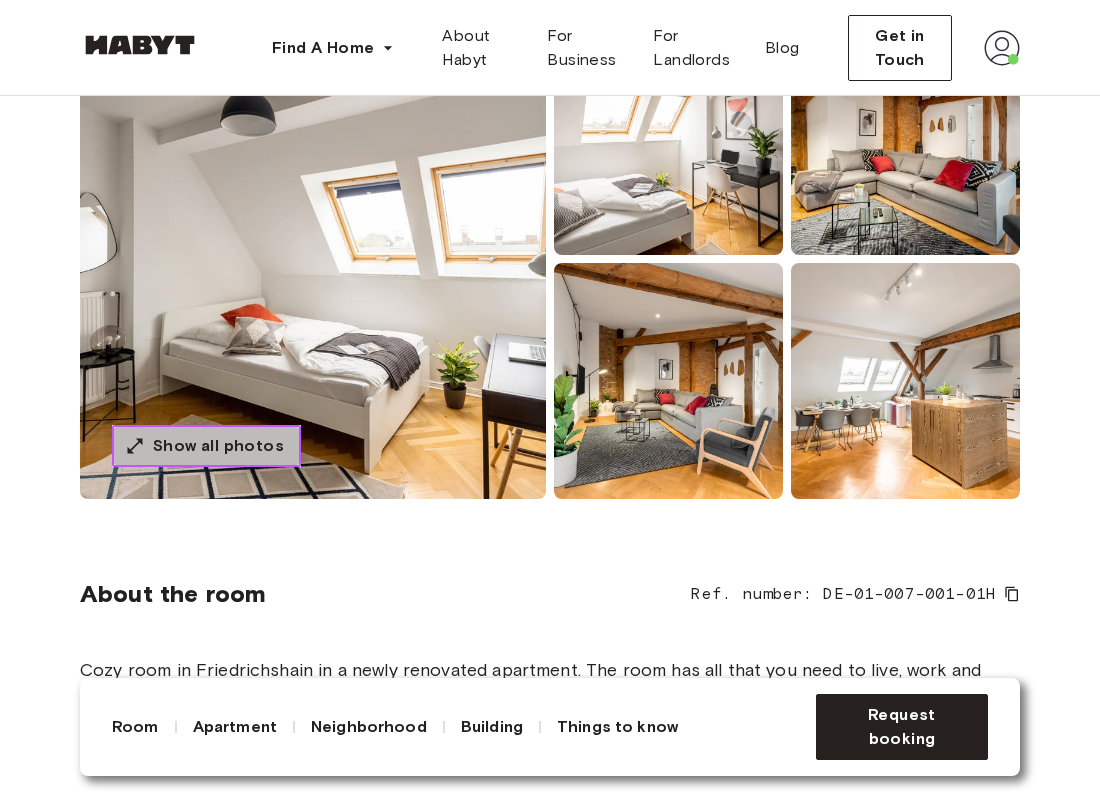 click on "Show all photos" at bounding box center (218, 446) 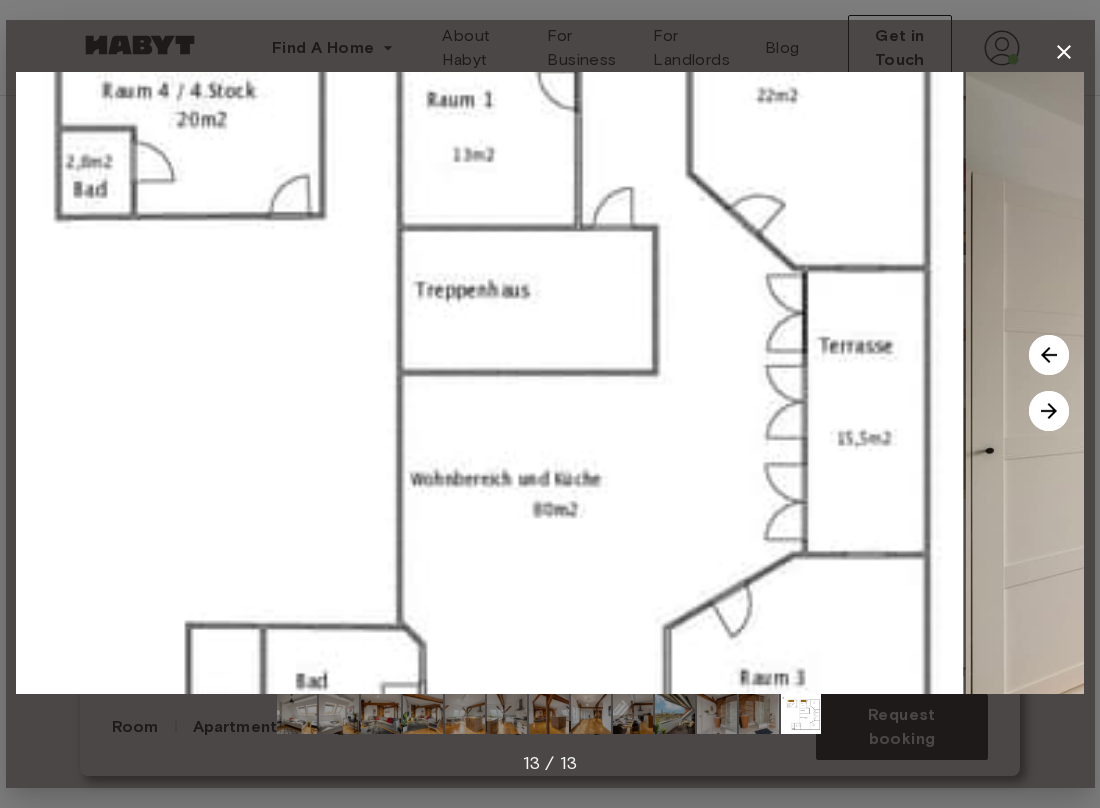 drag, startPoint x: 548, startPoint y: 501, endPoint x: 422, endPoint y: 532, distance: 129.75746 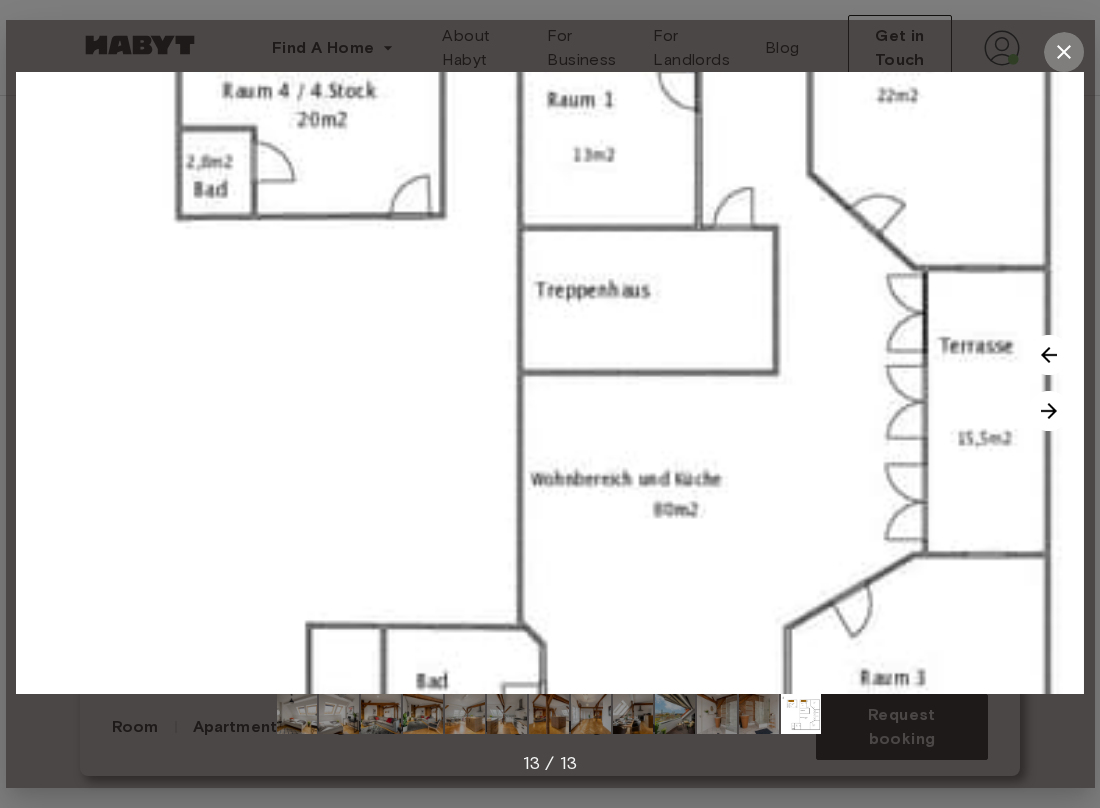 click 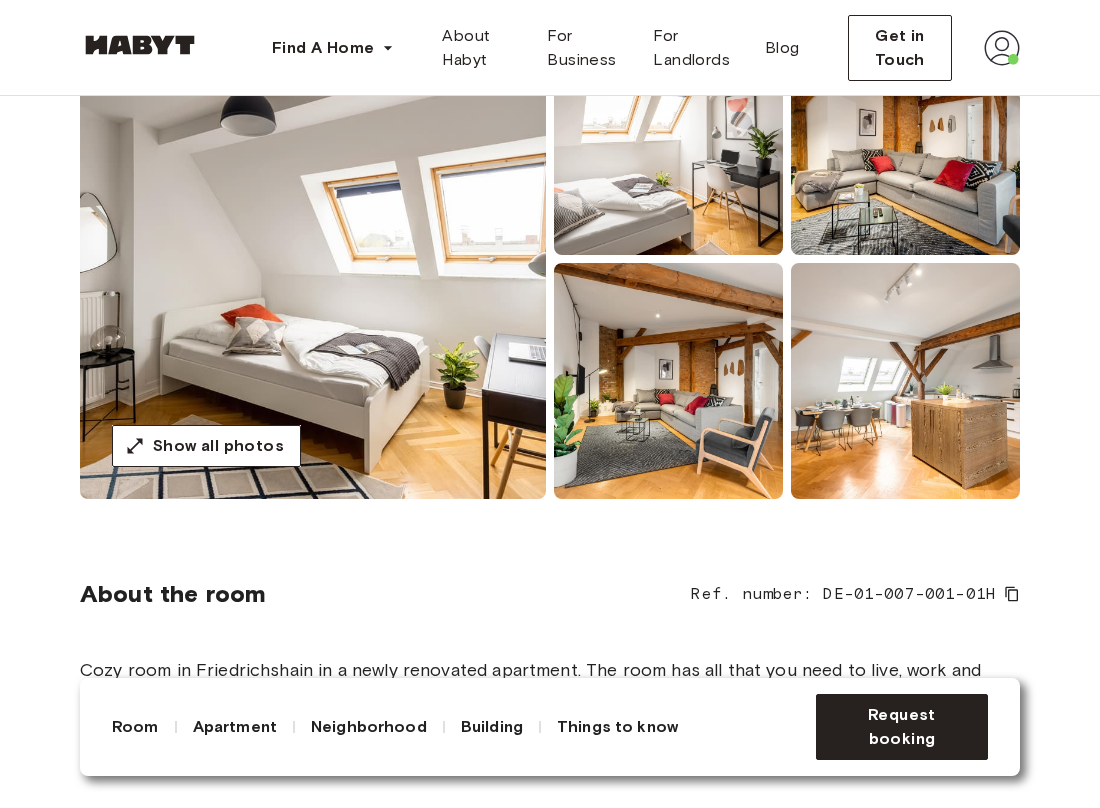 click at bounding box center [668, 381] 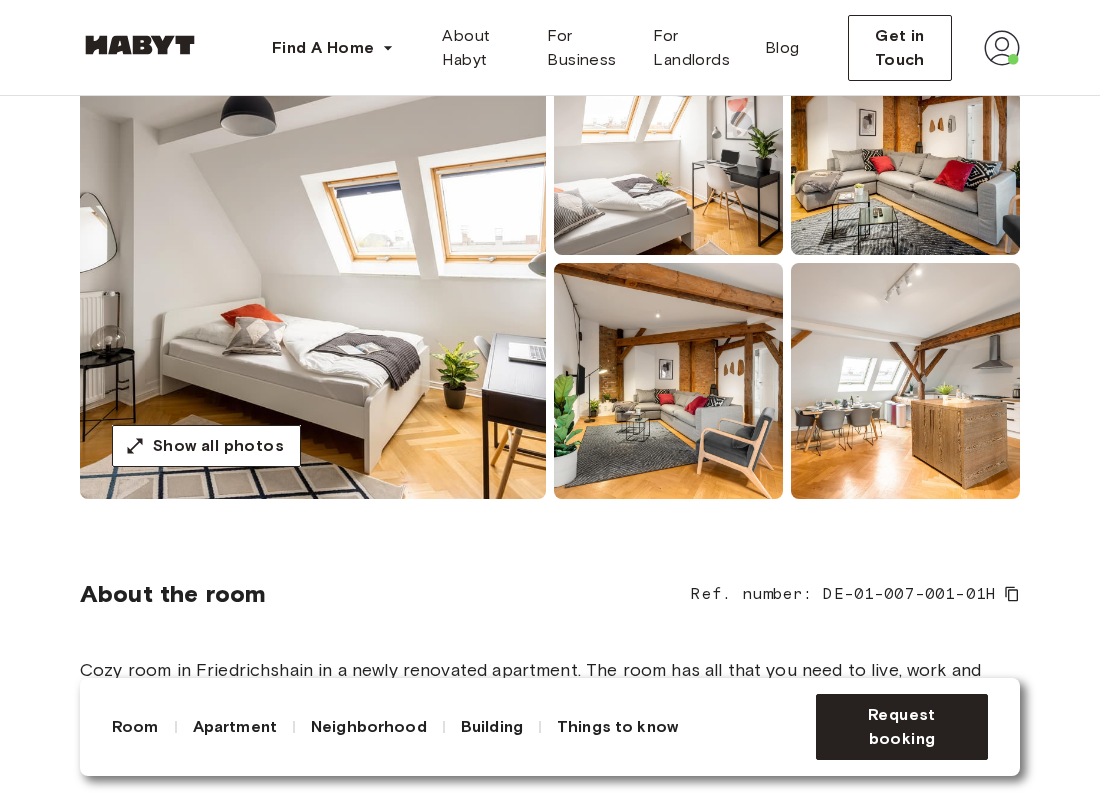 click at bounding box center (668, 381) 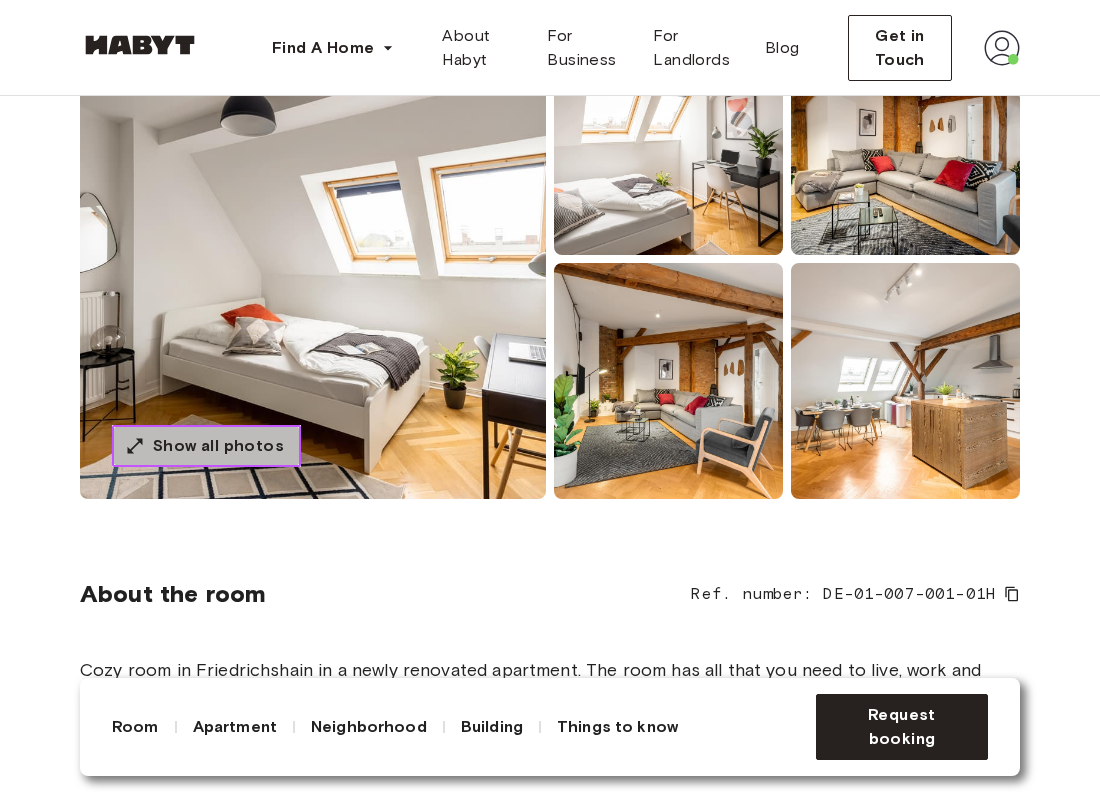 click on "Show all photos" at bounding box center (206, 446) 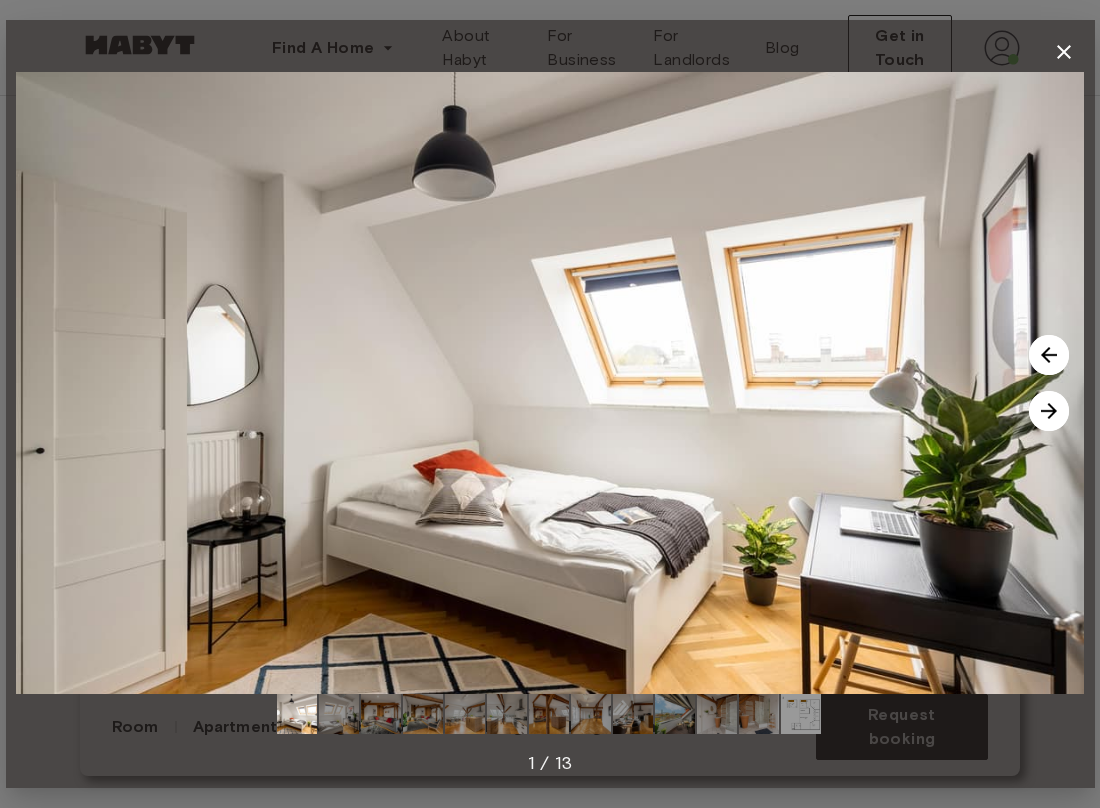 click at bounding box center [1049, 411] 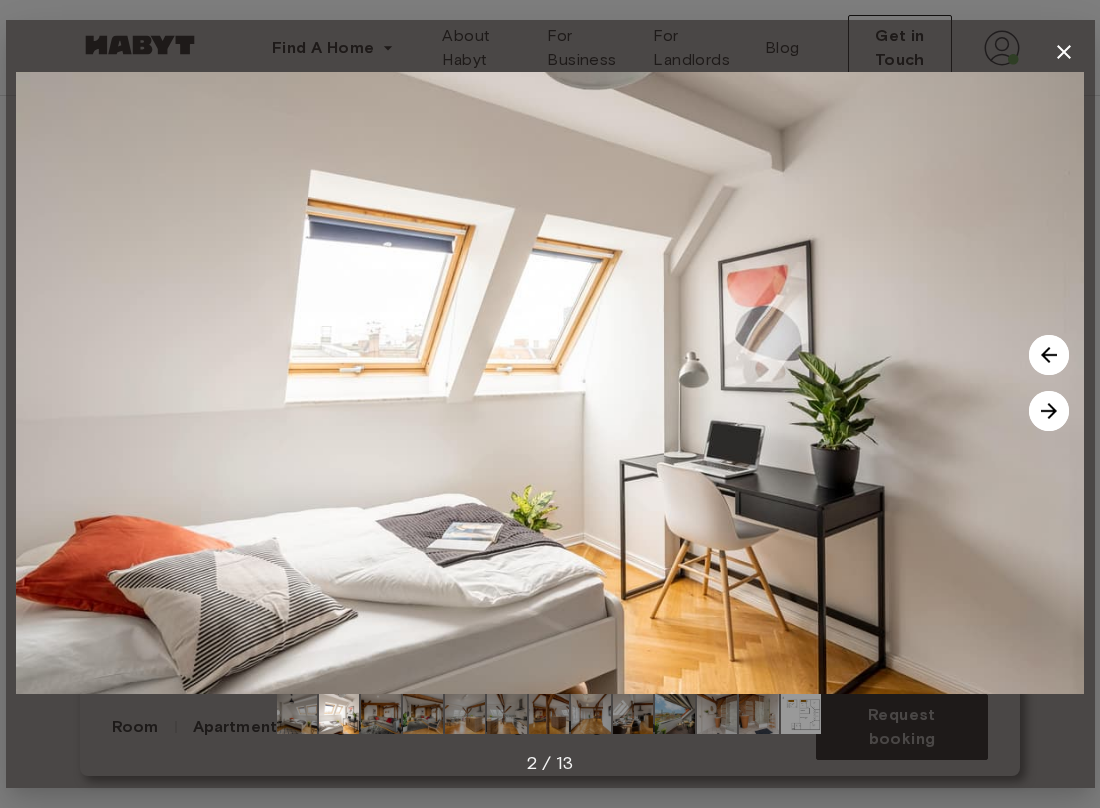 click at bounding box center [1049, 411] 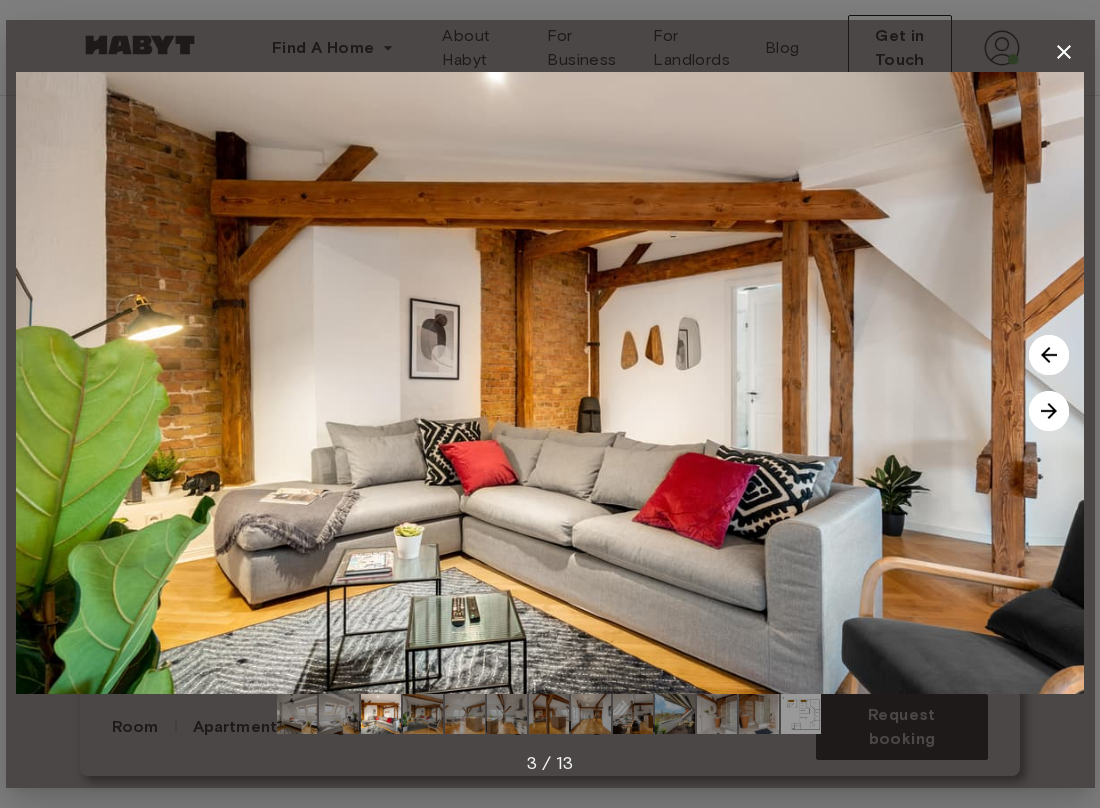 click at bounding box center (1049, 355) 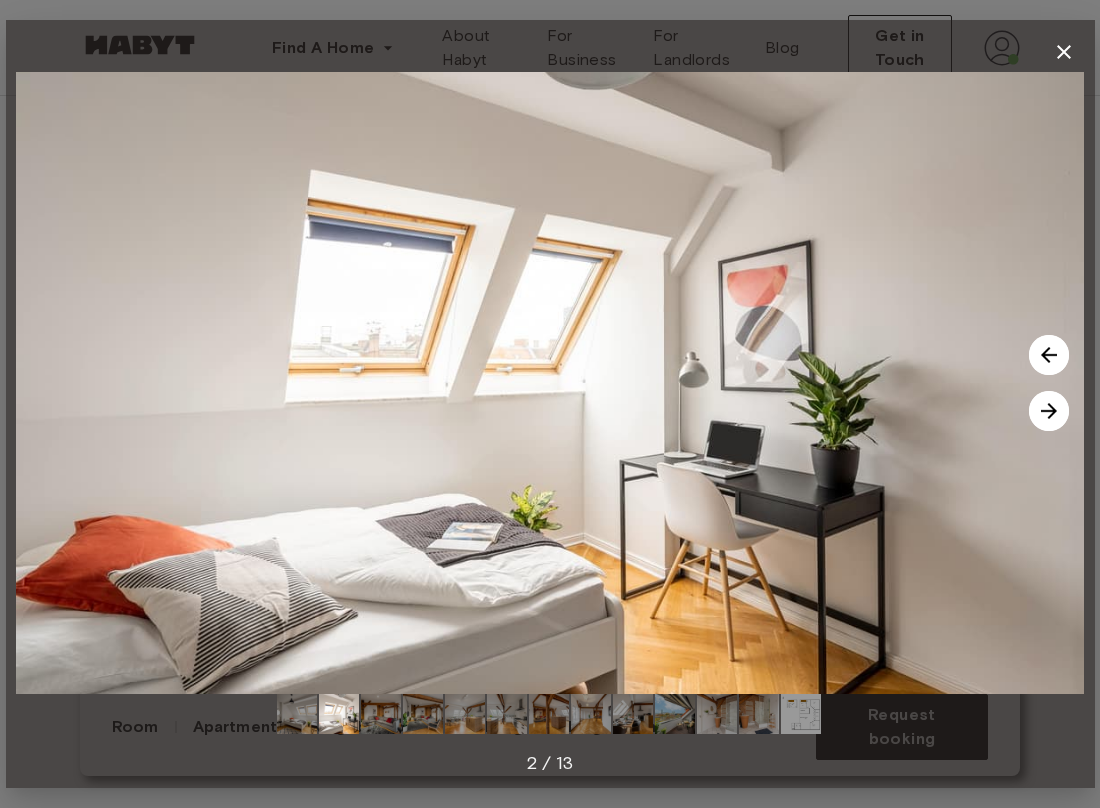 click at bounding box center [1049, 355] 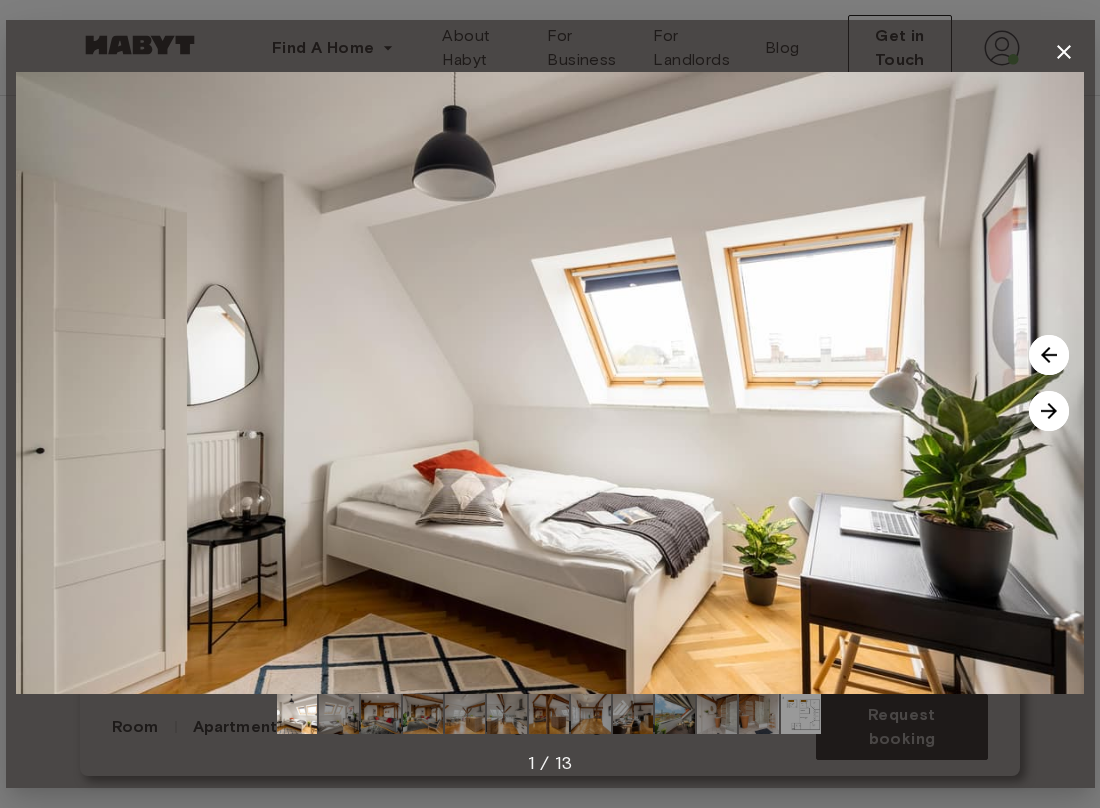 click at bounding box center [1049, 355] 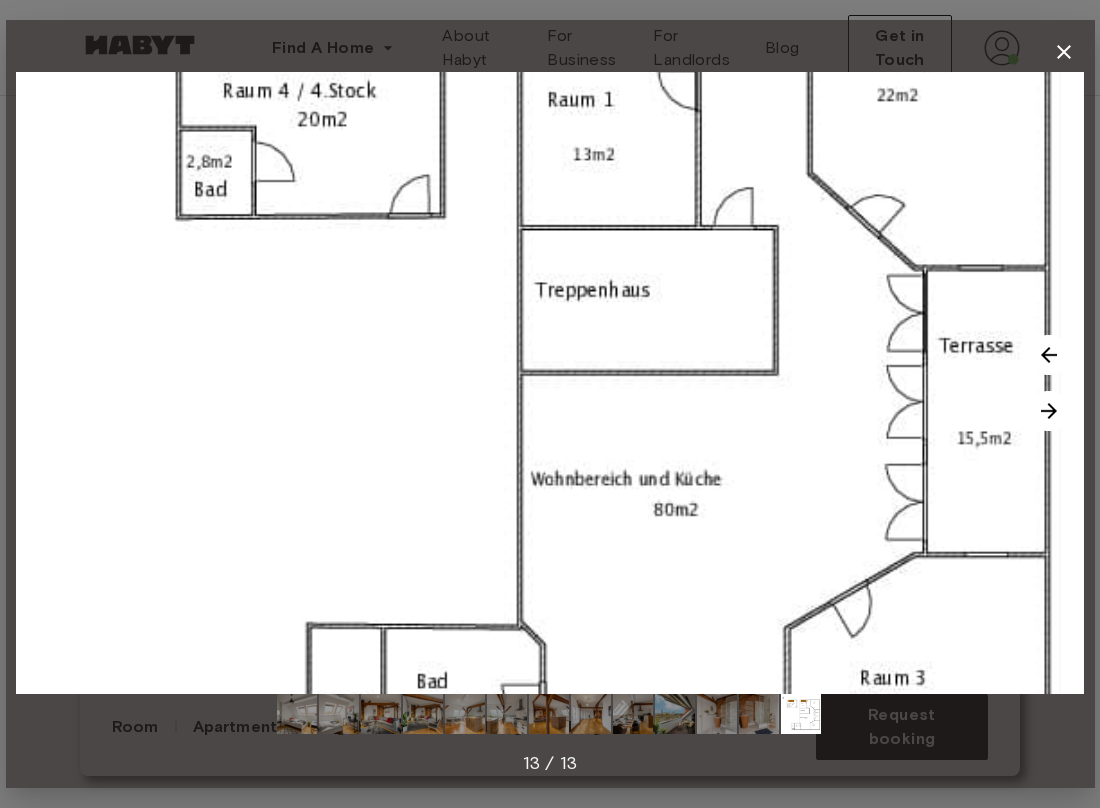 click at bounding box center (1049, 411) 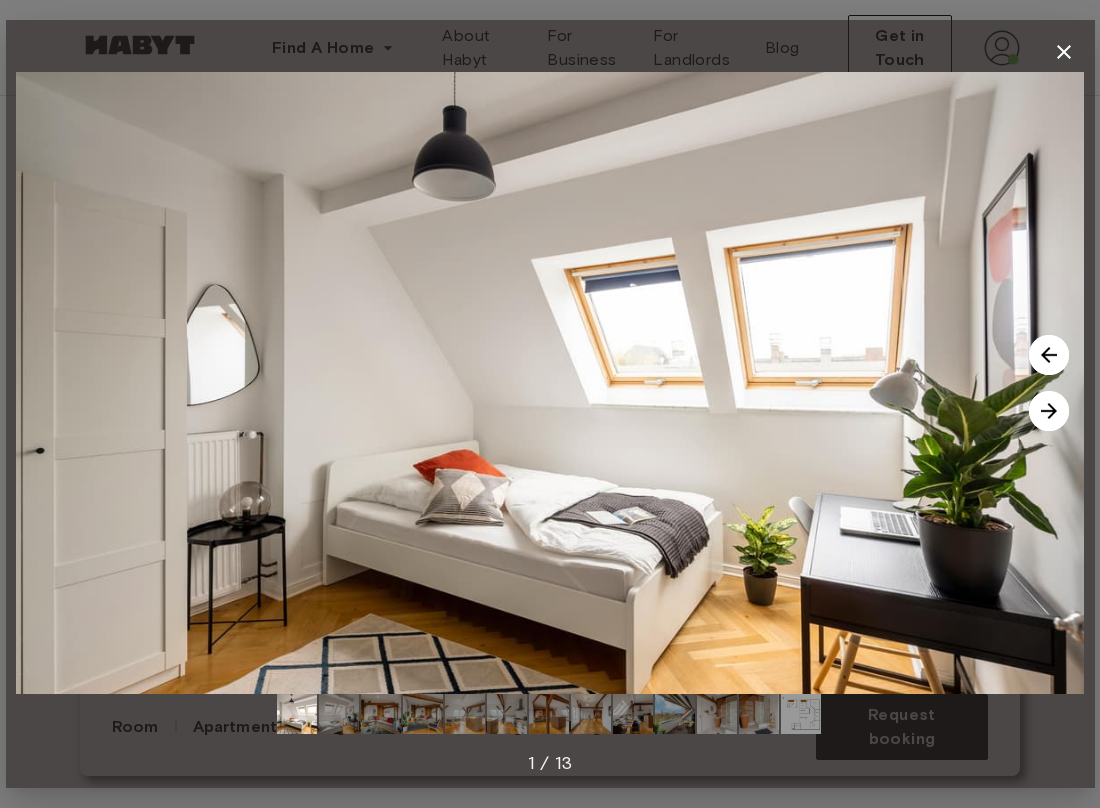 click at bounding box center (1049, 411) 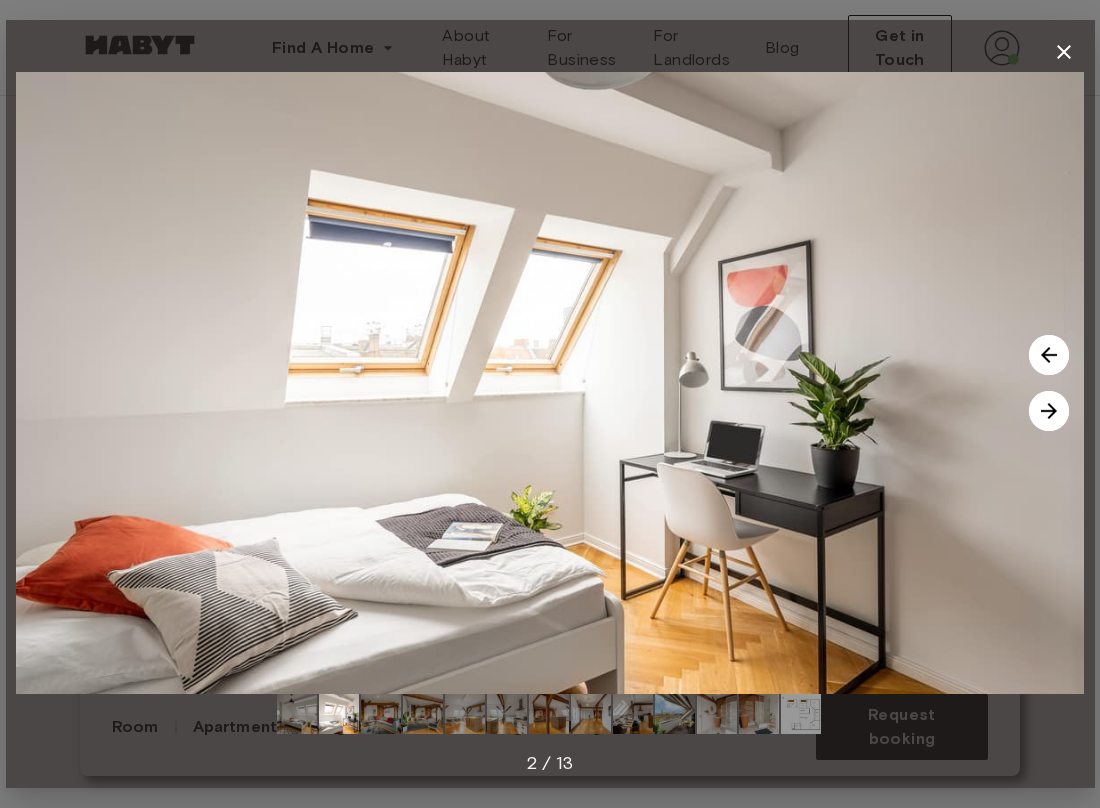 click at bounding box center (1049, 411) 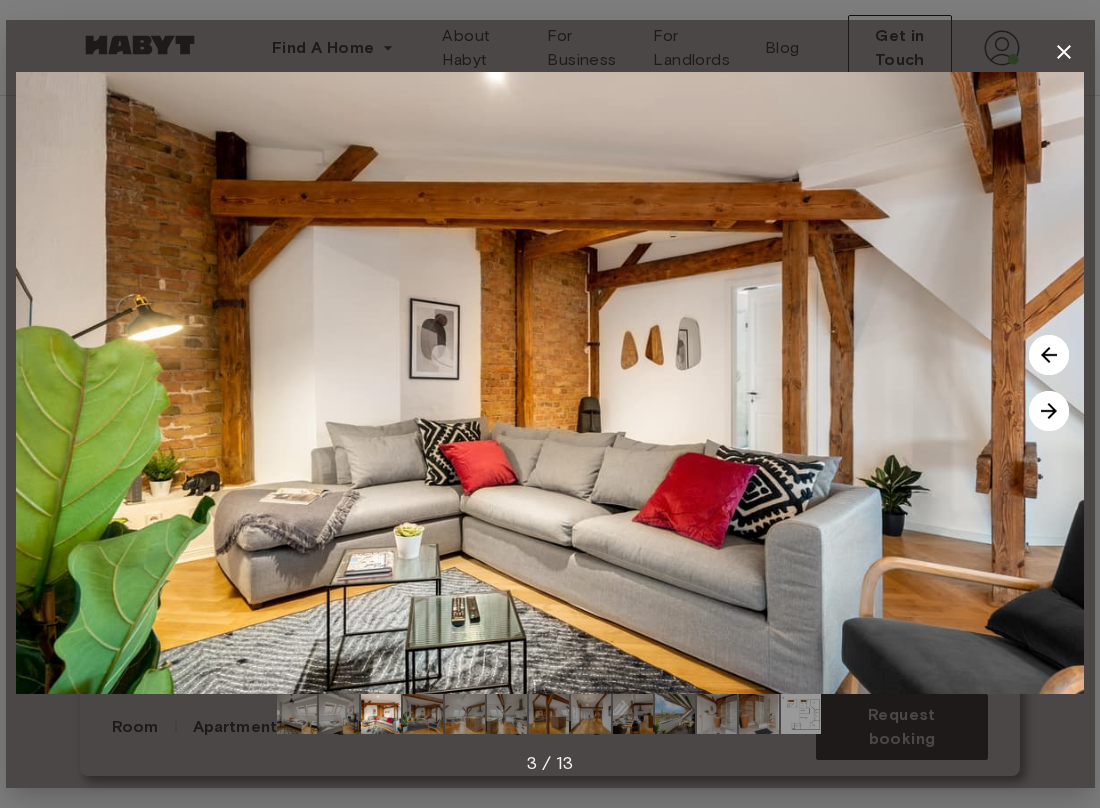 click at bounding box center [1049, 411] 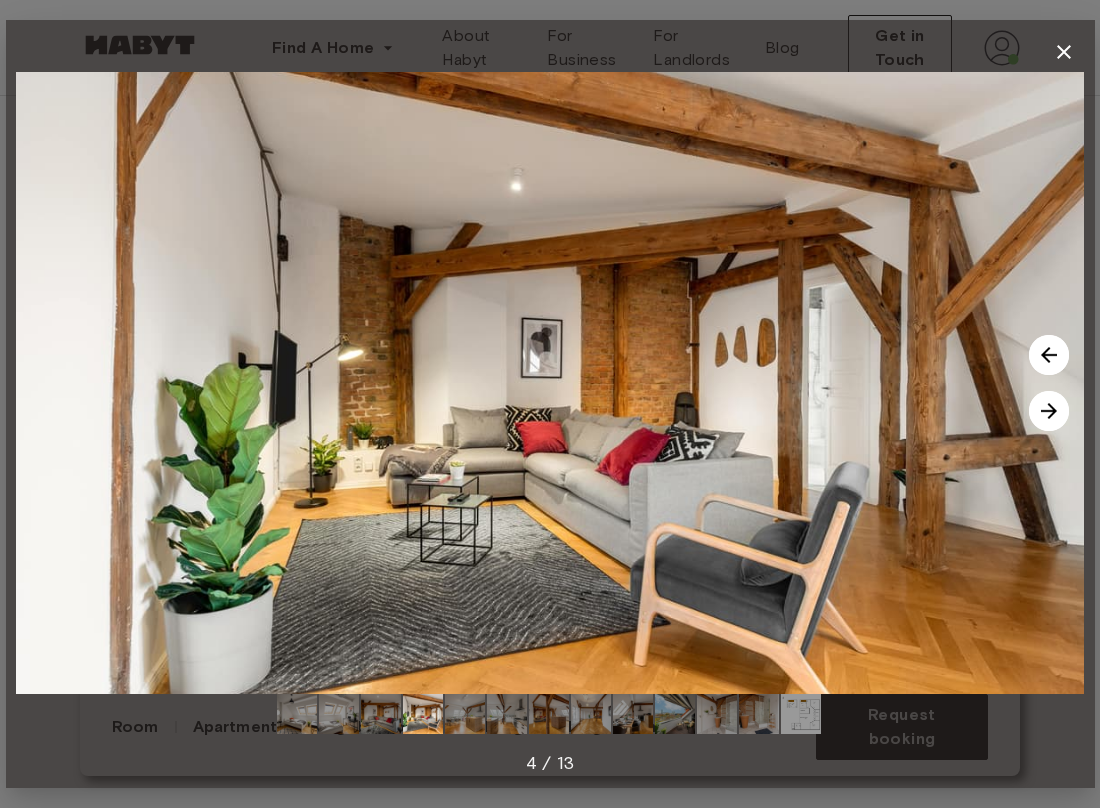 click at bounding box center (1049, 411) 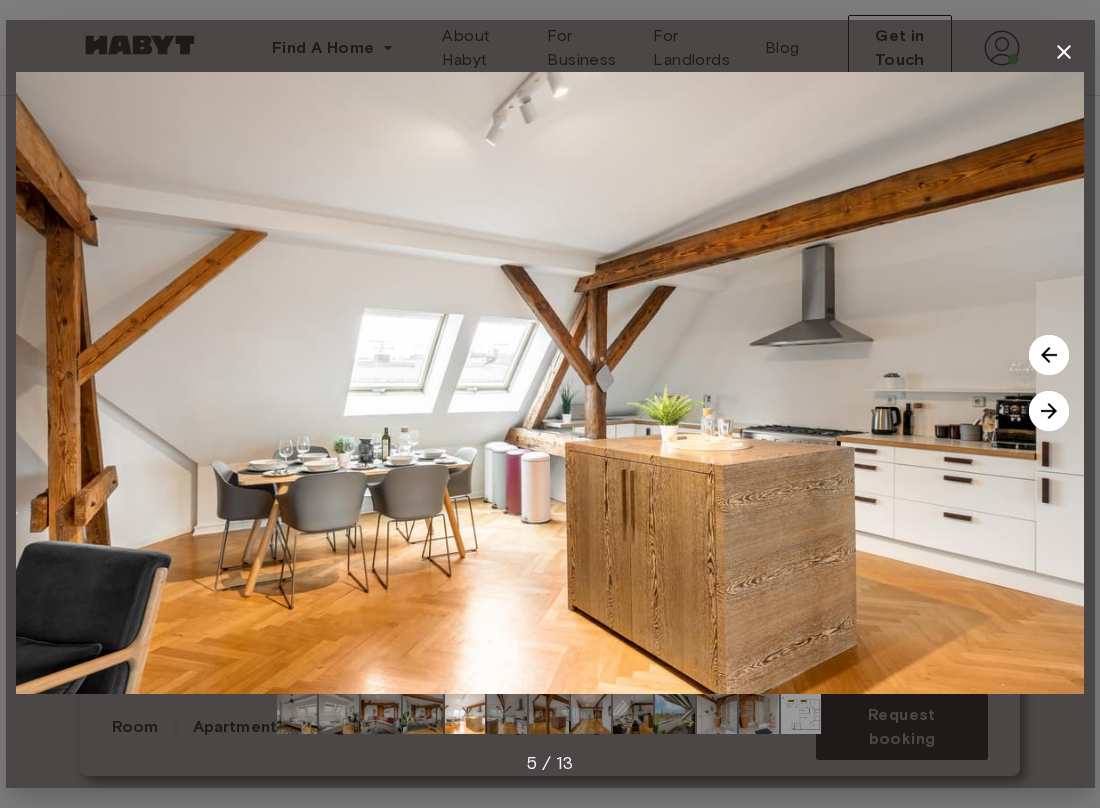 click at bounding box center [1049, 411] 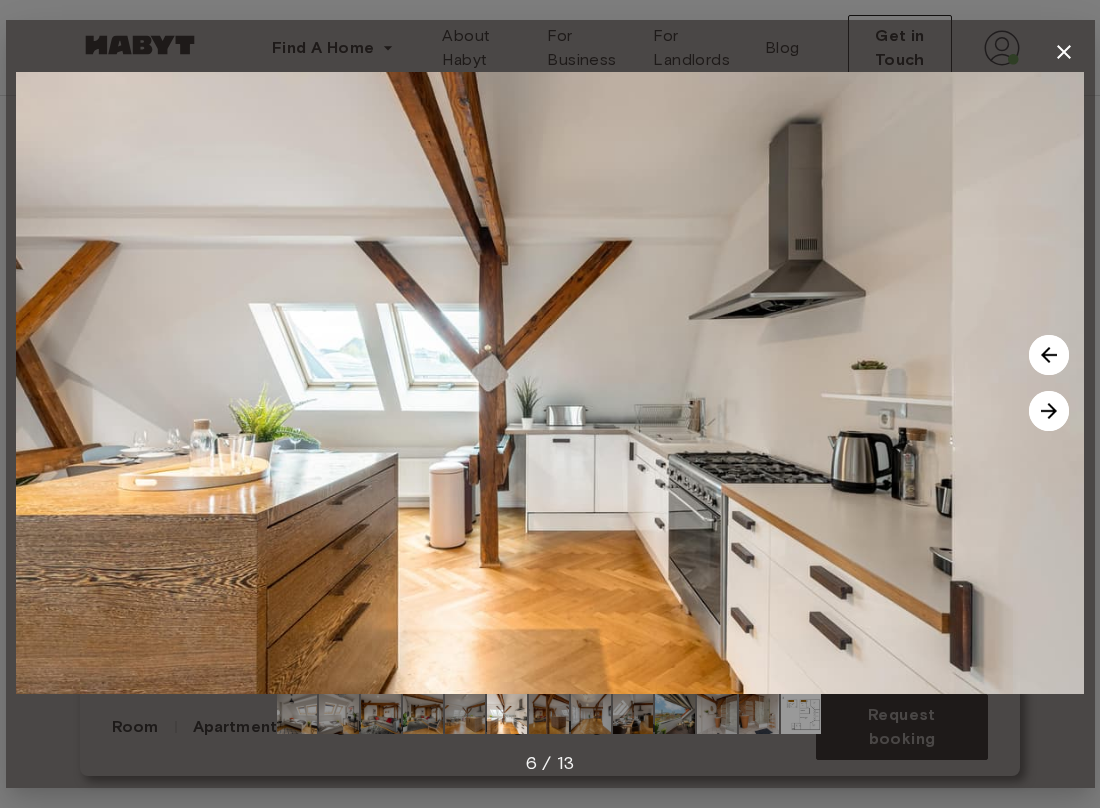 click at bounding box center [1049, 411] 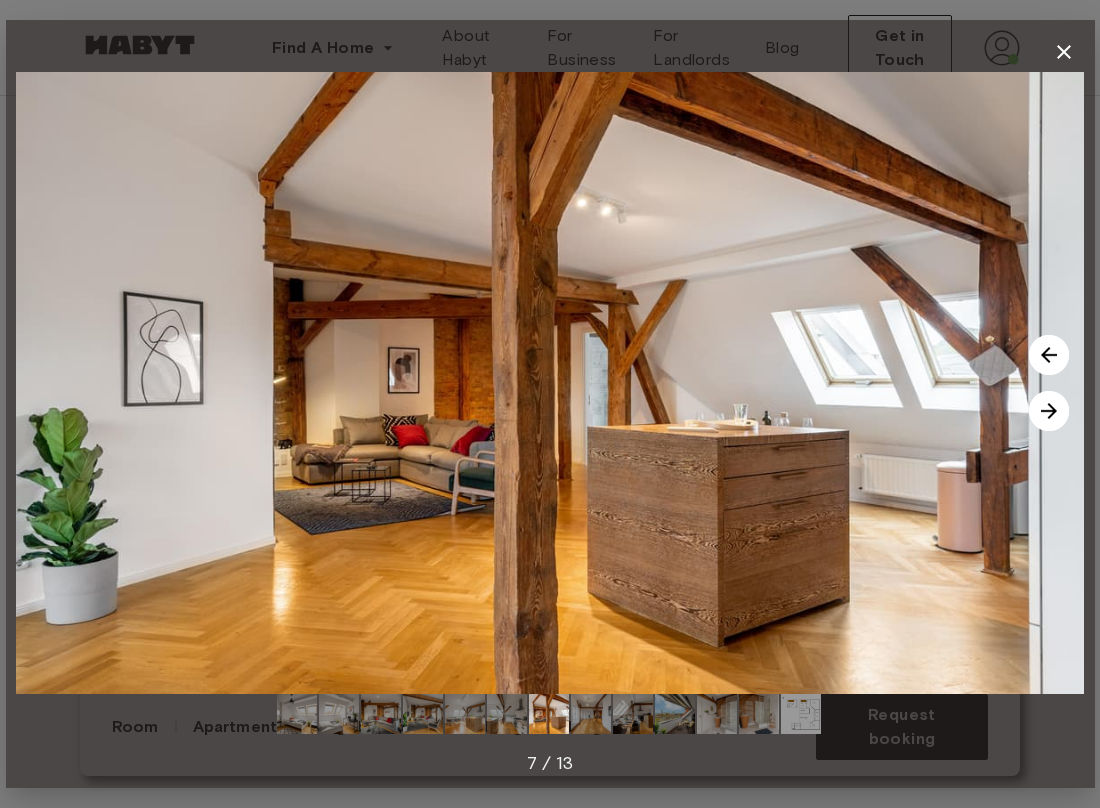 click at bounding box center (1049, 411) 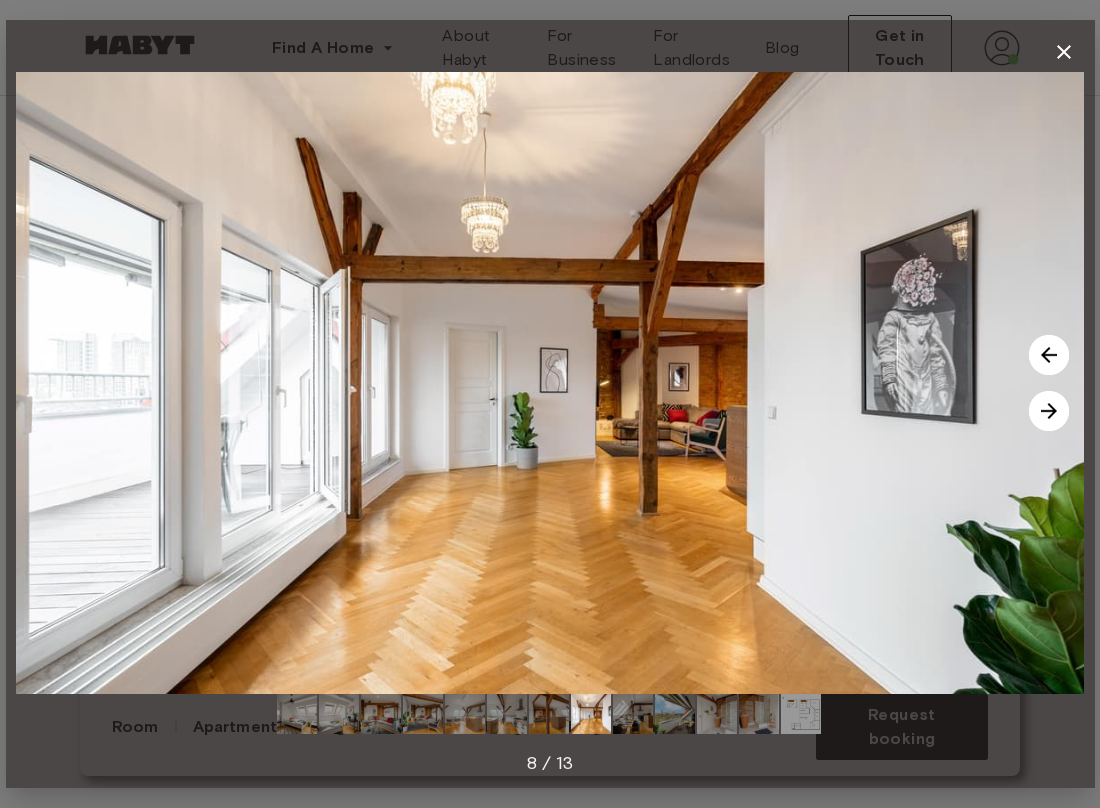 click at bounding box center (1049, 411) 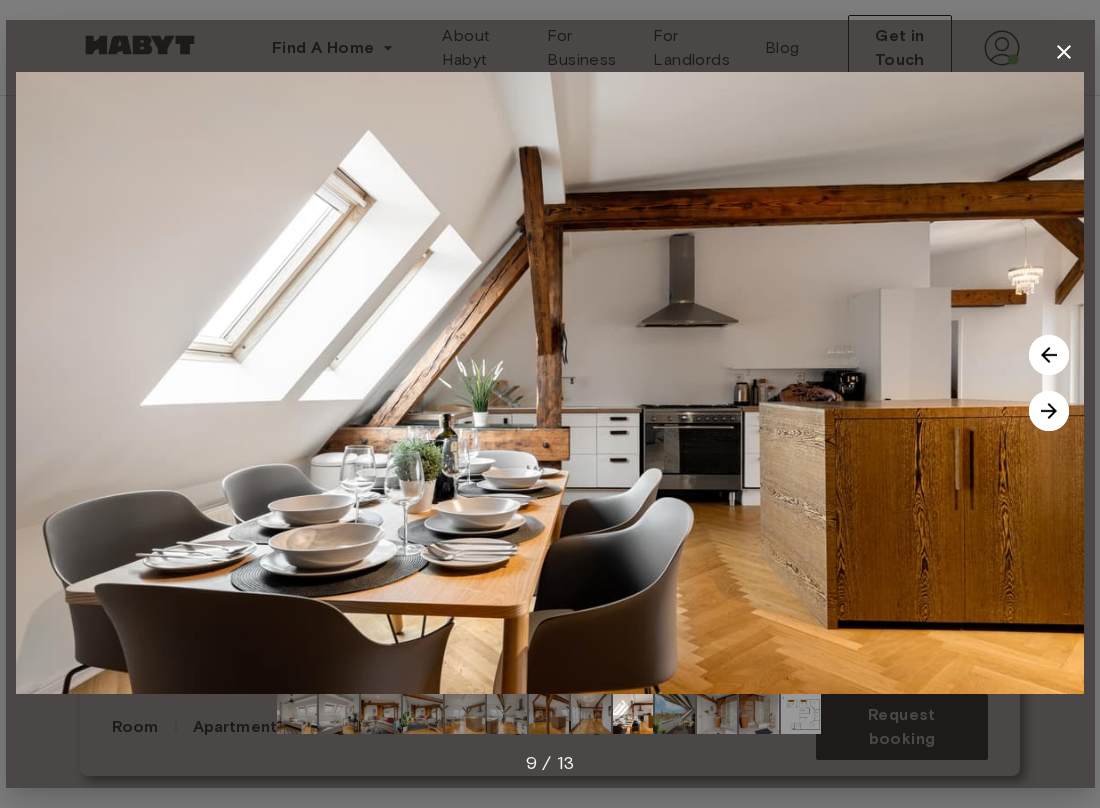 click at bounding box center (1049, 411) 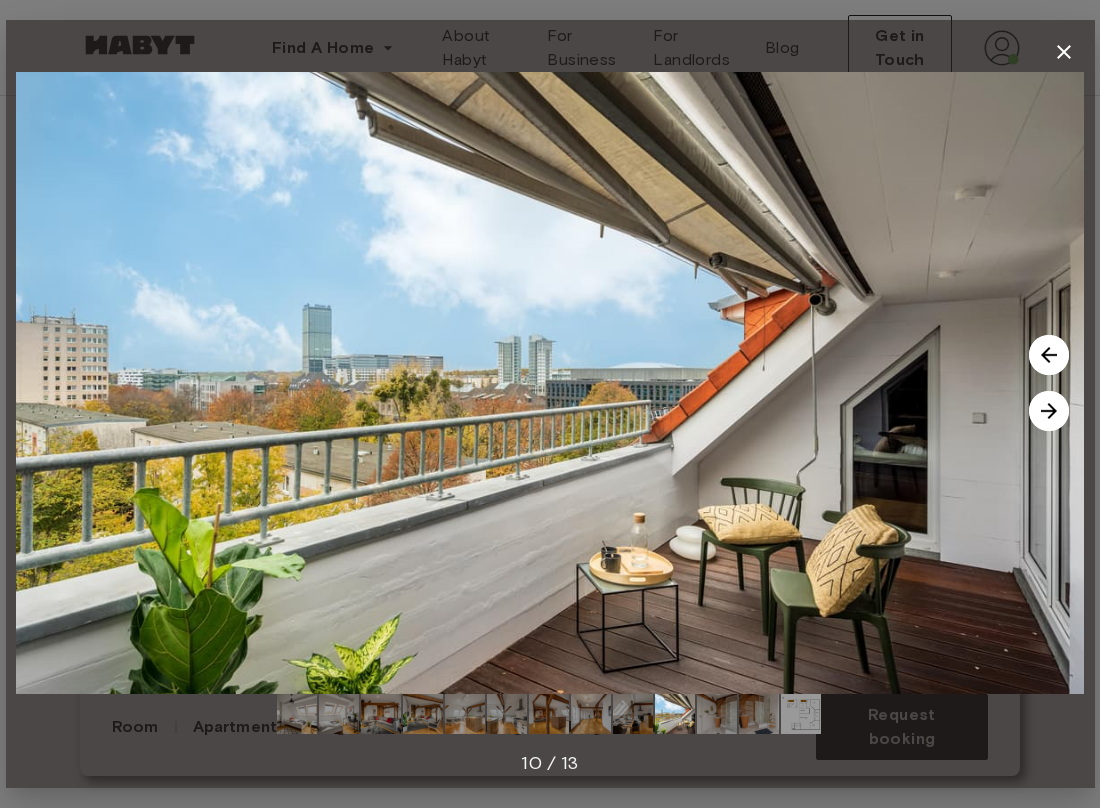click at bounding box center [1049, 411] 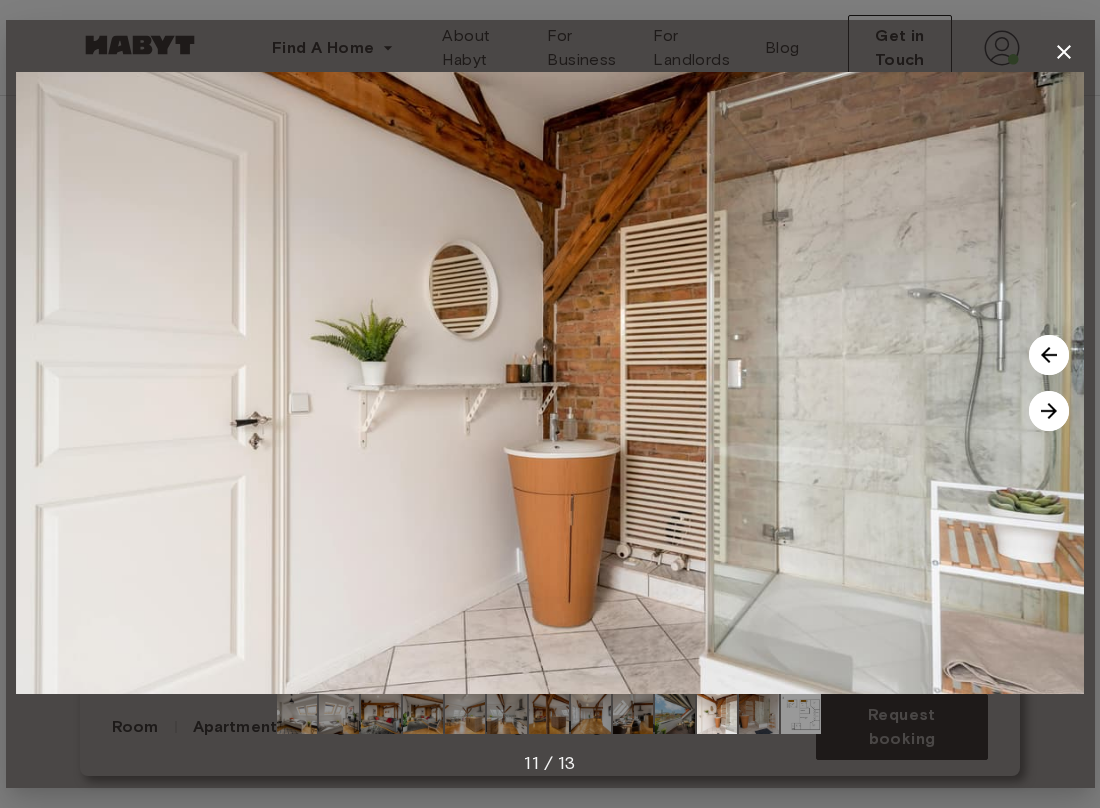 click at bounding box center [1049, 411] 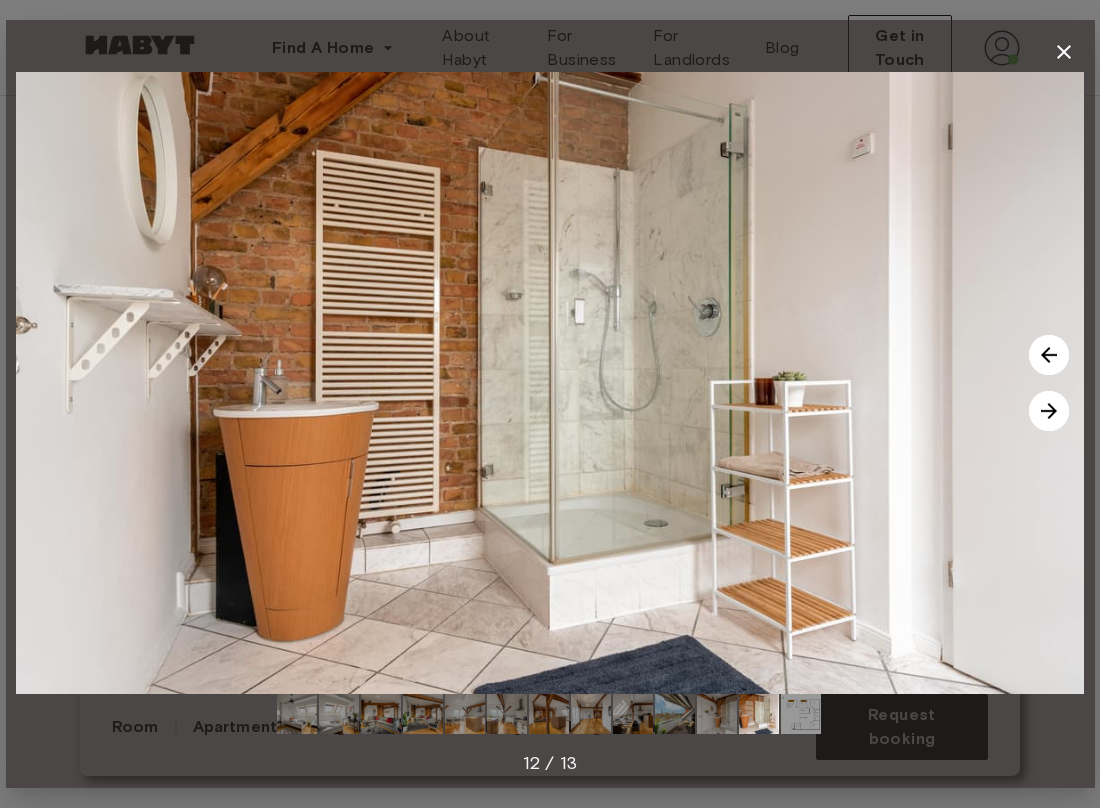 click at bounding box center [1049, 411] 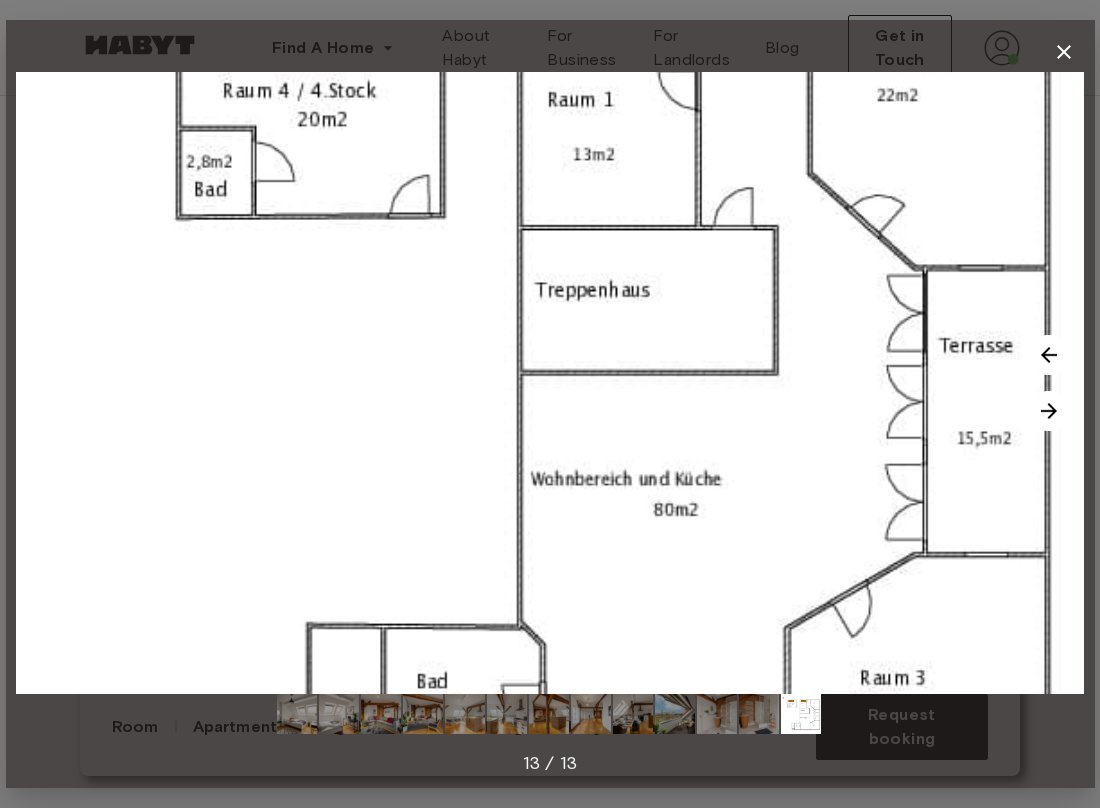 click at bounding box center (1049, 411) 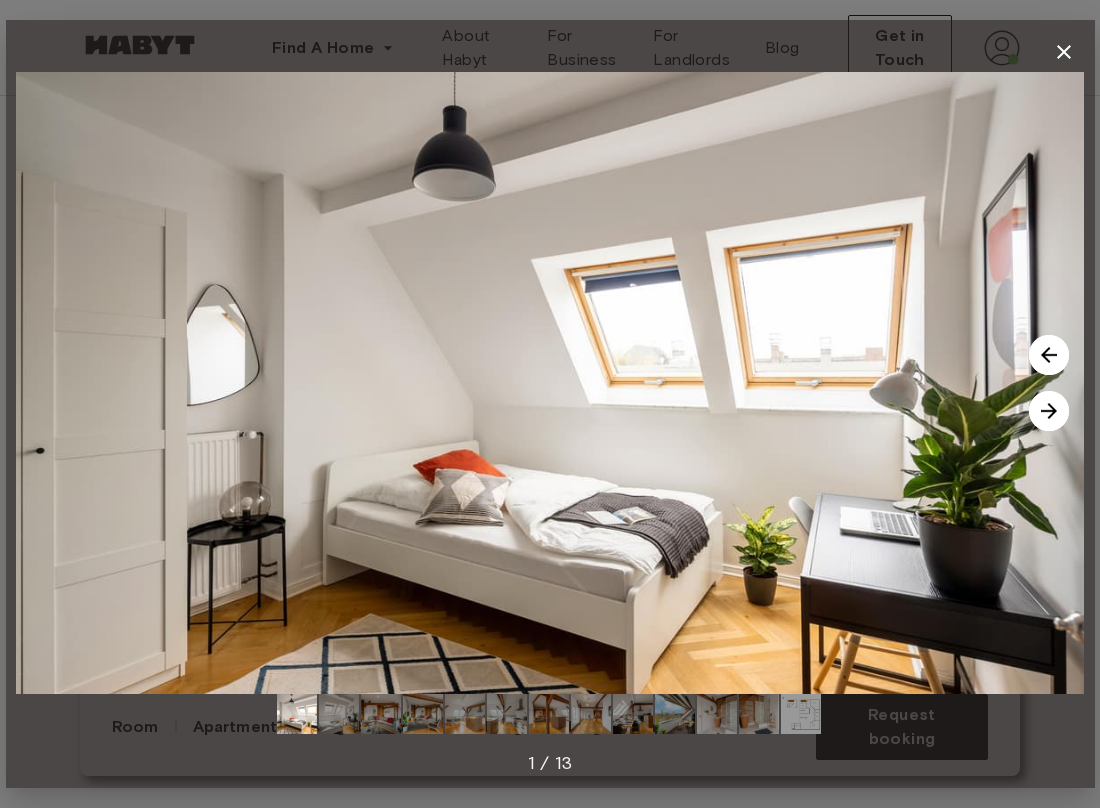 click at bounding box center [1049, 411] 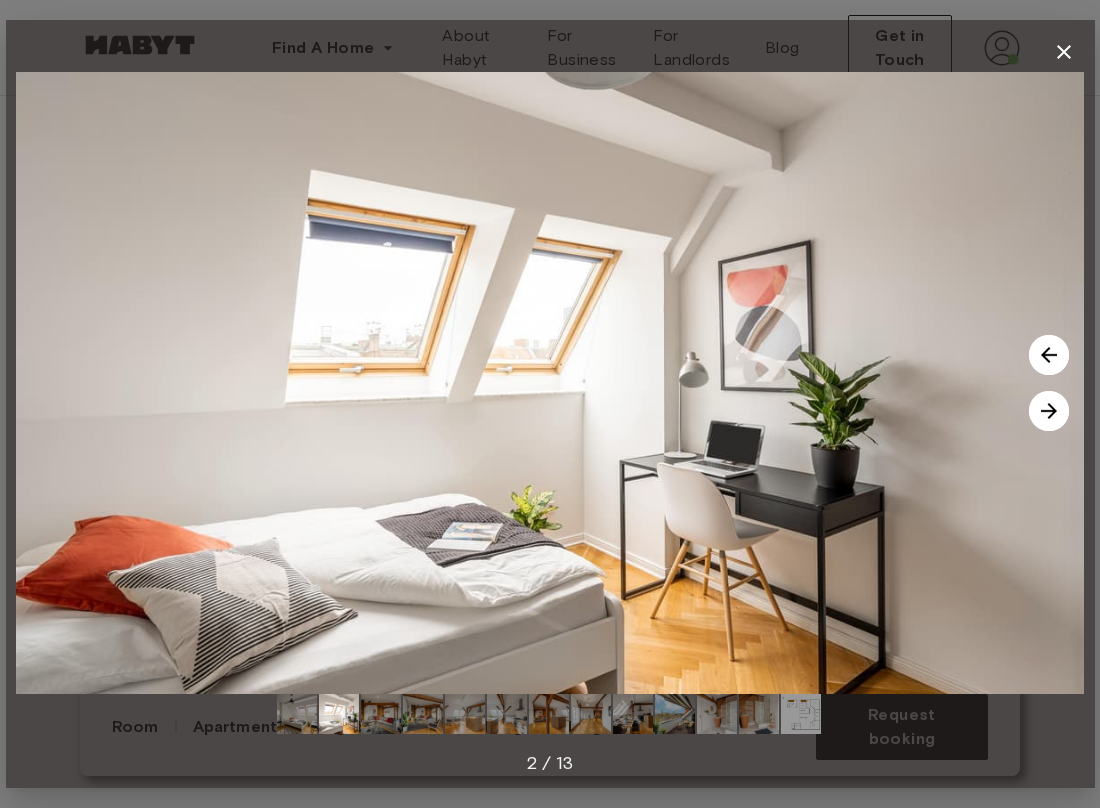 click at bounding box center (1049, 411) 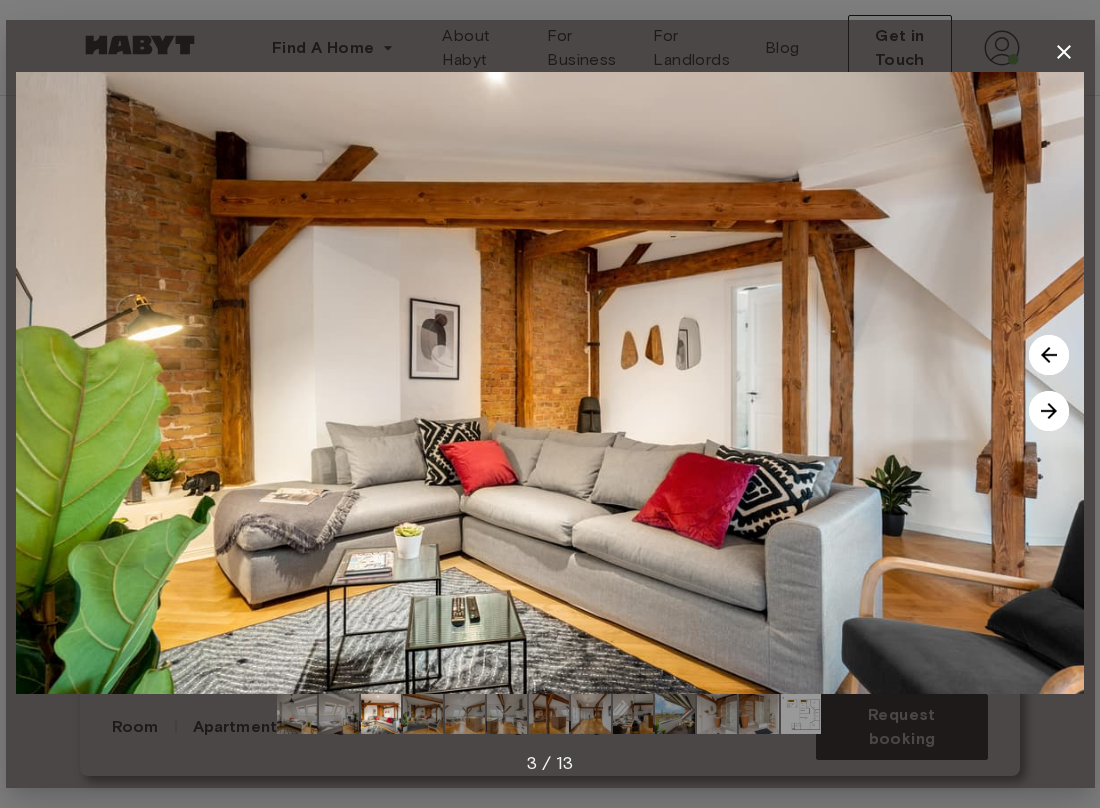 click at bounding box center [1049, 411] 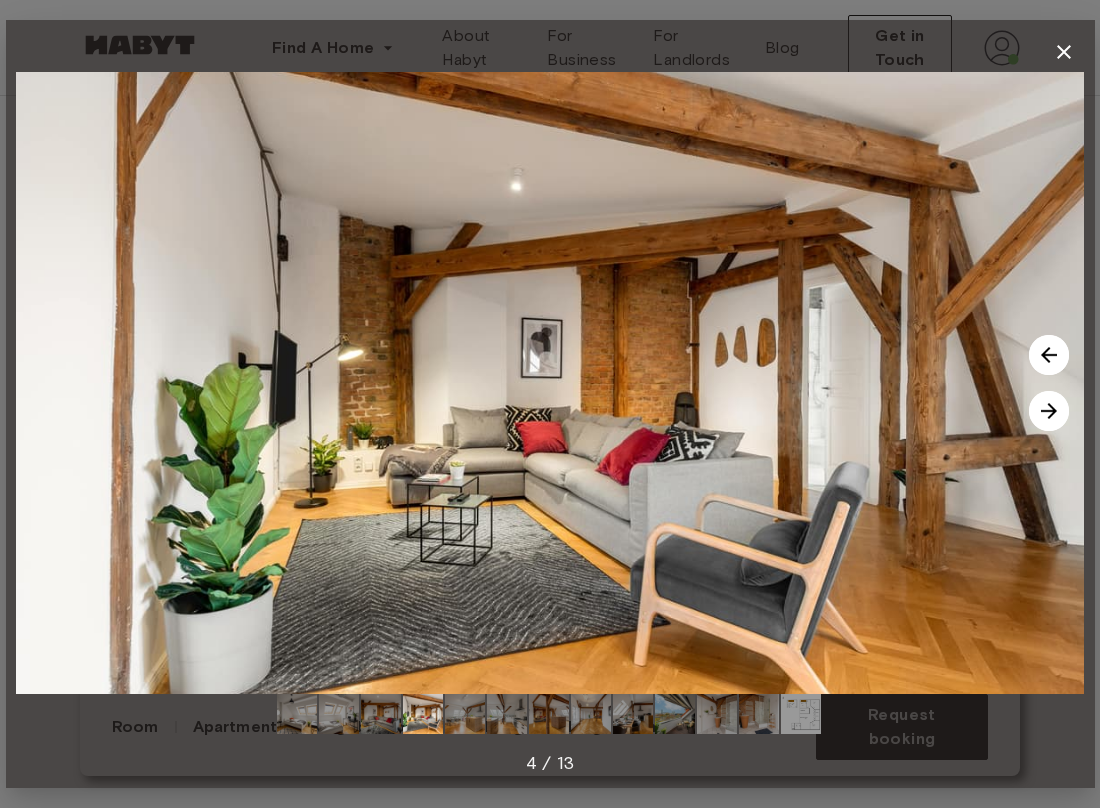 click at bounding box center [1049, 411] 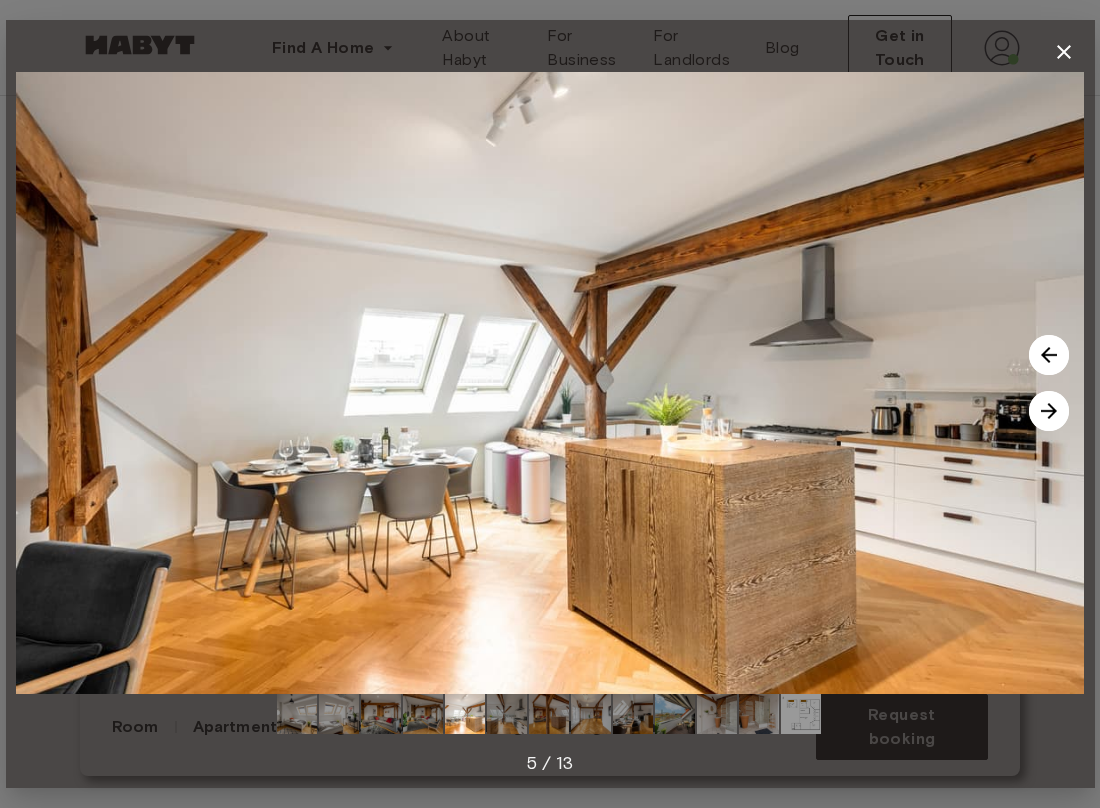 click at bounding box center [1049, 411] 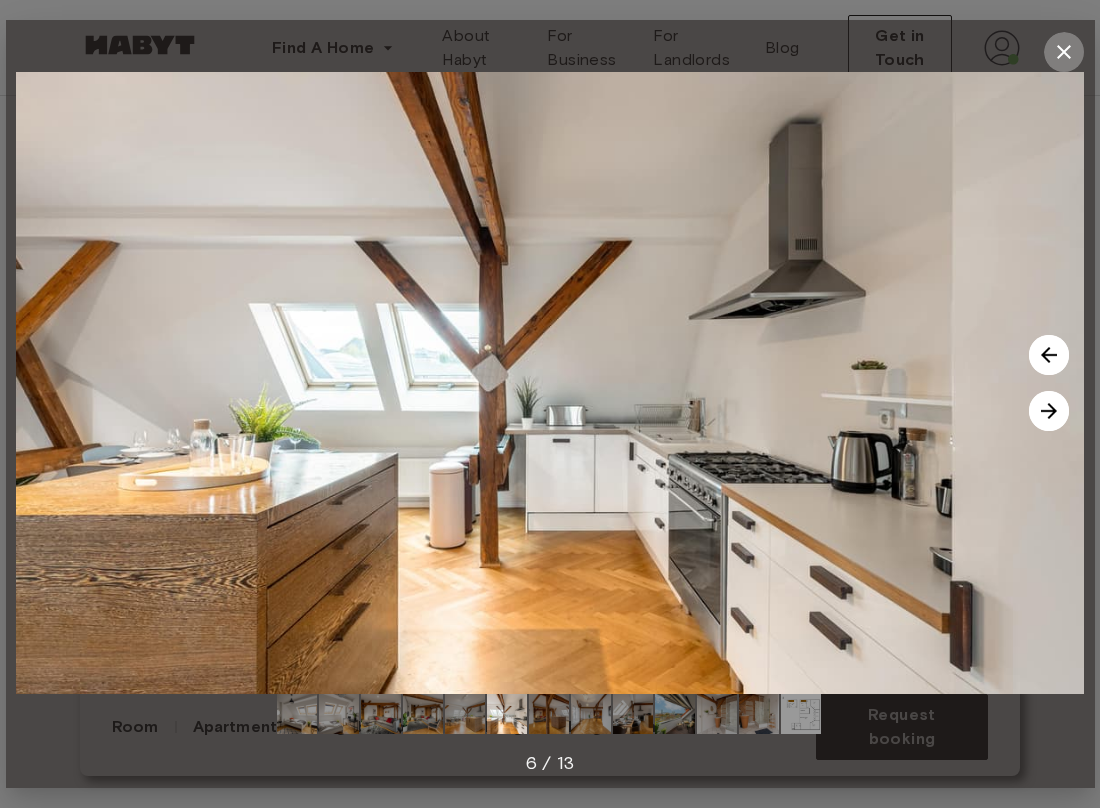 click 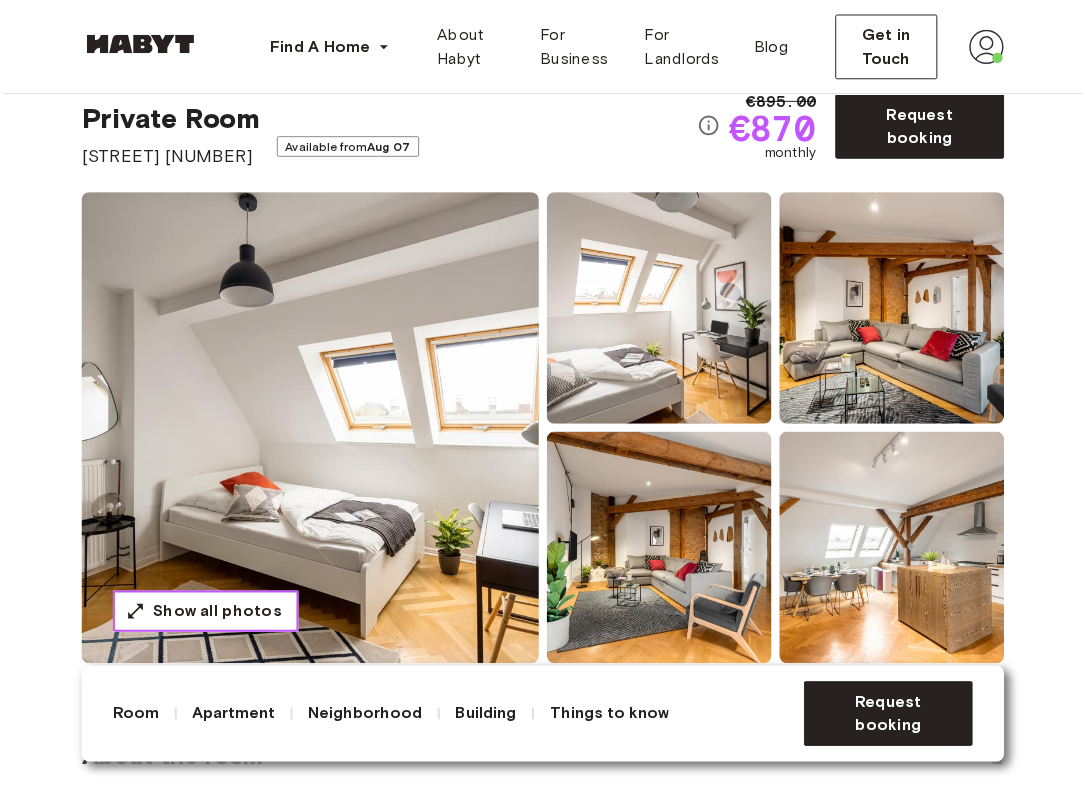 scroll, scrollTop: 0, scrollLeft: 0, axis: both 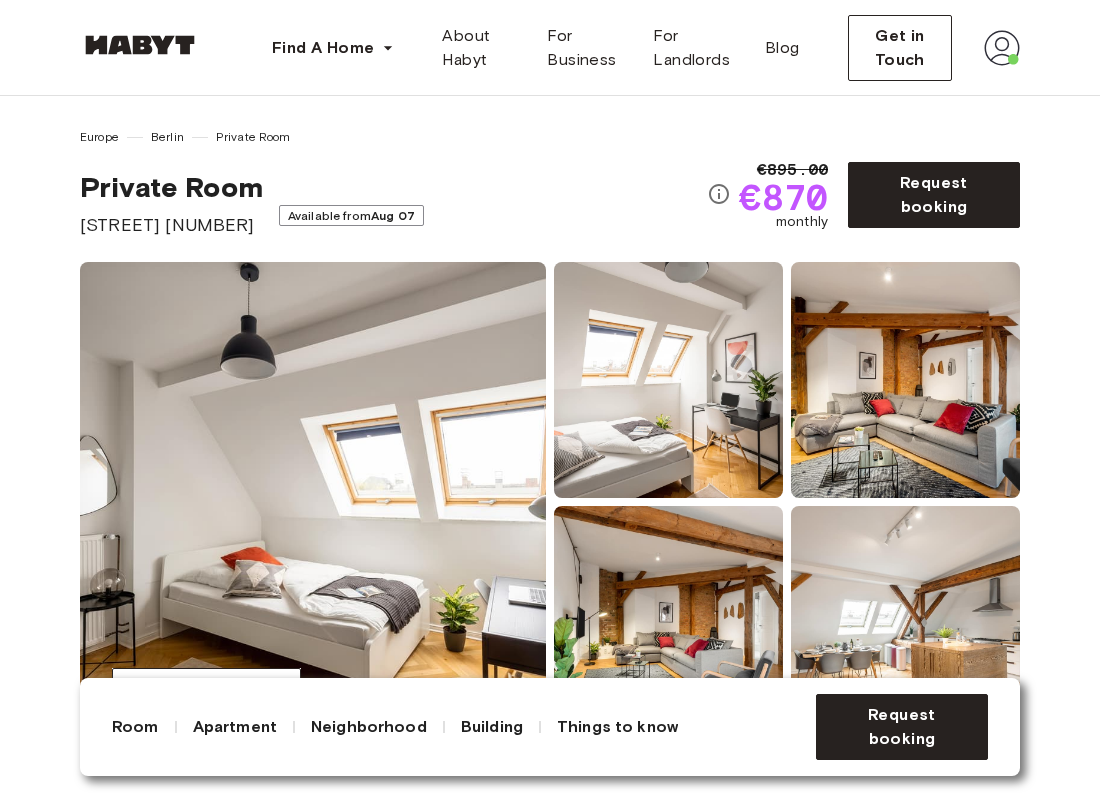 click at bounding box center (140, 45) 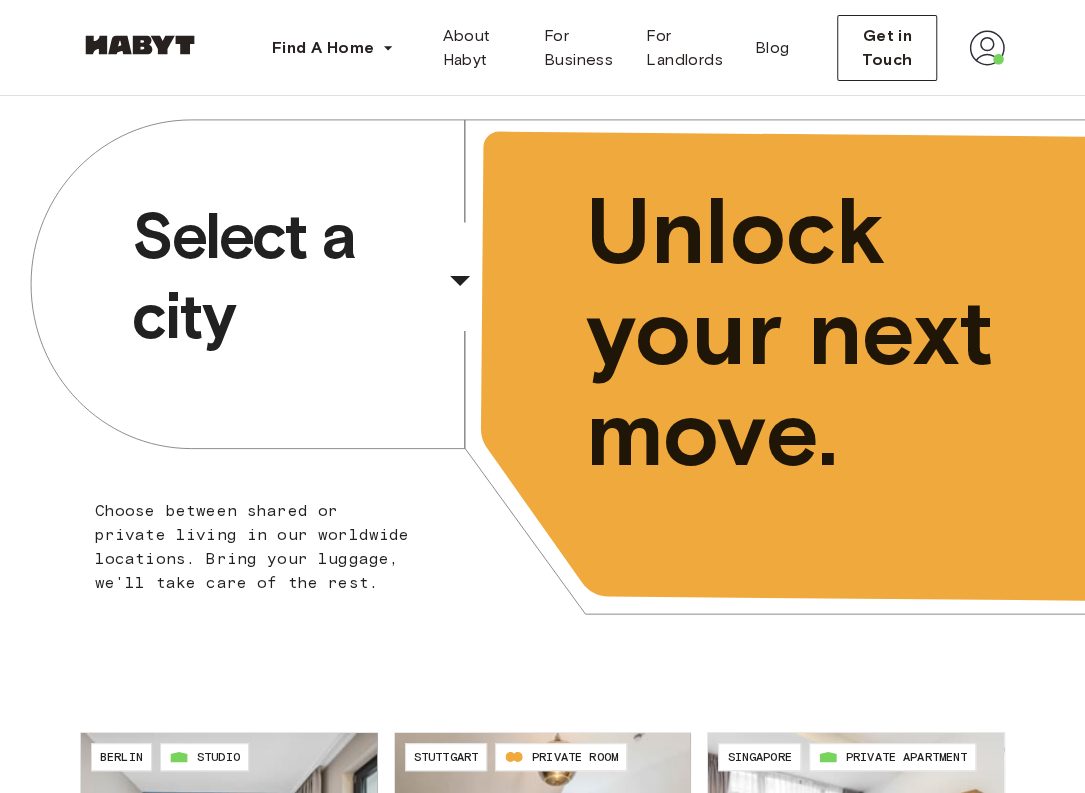 click on "​" at bounding box center (487, 296) 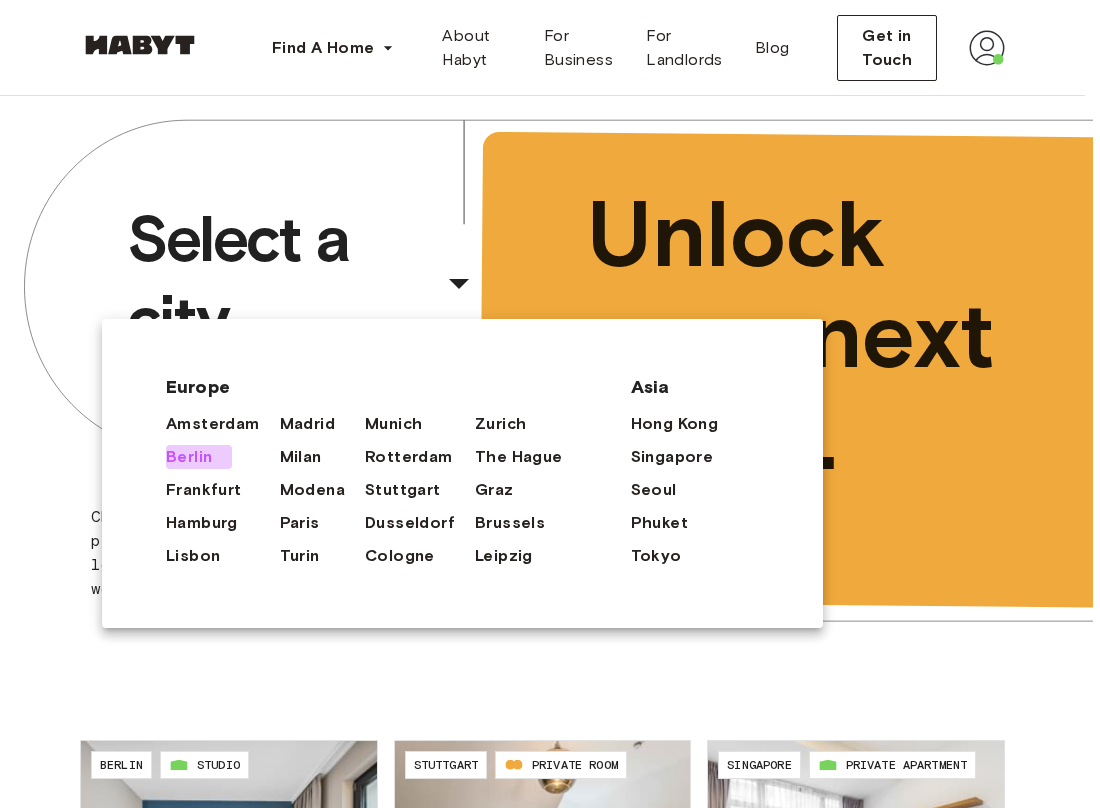 click on "Berlin" at bounding box center [189, 457] 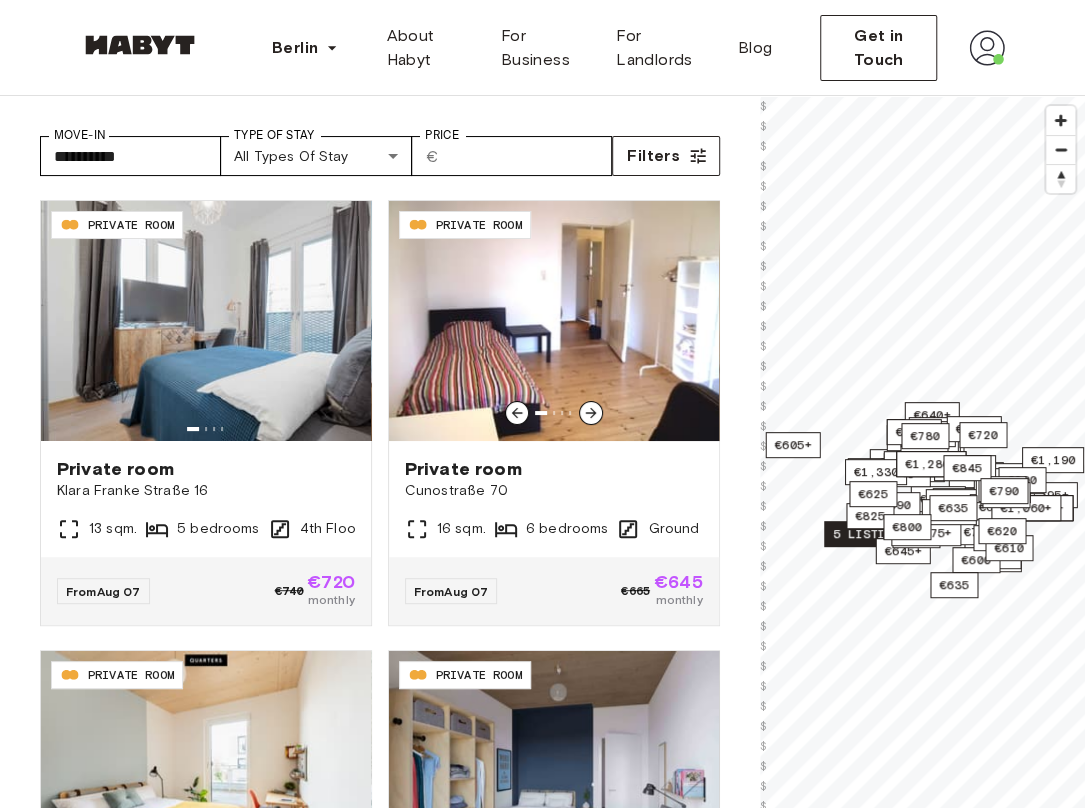 scroll, scrollTop: 23, scrollLeft: 0, axis: vertical 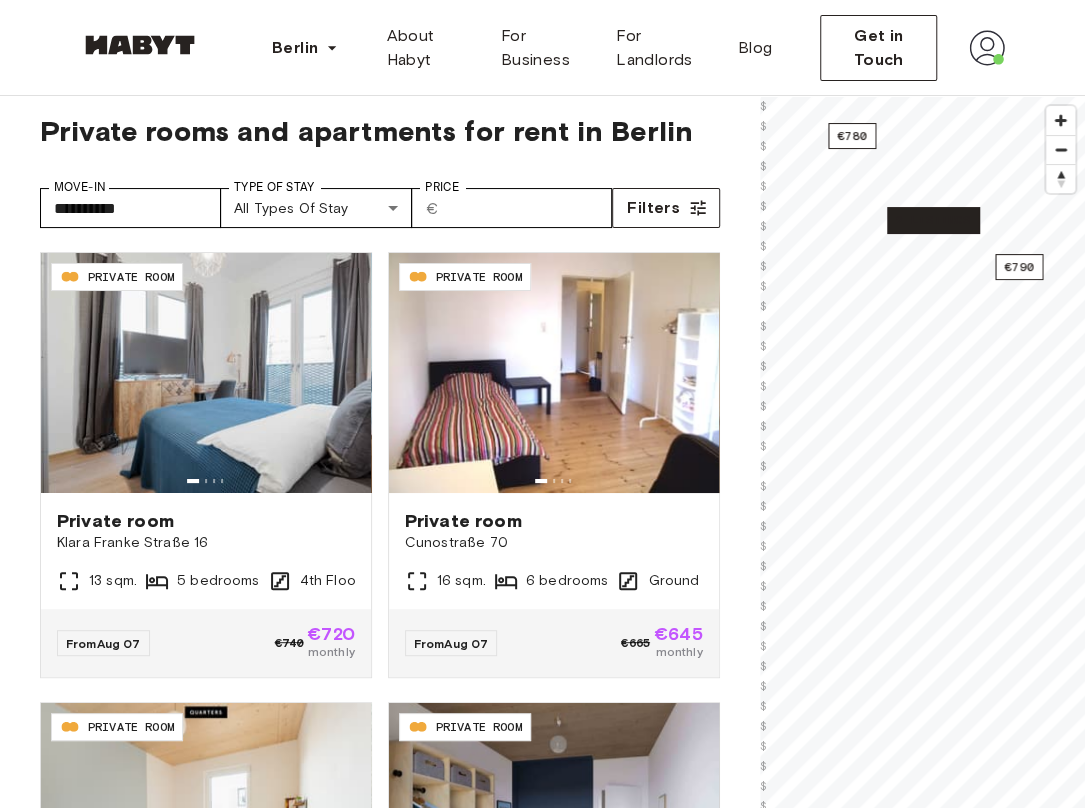 click on "2 listings" at bounding box center [933, 220] 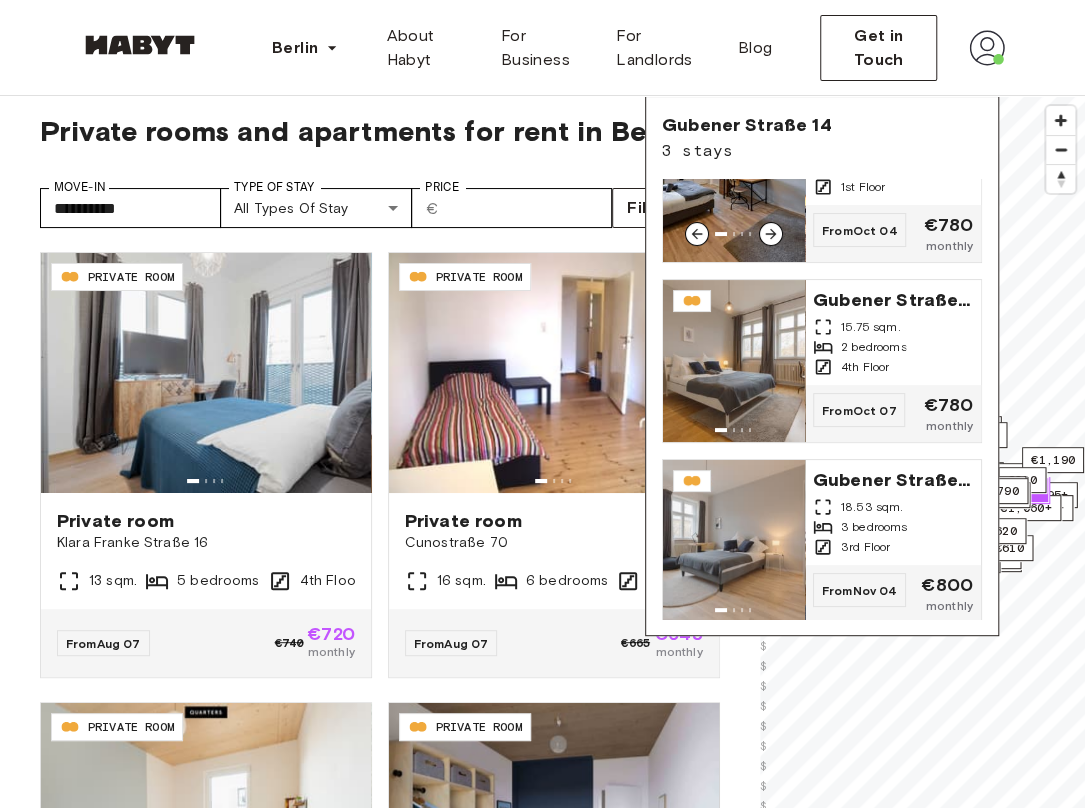 scroll, scrollTop: 0, scrollLeft: 0, axis: both 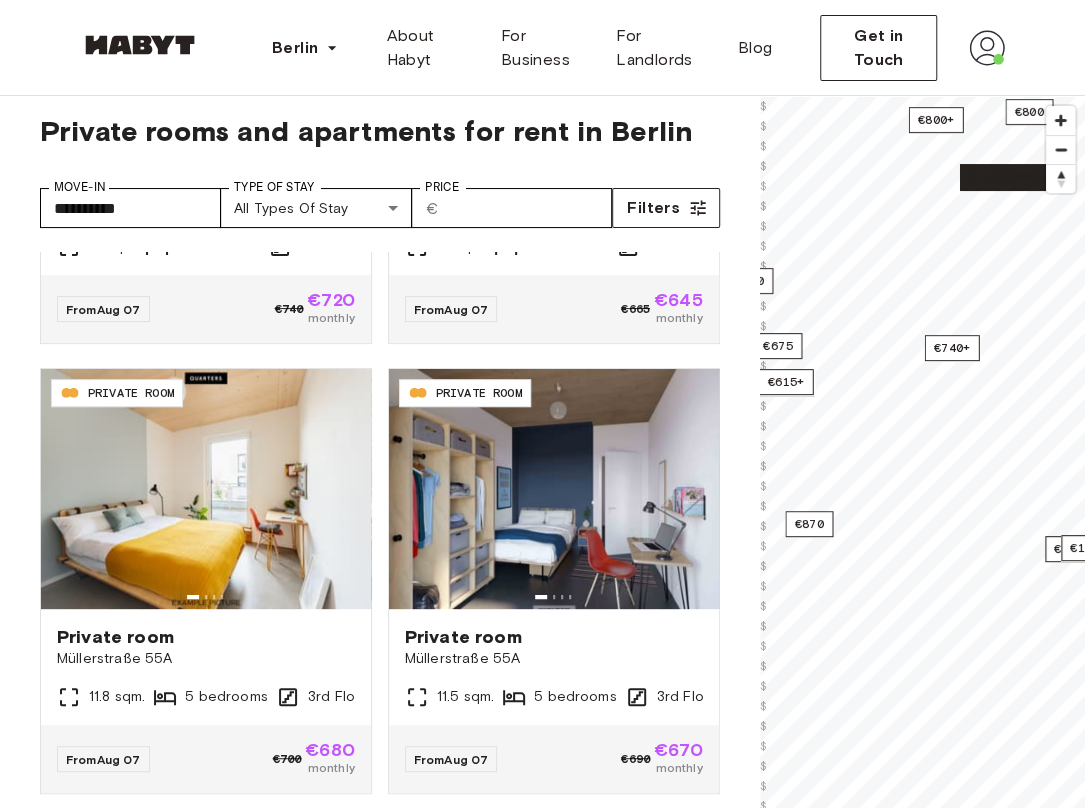 click on "1 listing" at bounding box center (1001, 177) 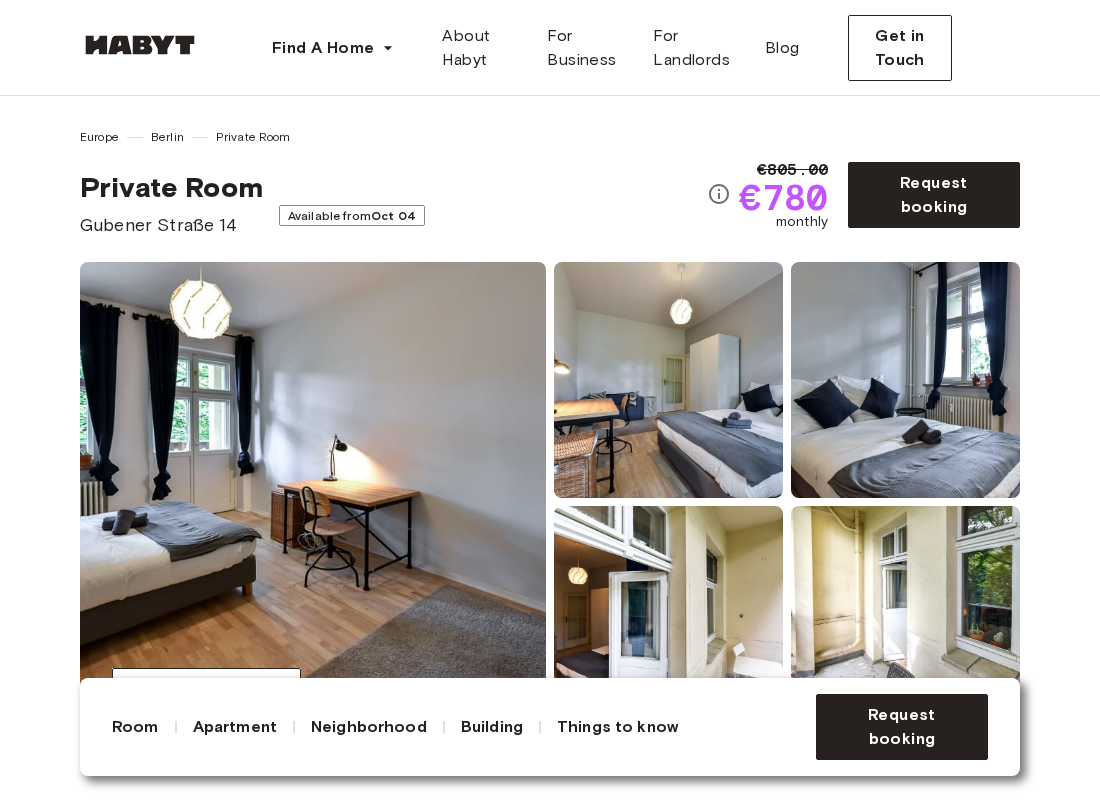 scroll, scrollTop: 0, scrollLeft: 0, axis: both 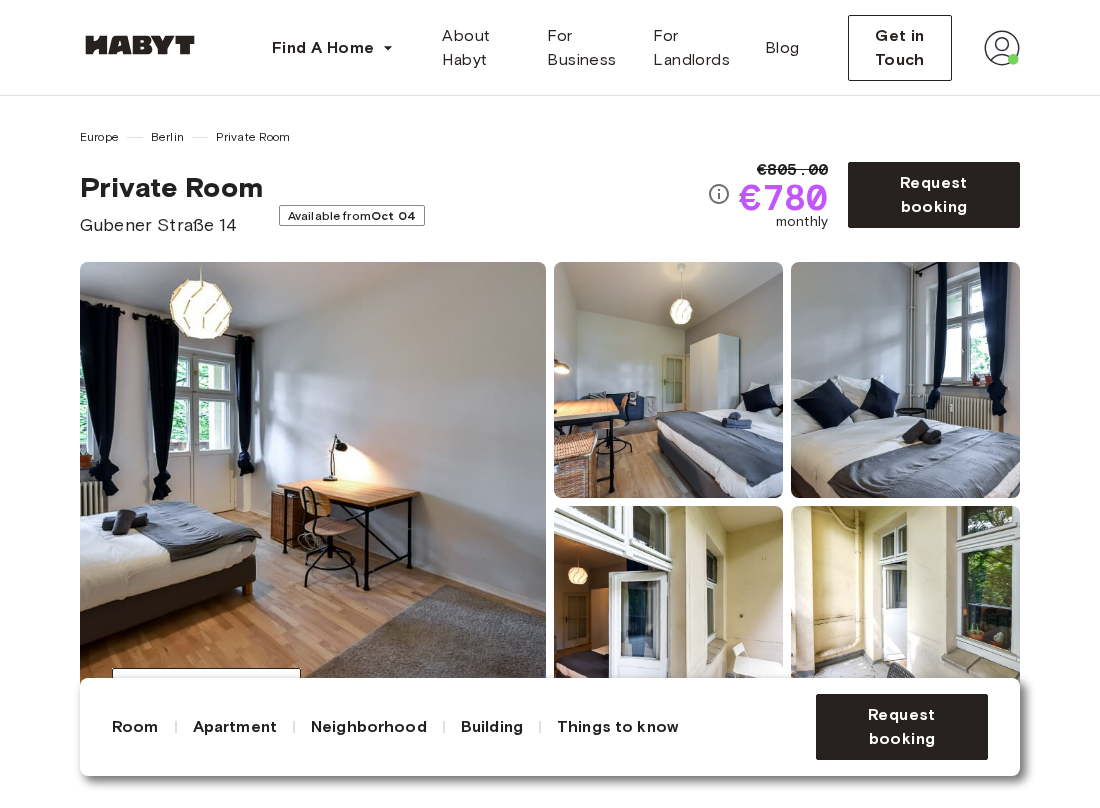 click at bounding box center [313, 502] 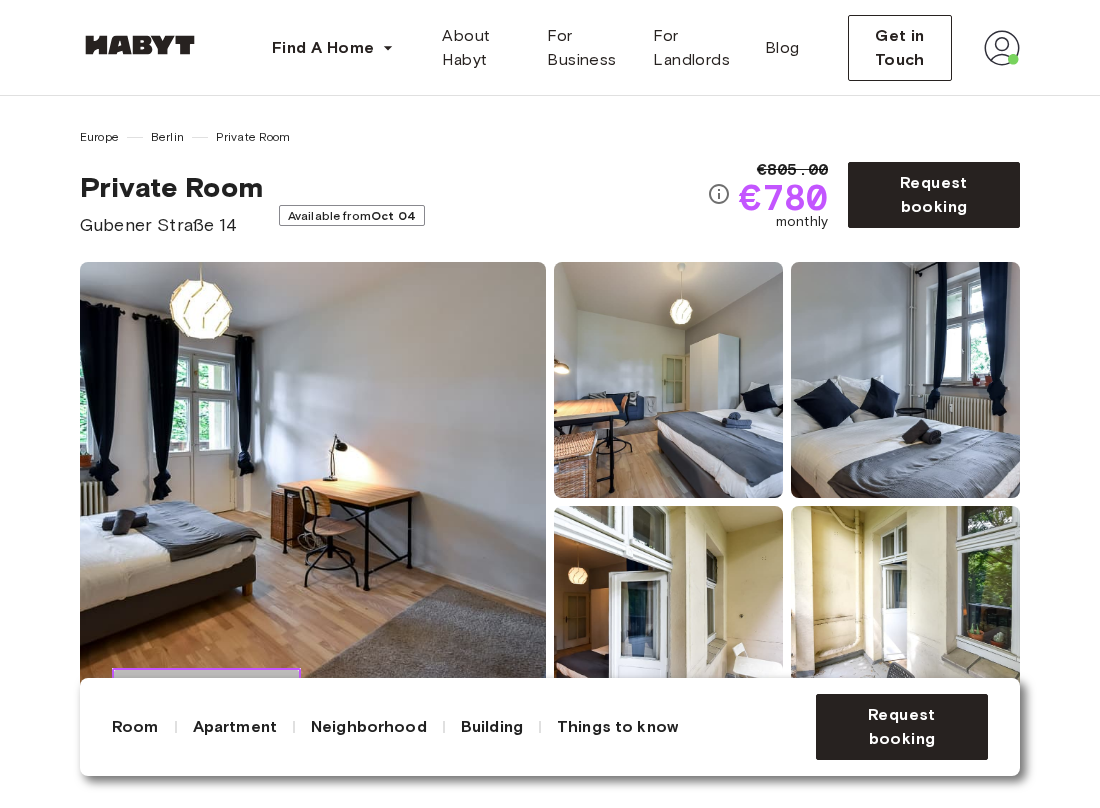 click on "Show all photos" at bounding box center [218, 689] 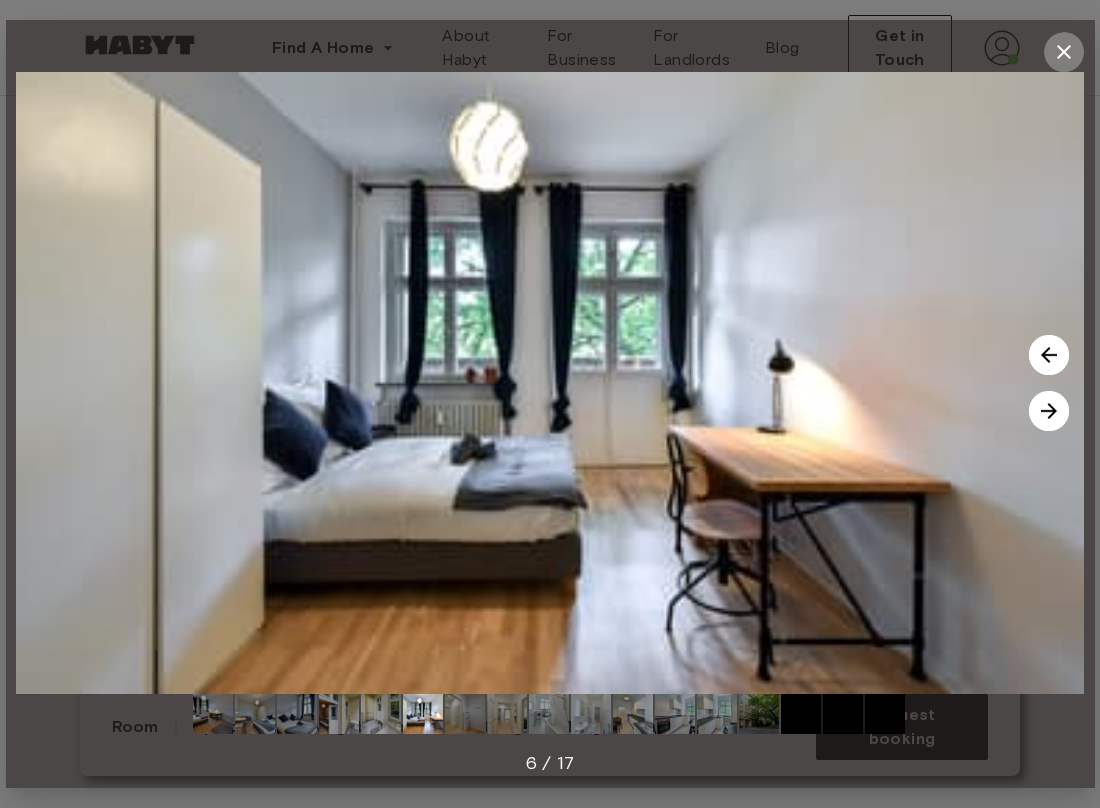 click 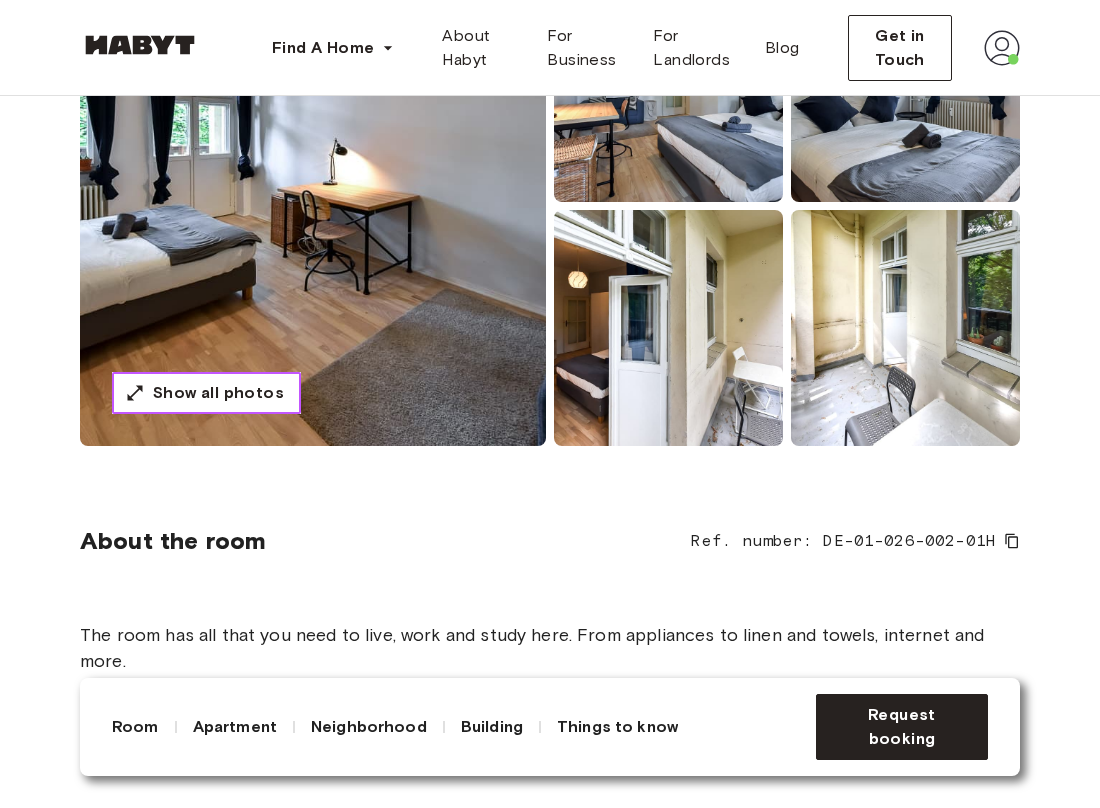scroll, scrollTop: 281, scrollLeft: 0, axis: vertical 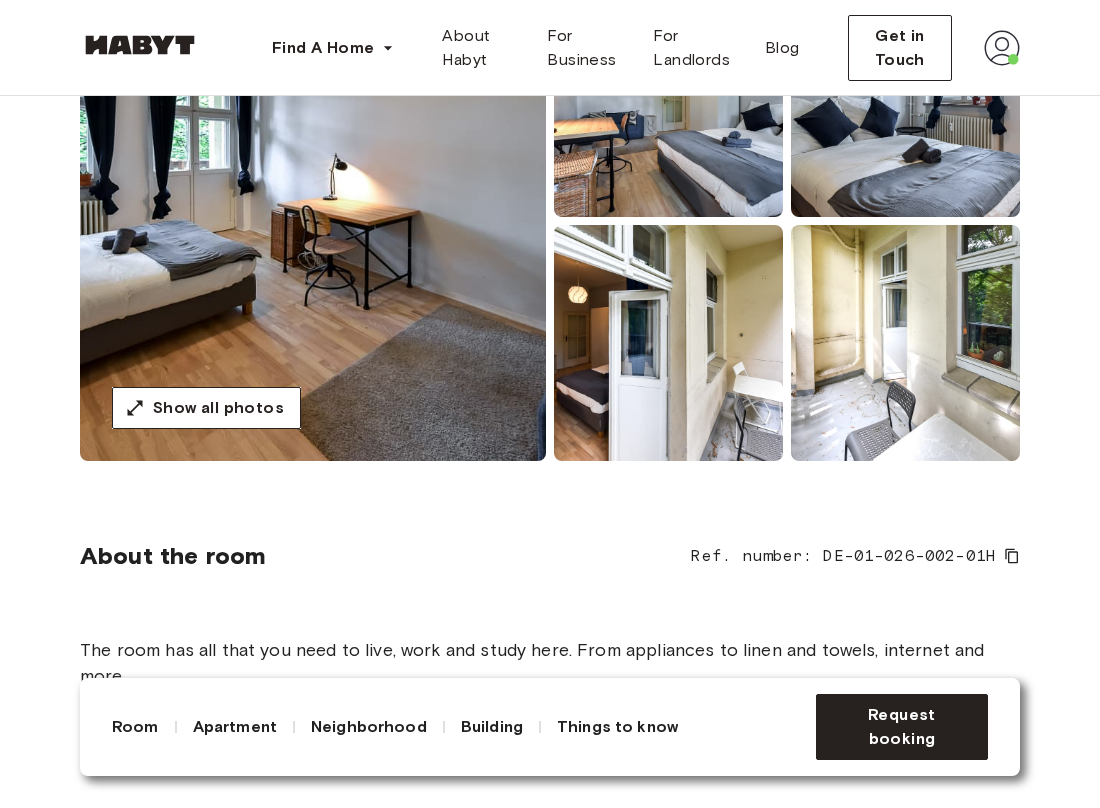 click at bounding box center [905, 343] 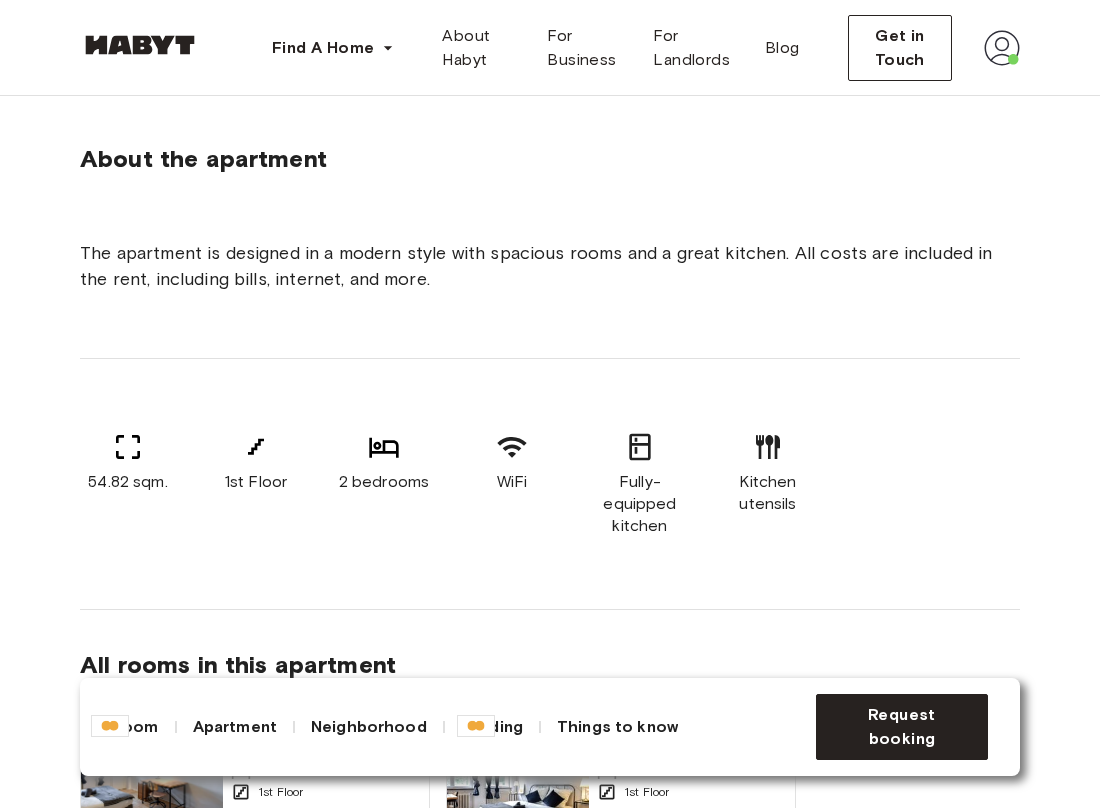 scroll, scrollTop: 1190, scrollLeft: 0, axis: vertical 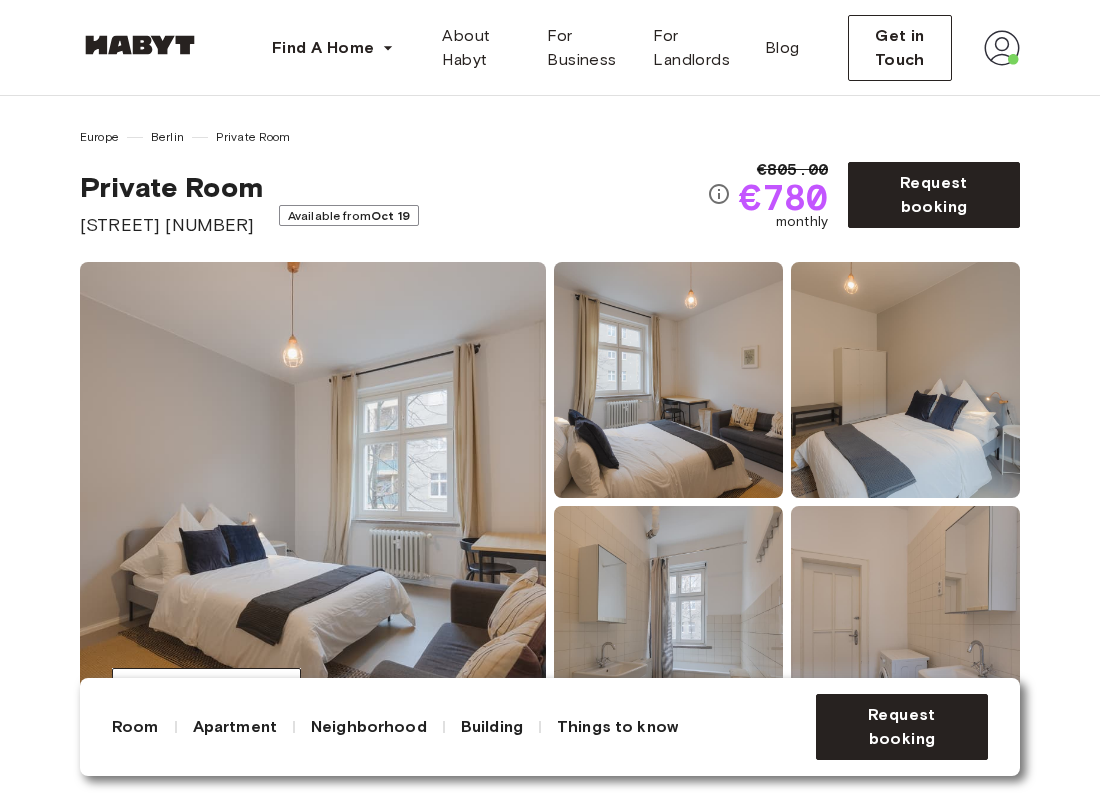 click at bounding box center (1002, 48) 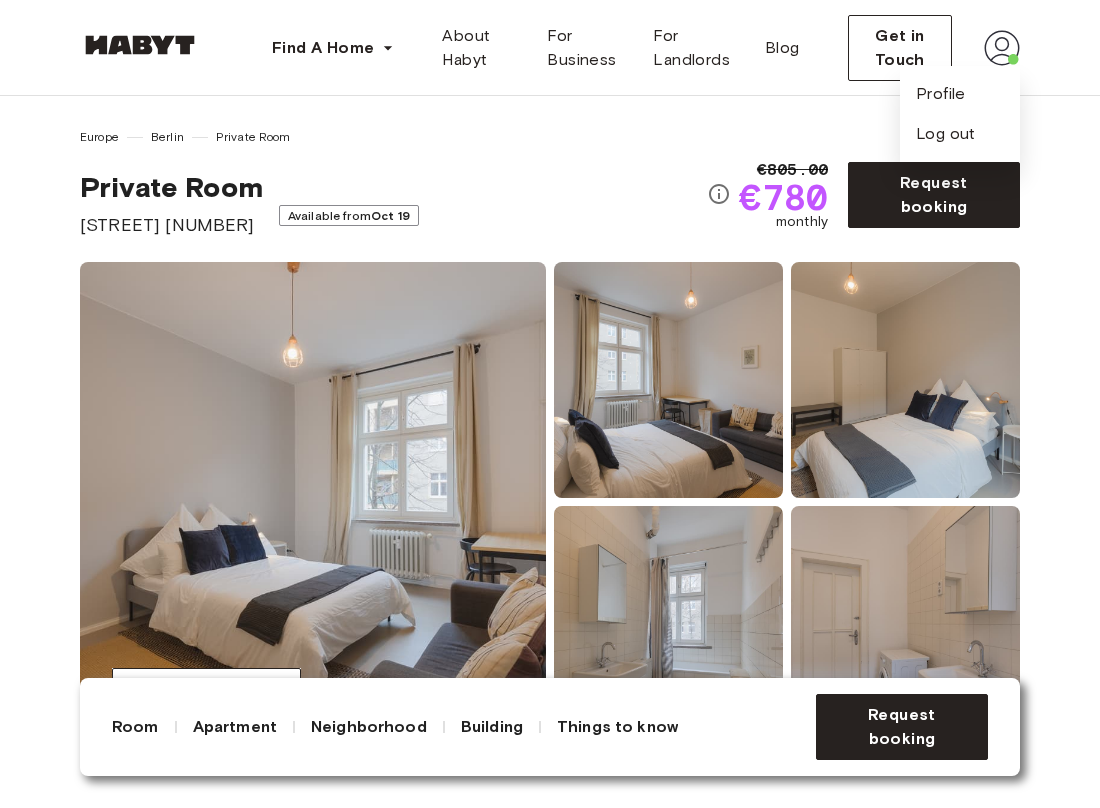 click at bounding box center (1002, 48) 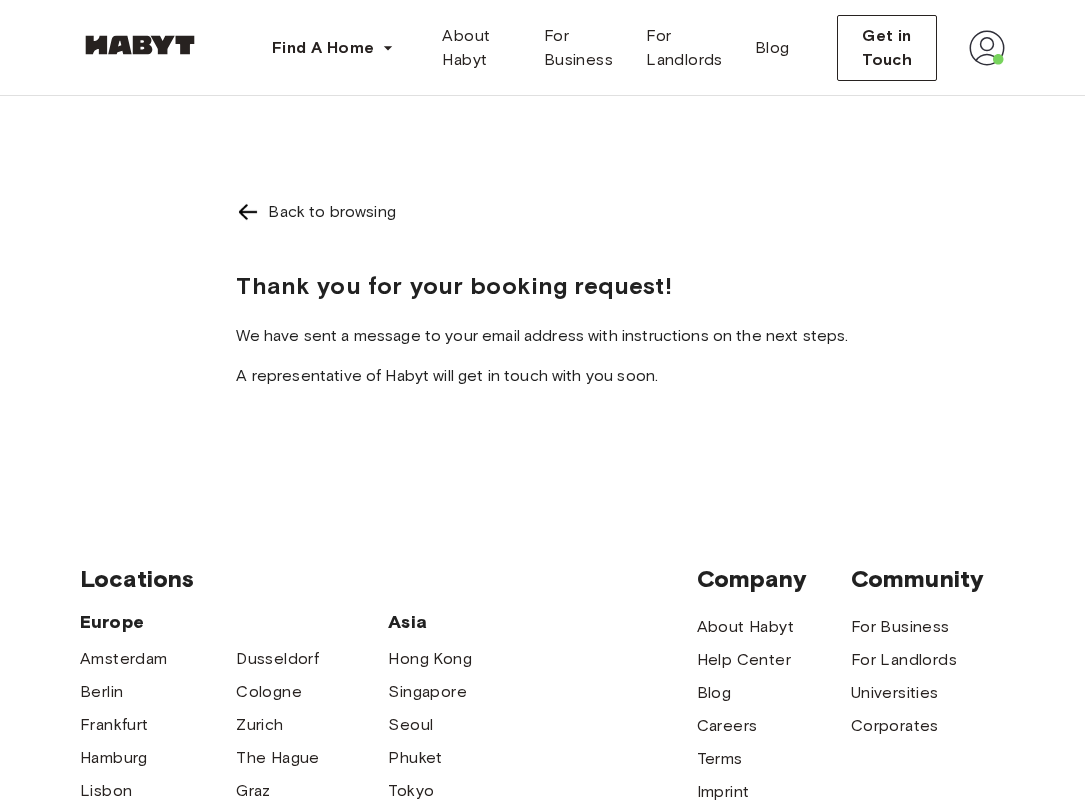 scroll, scrollTop: 0, scrollLeft: 0, axis: both 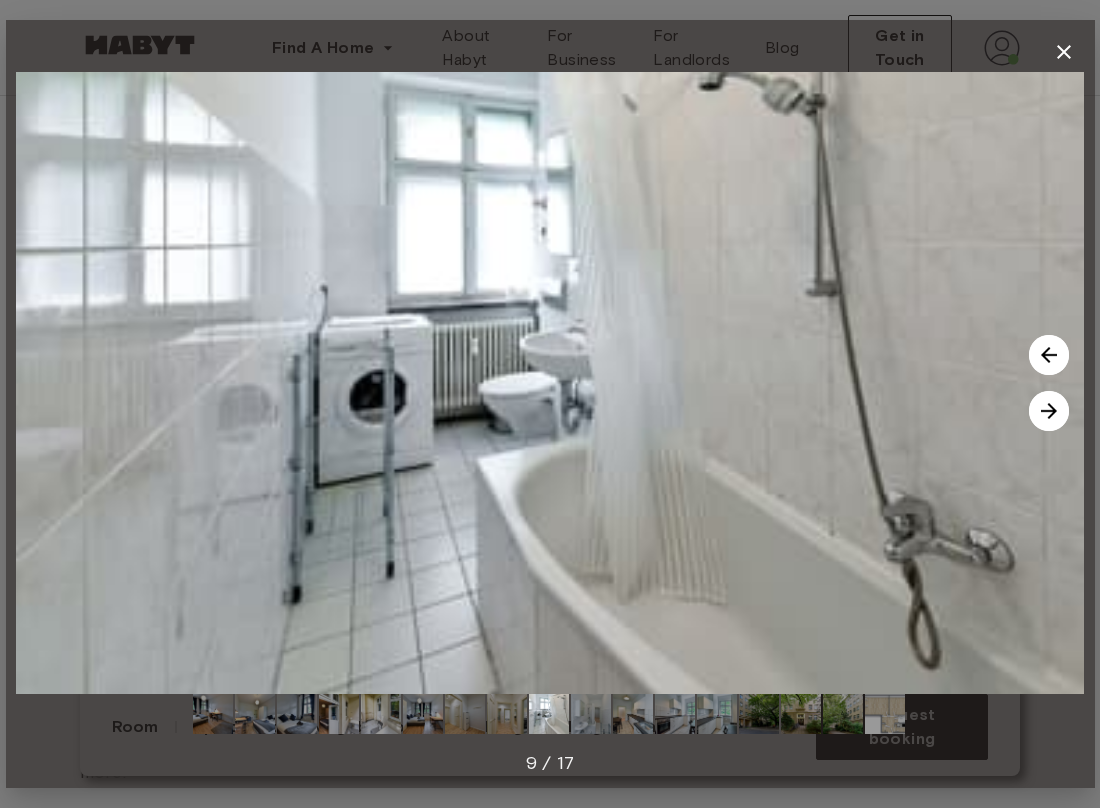 click at bounding box center [1049, 411] 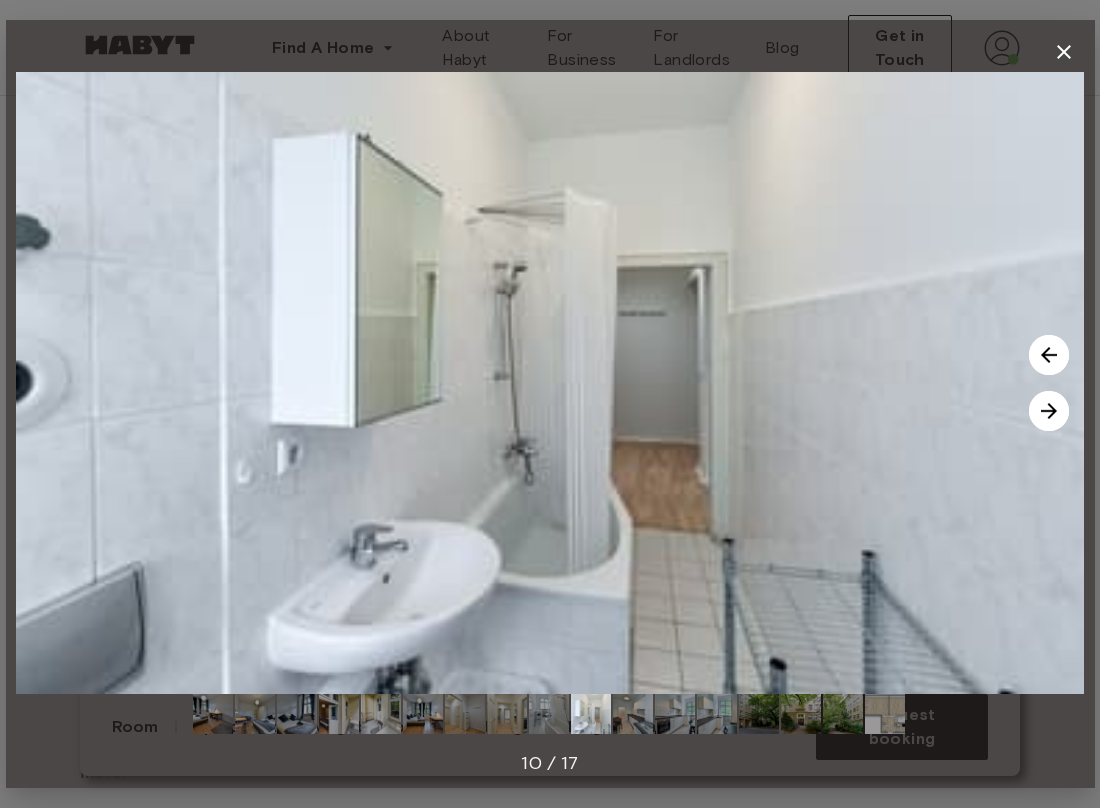 click at bounding box center (1049, 355) 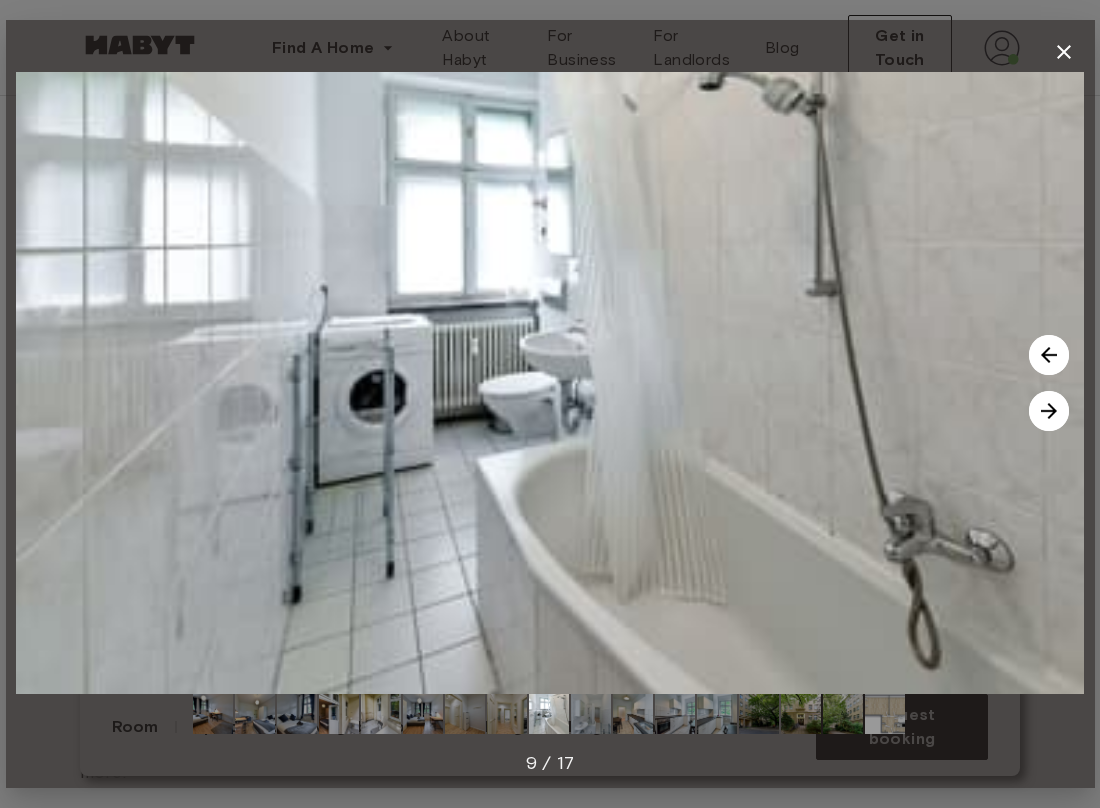 click at bounding box center (1049, 355) 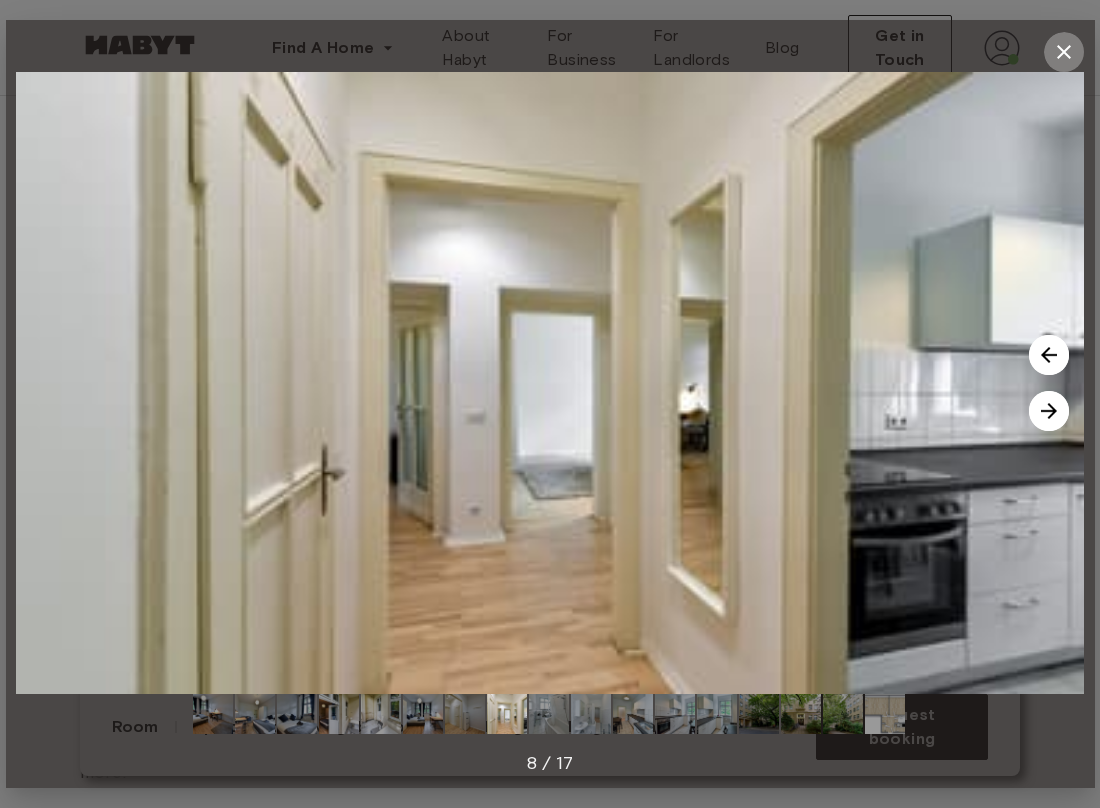 click 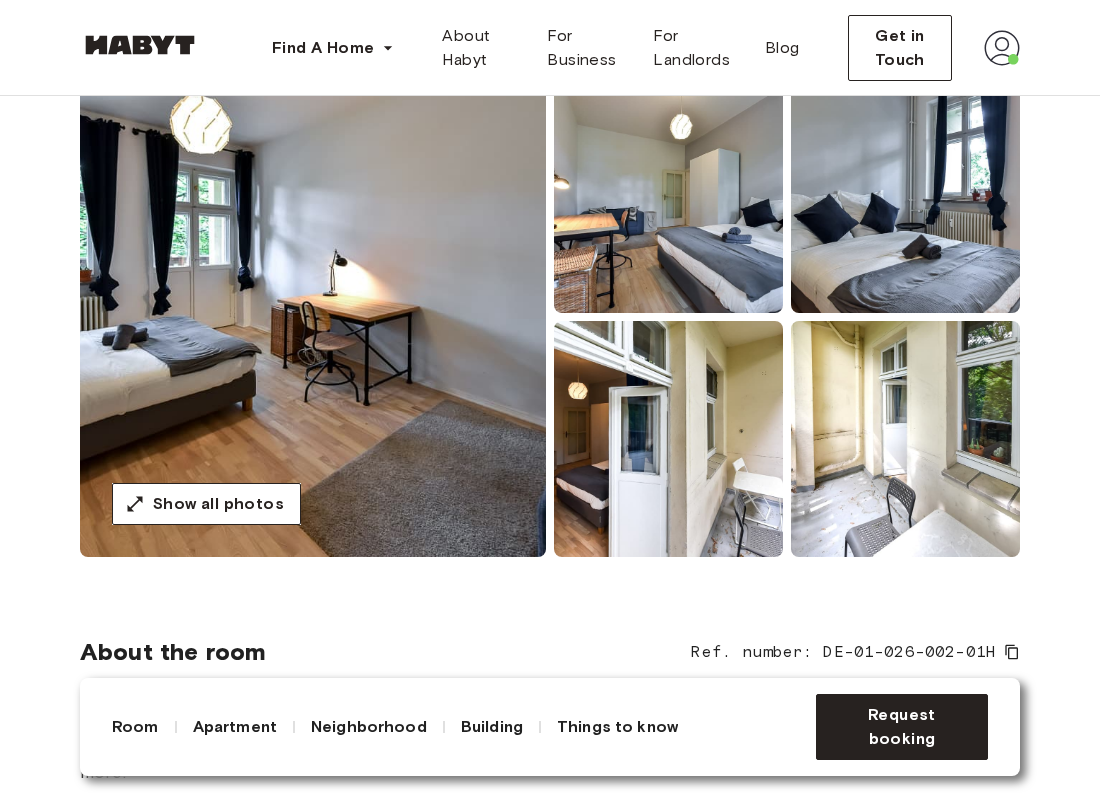click at bounding box center (140, 45) 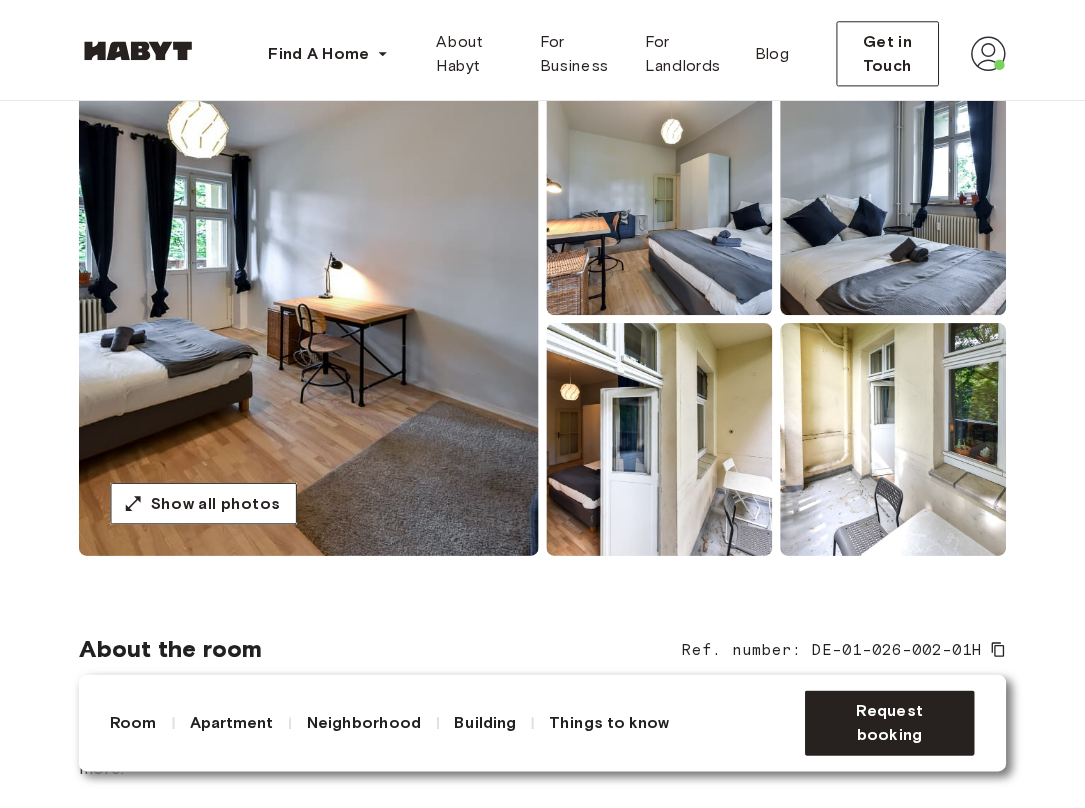 scroll, scrollTop: 0, scrollLeft: 0, axis: both 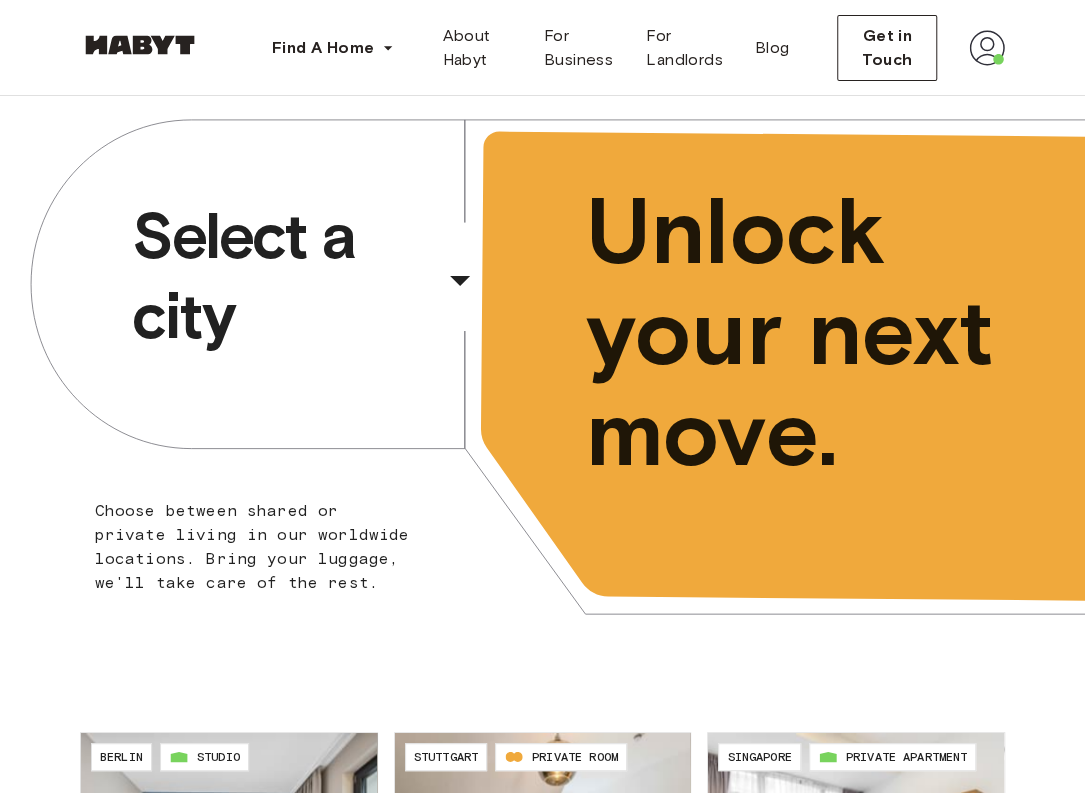 click on "Select a city" at bounding box center (284, 276) 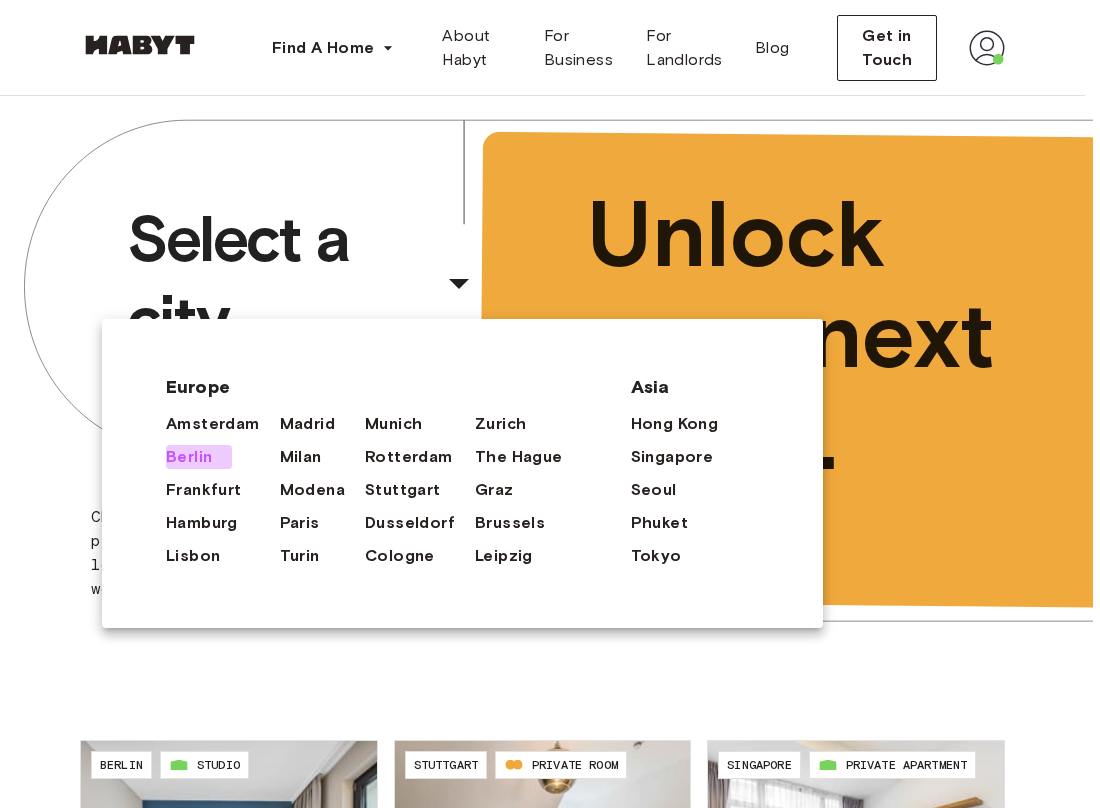 click on "Berlin" at bounding box center [189, 457] 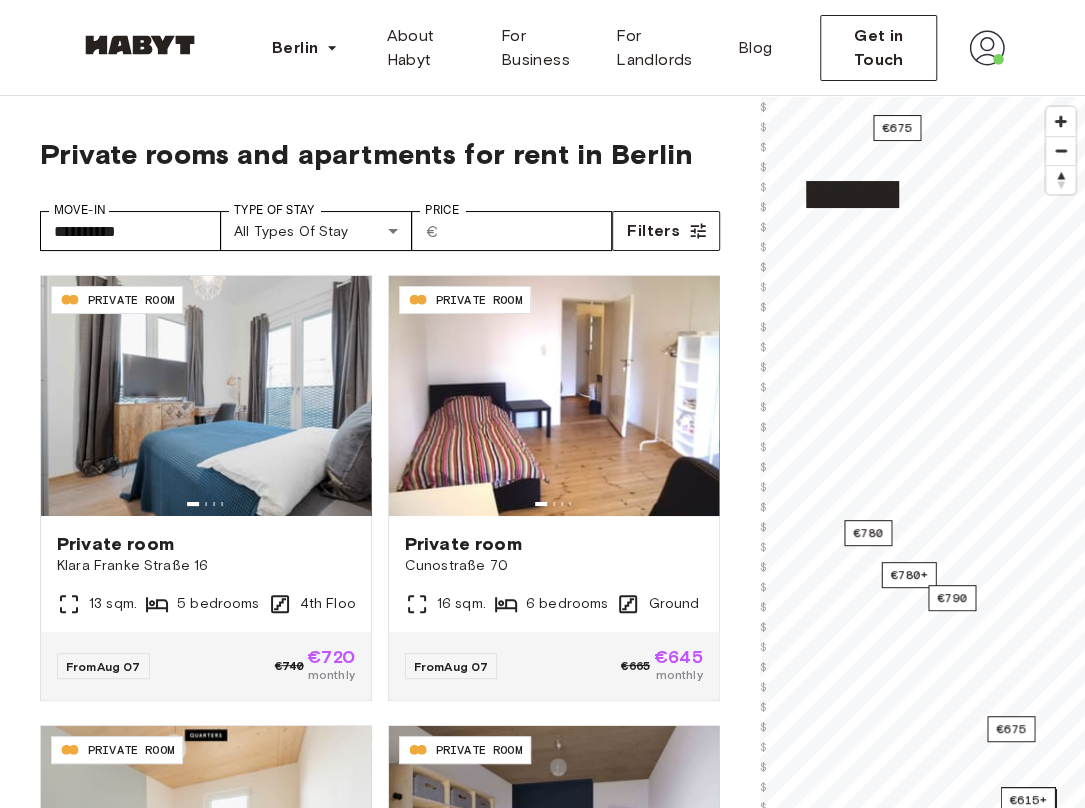 click on "2 listings" at bounding box center (852, 194) 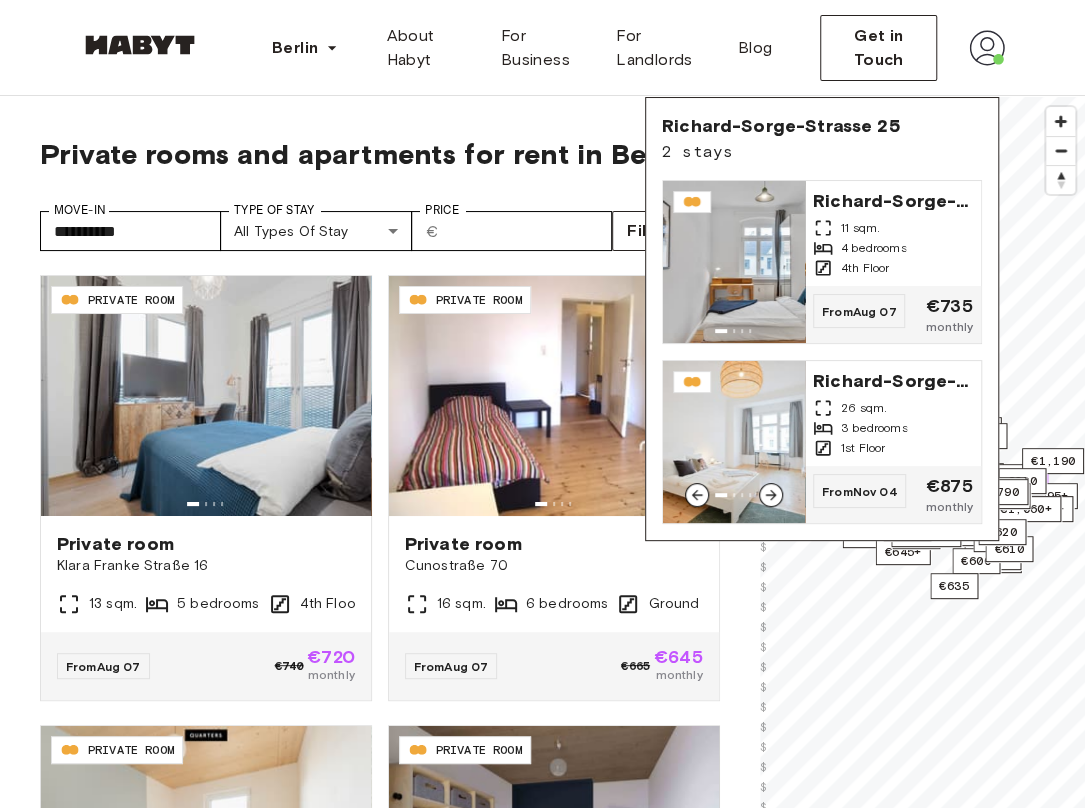 click 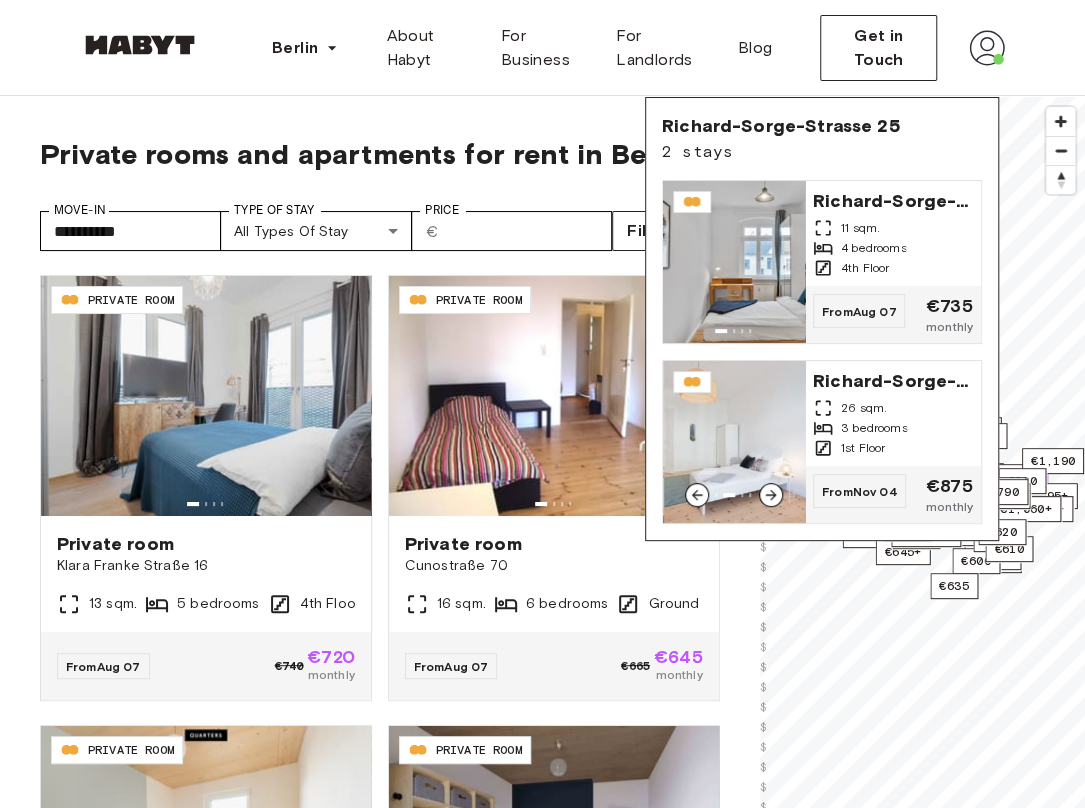 click 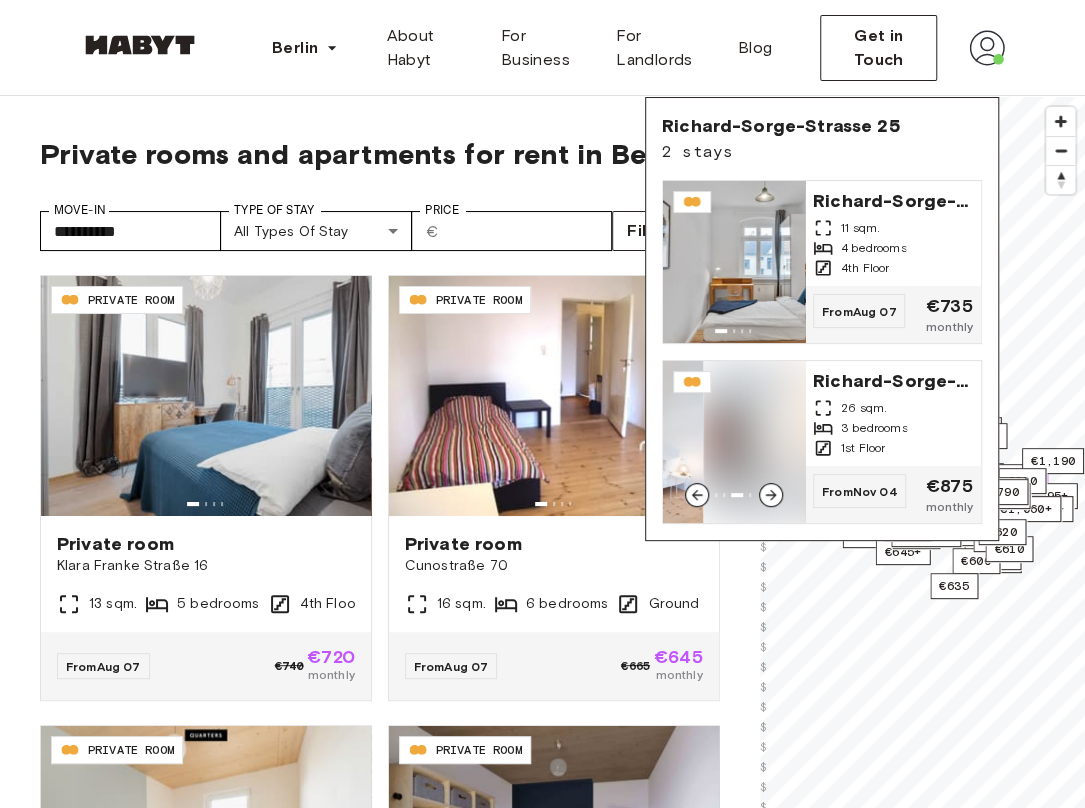 click 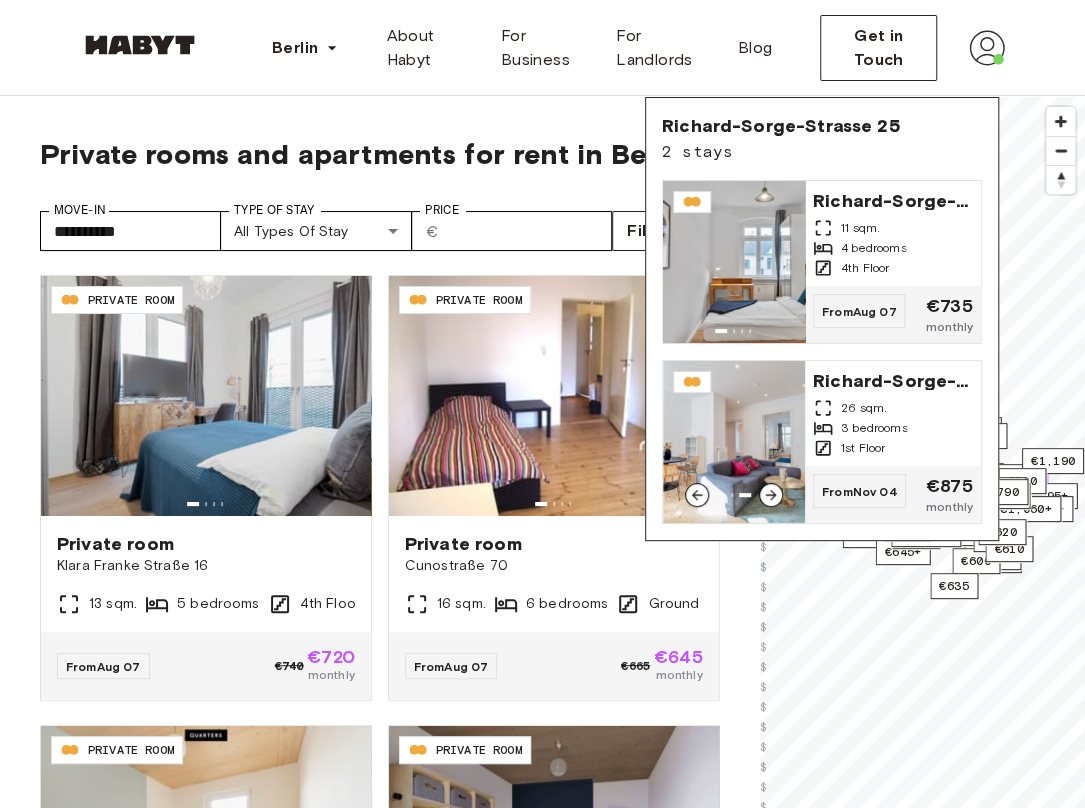 click 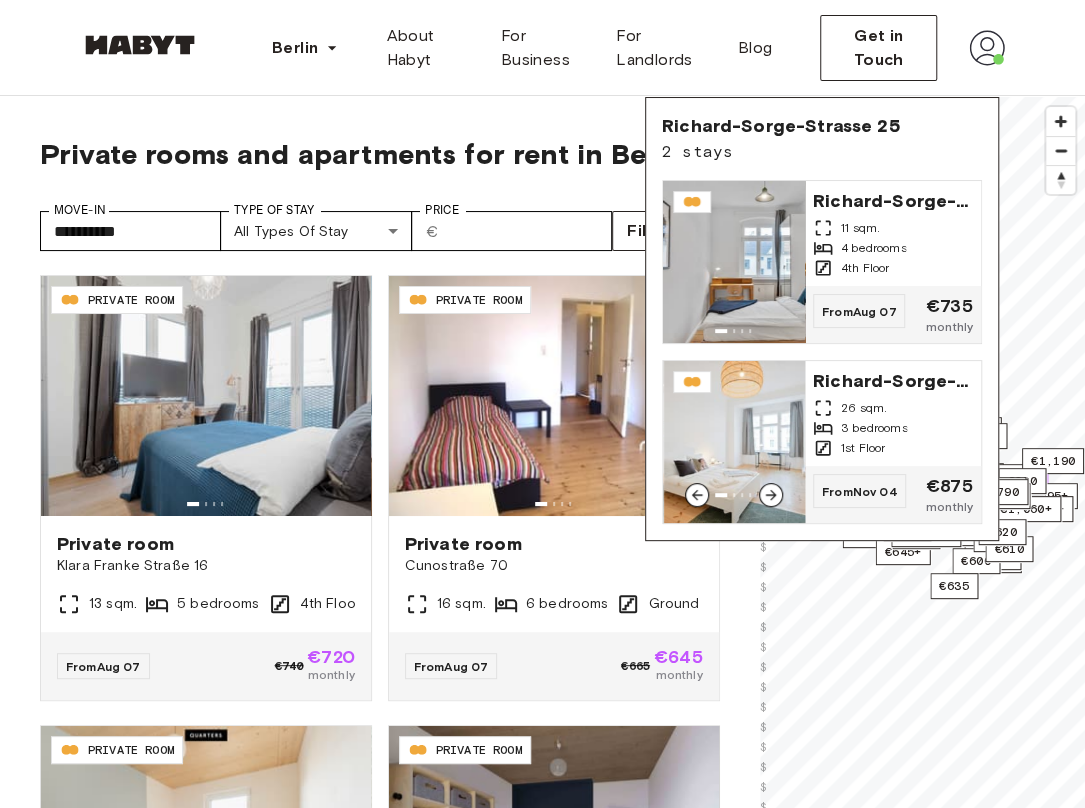 click 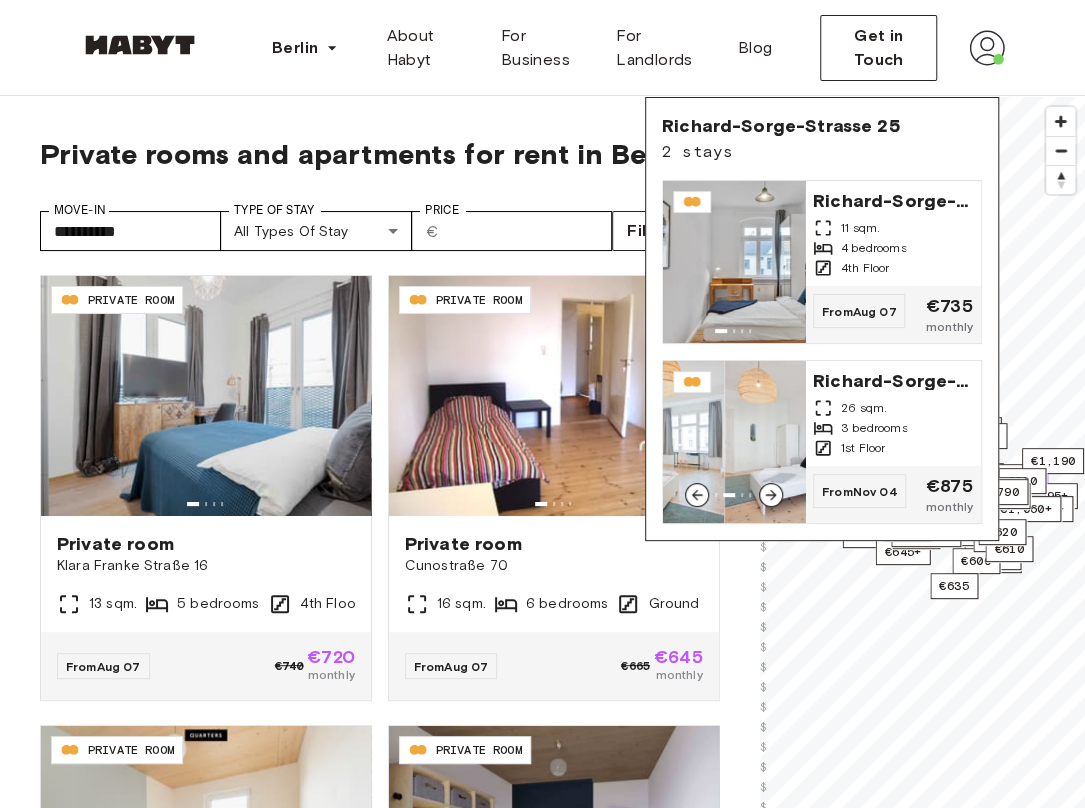 click 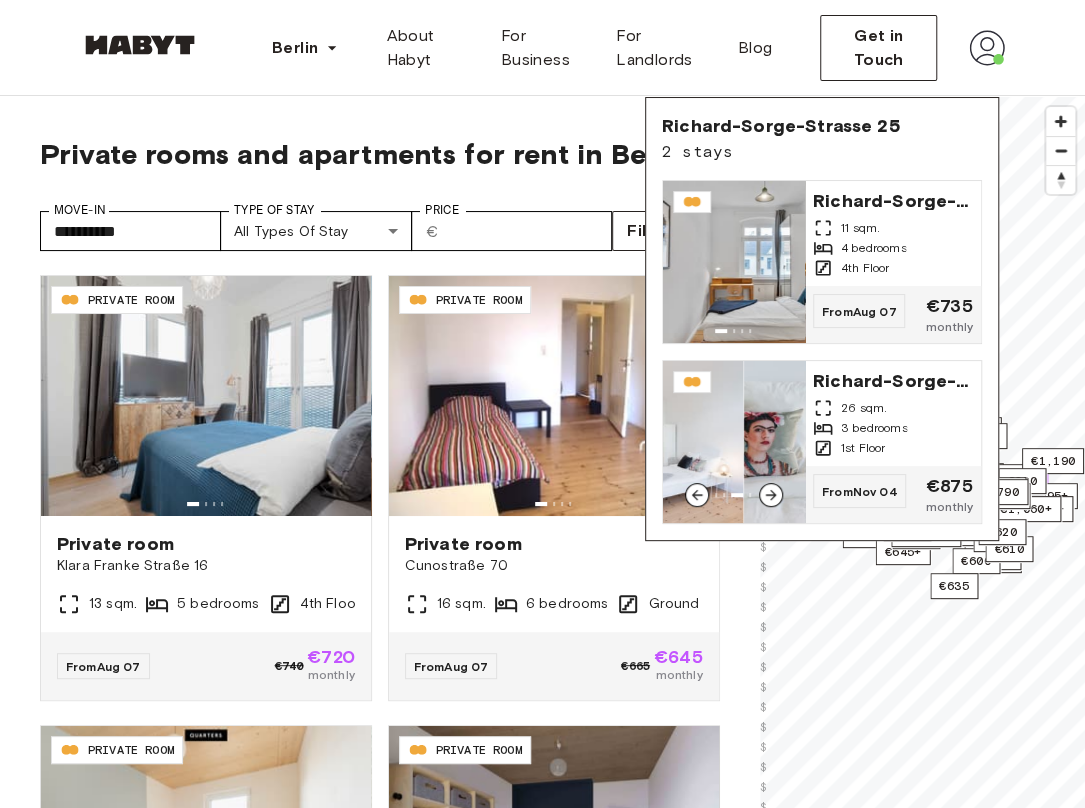 click 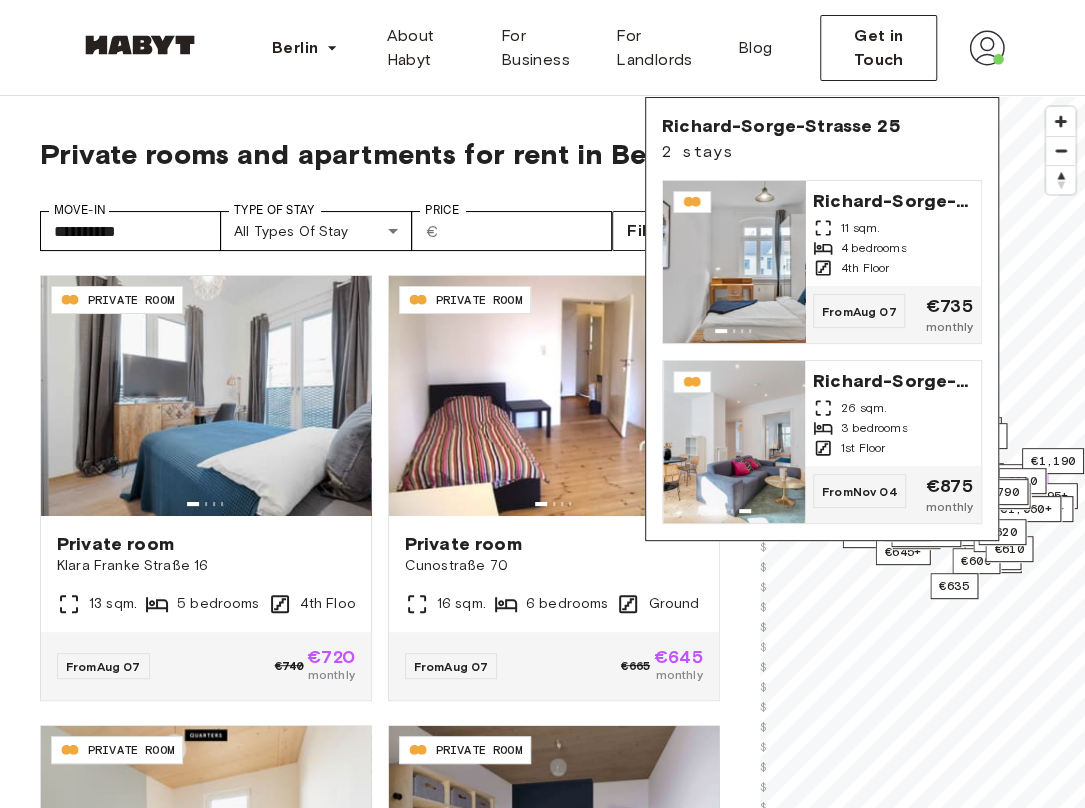 click on "**********" at bounding box center (380, 590) 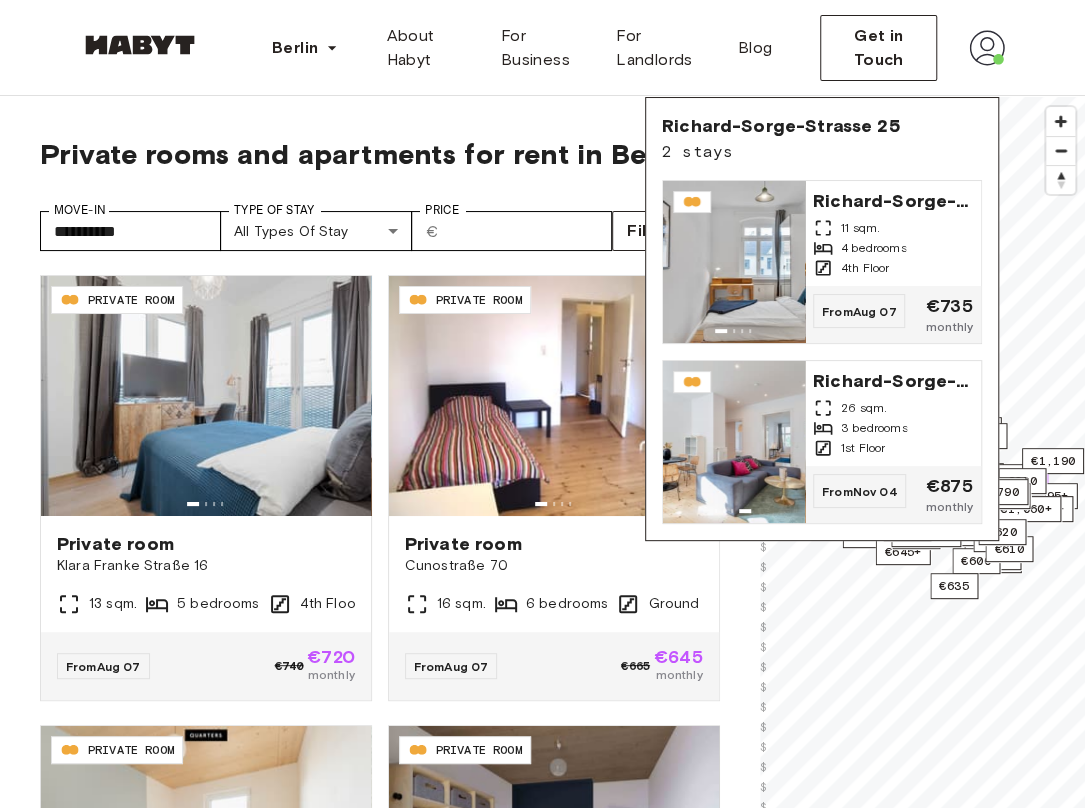 click on "Berlin Europe Amsterdam Berlin Frankfurt Hamburg Lisbon Madrid Milan Modena Paris Turin Munich Rotterdam Stuttgart Dusseldorf Cologne Zurich The Hague Graz Brussels Leipzig Asia Hong Kong Singapore Seoul Phuket Tokyo About Habyt For Business For Landlords Blog Get in Touch" at bounding box center (542, 48) 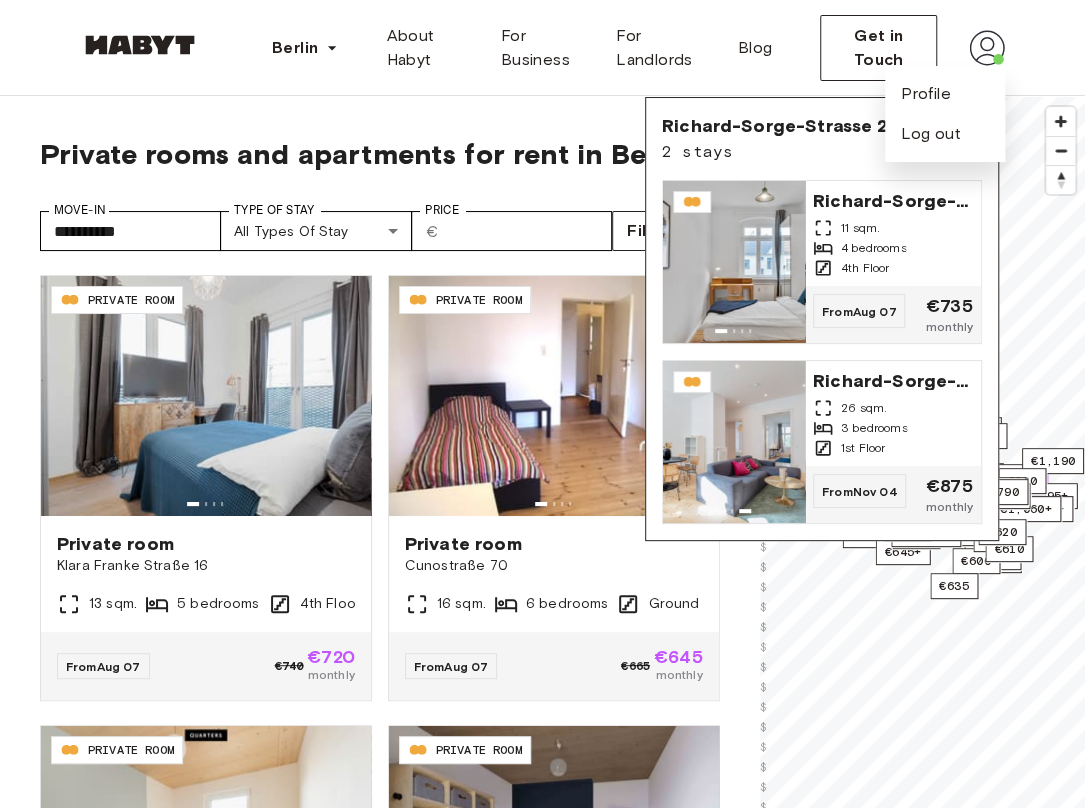 click at bounding box center [987, 48] 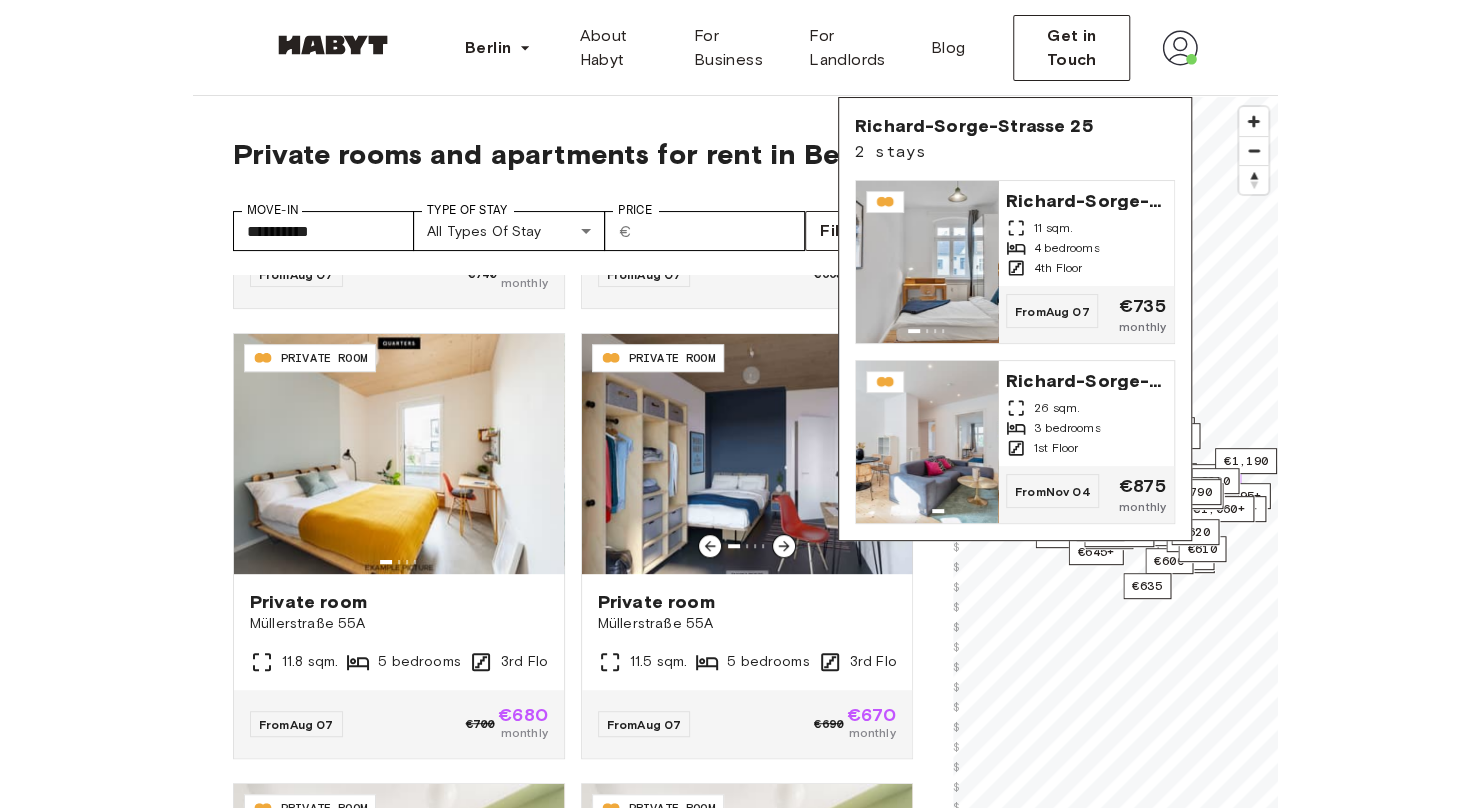 scroll, scrollTop: 393, scrollLeft: 0, axis: vertical 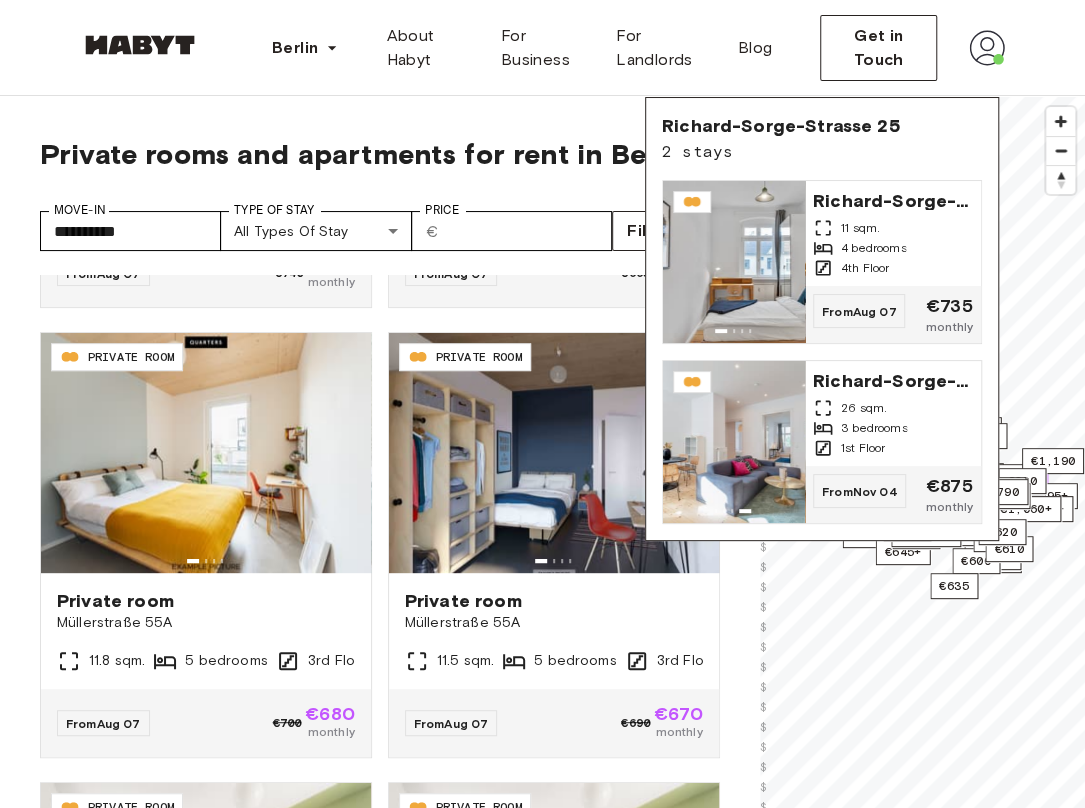 click on "**********" at bounding box center [380, 590] 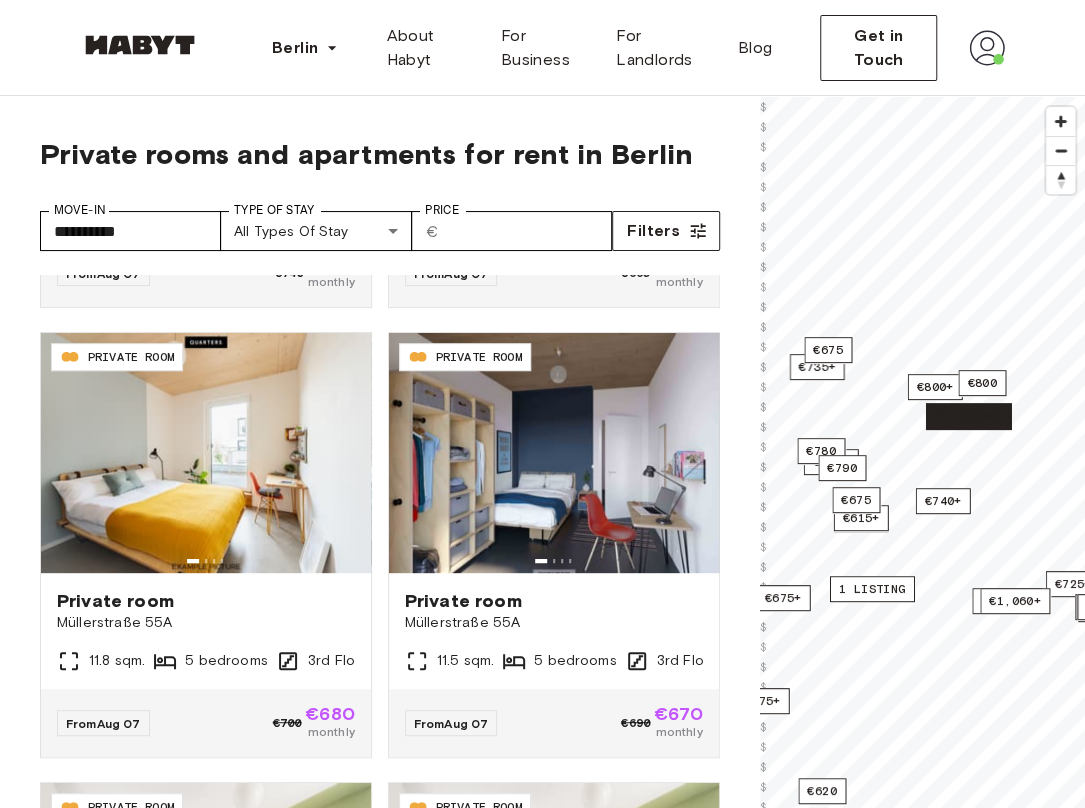 click on "1 listing" at bounding box center [967, 416] 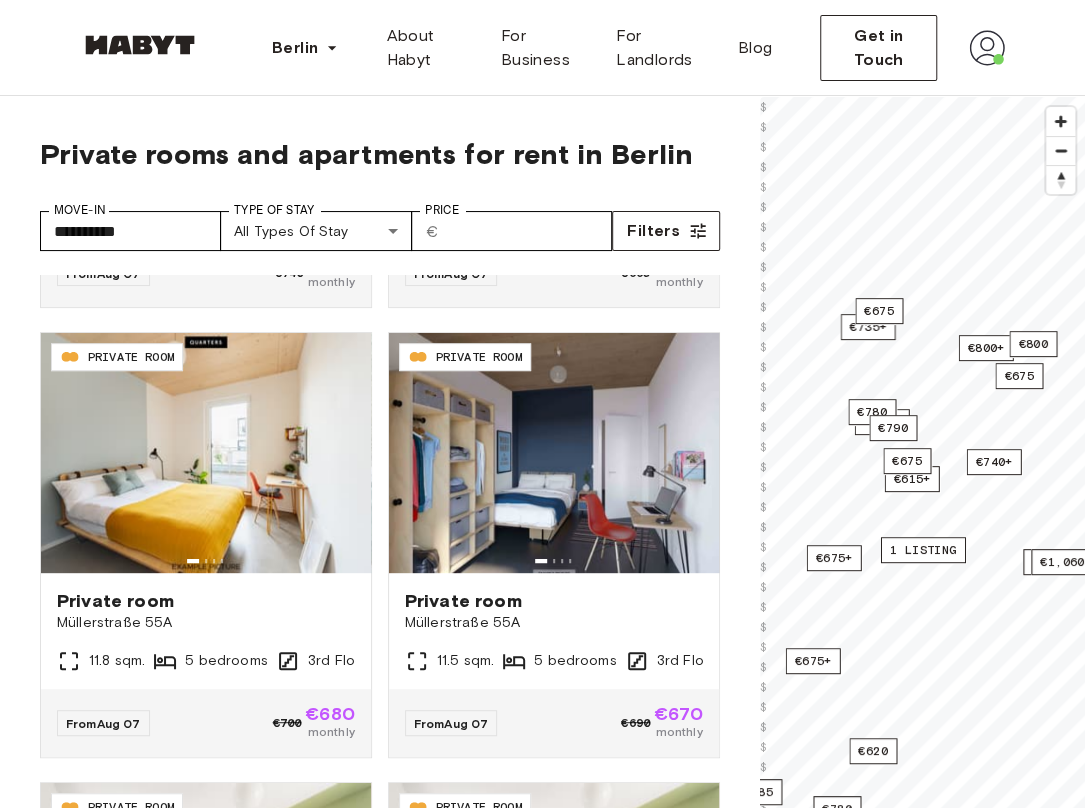 click at bounding box center (1060, 151) 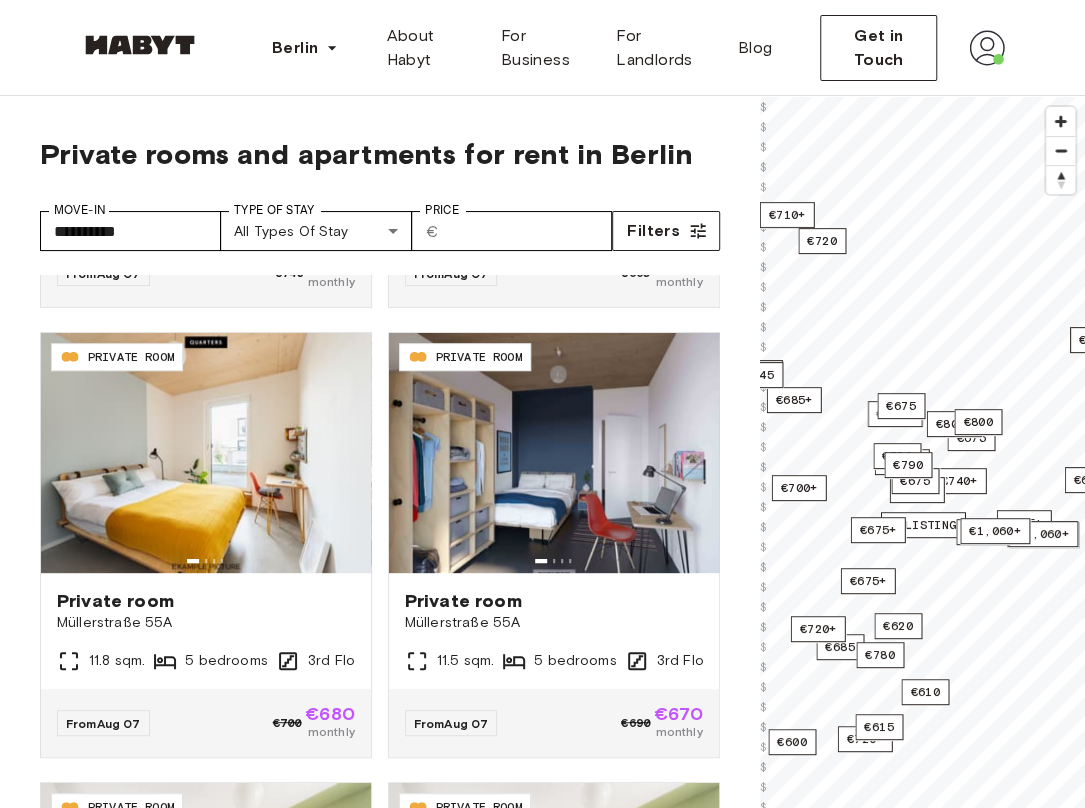 click at bounding box center [1060, 151] 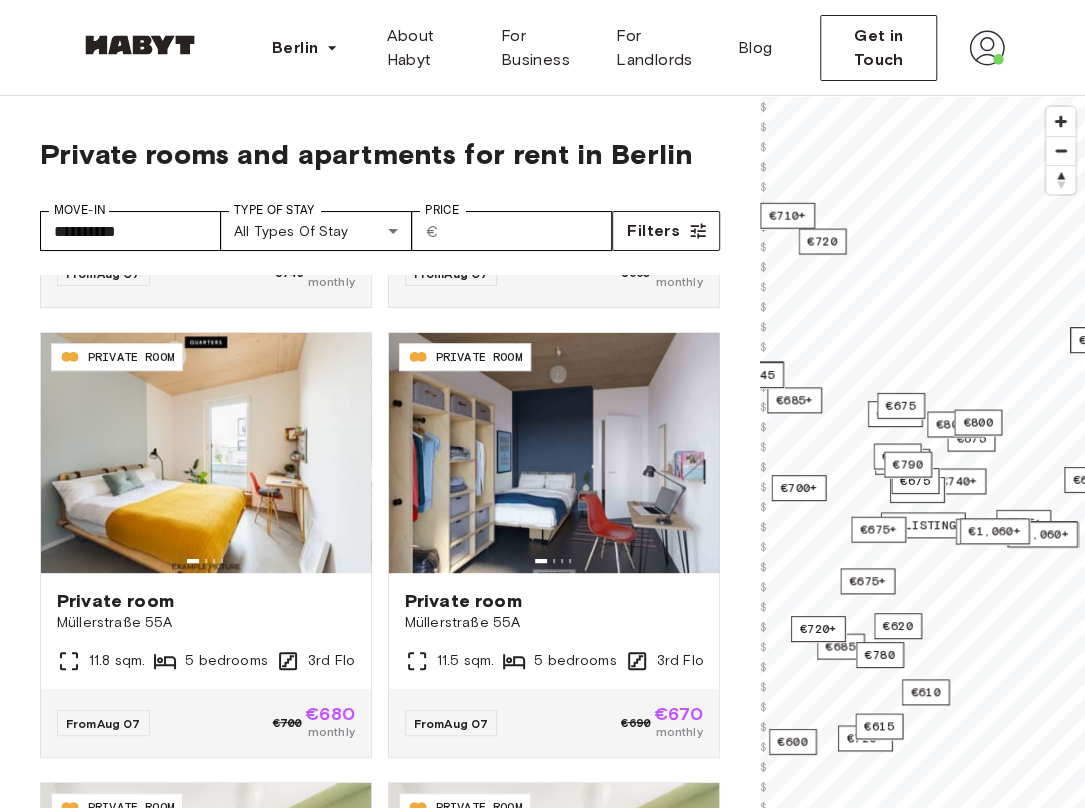click at bounding box center (1060, 151) 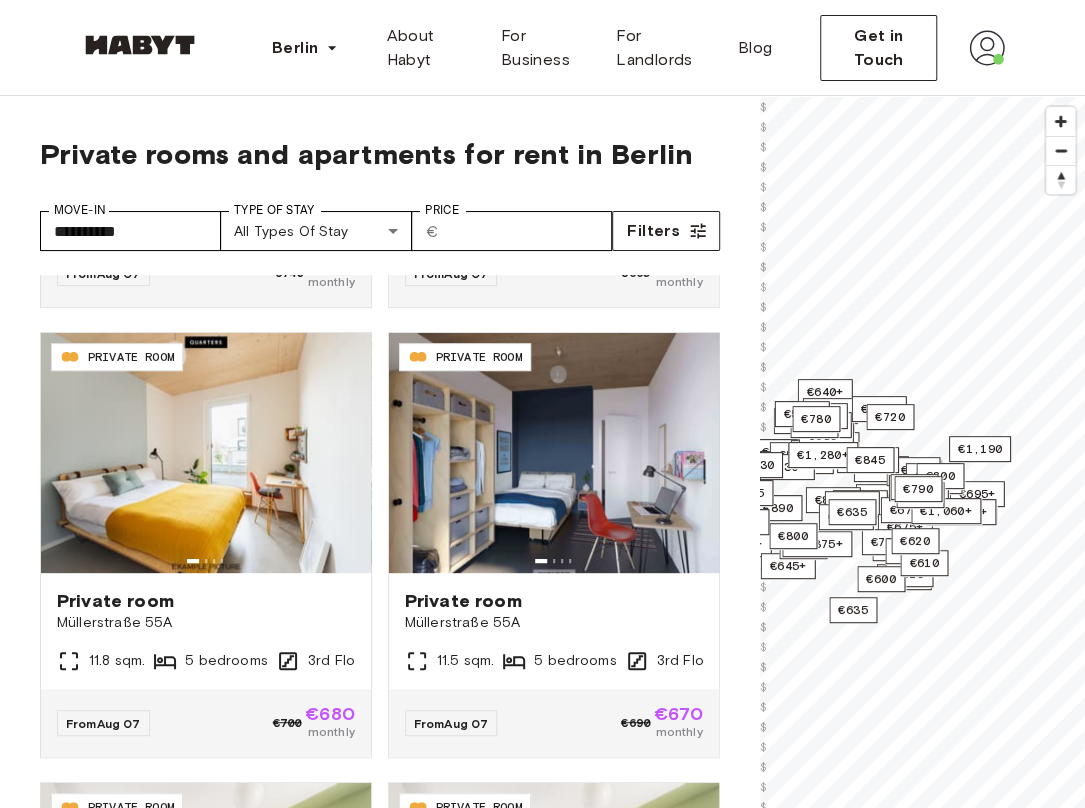 click at bounding box center [1060, 151] 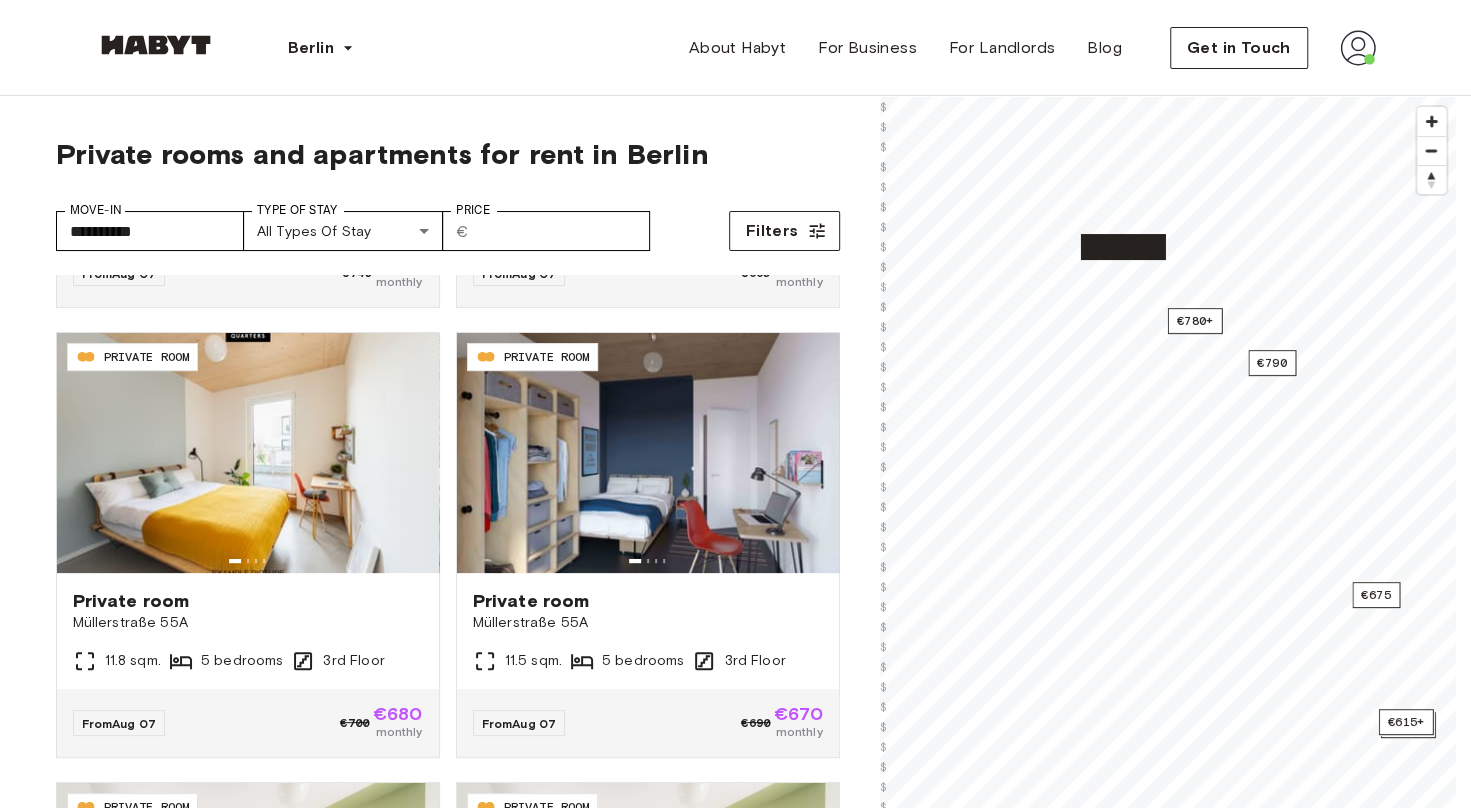 click on "1 listing" at bounding box center [1122, 247] 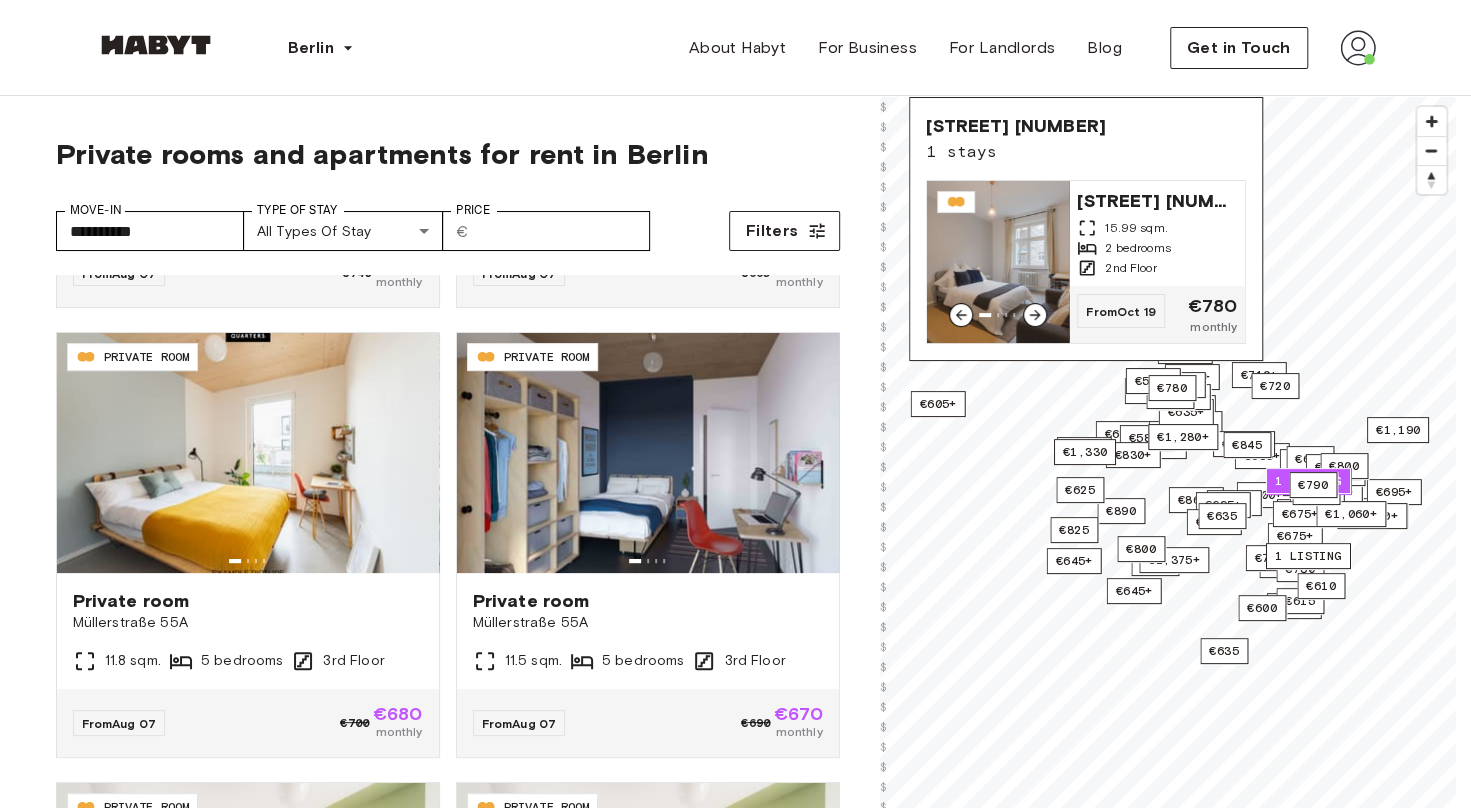 click 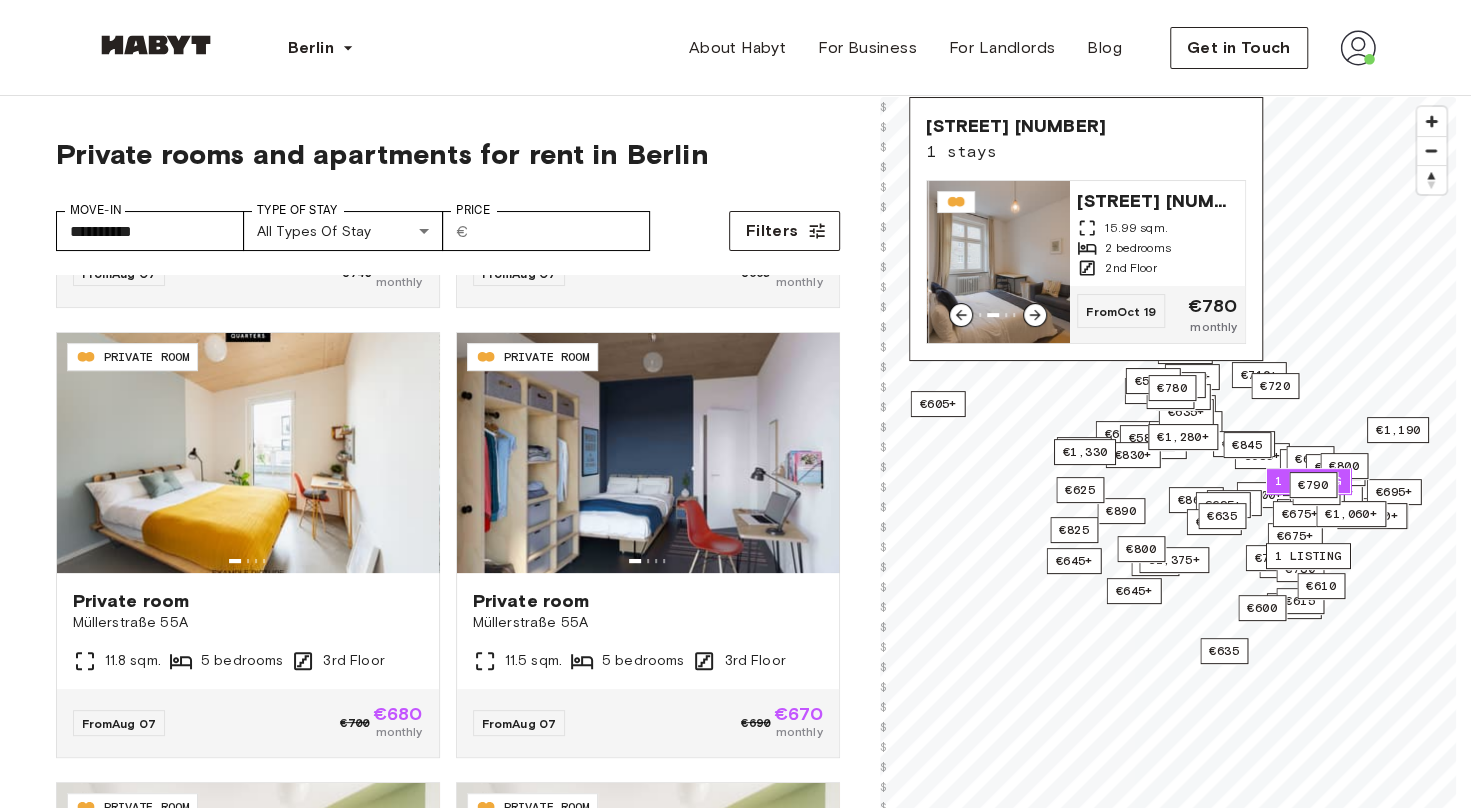 click 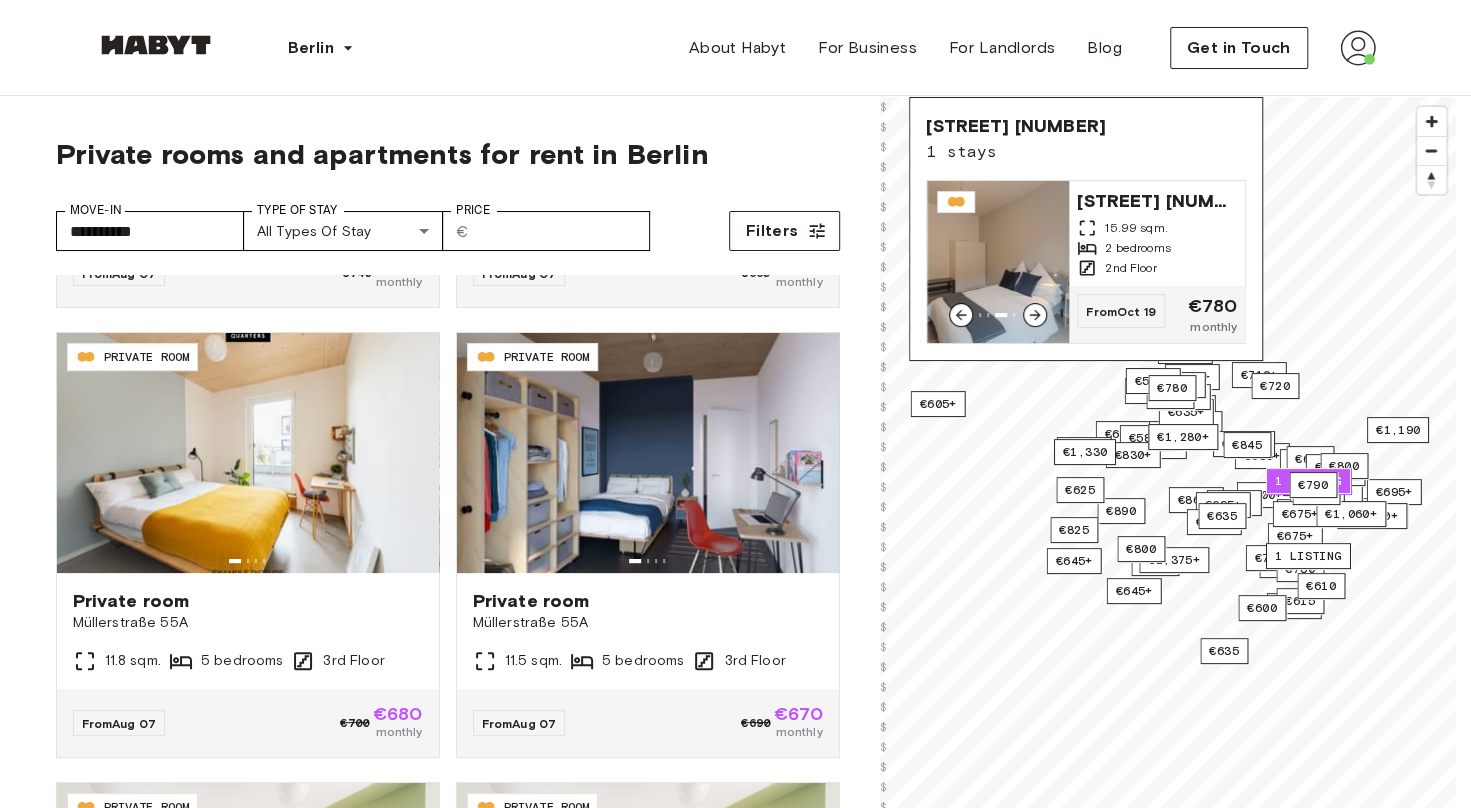 click 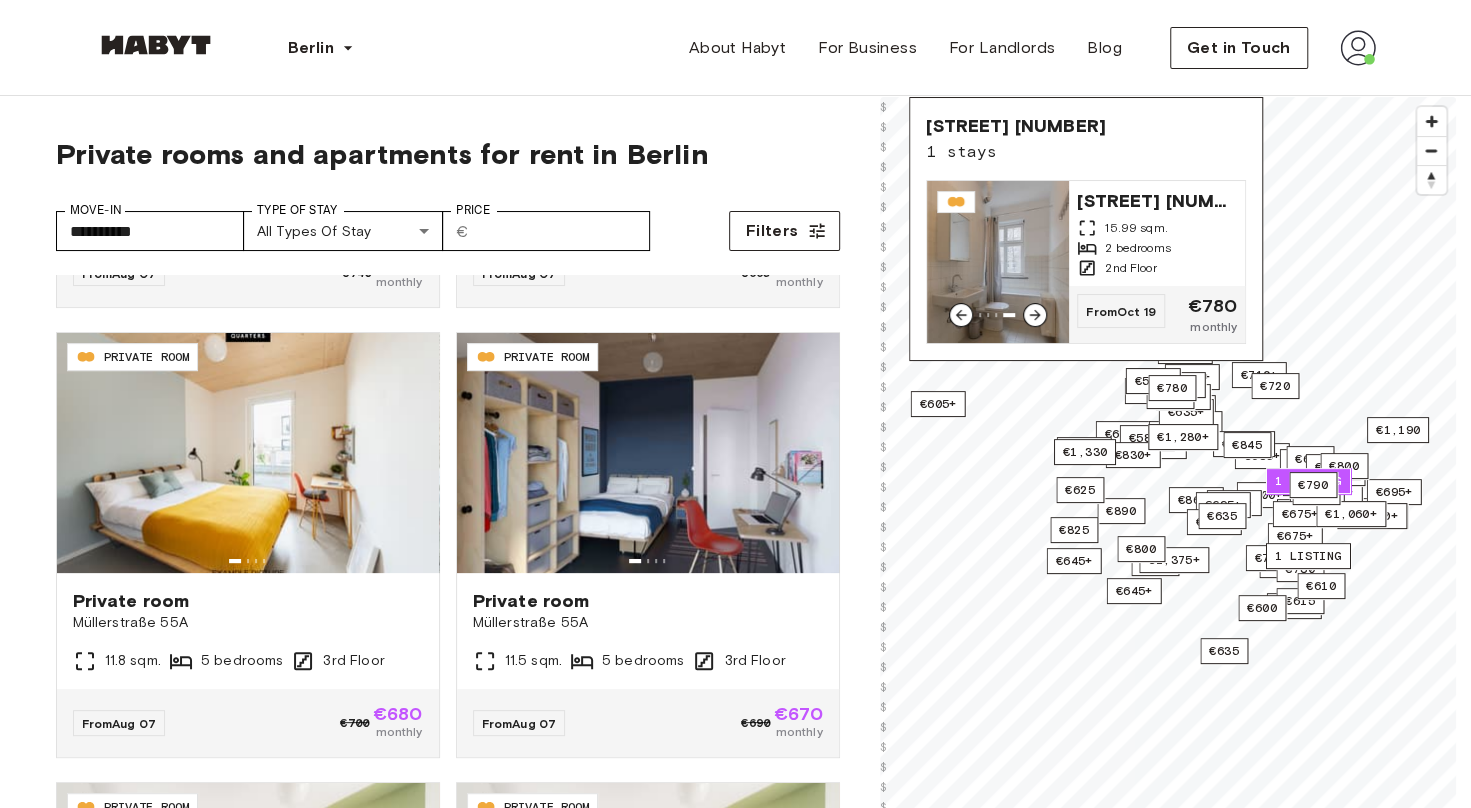 click 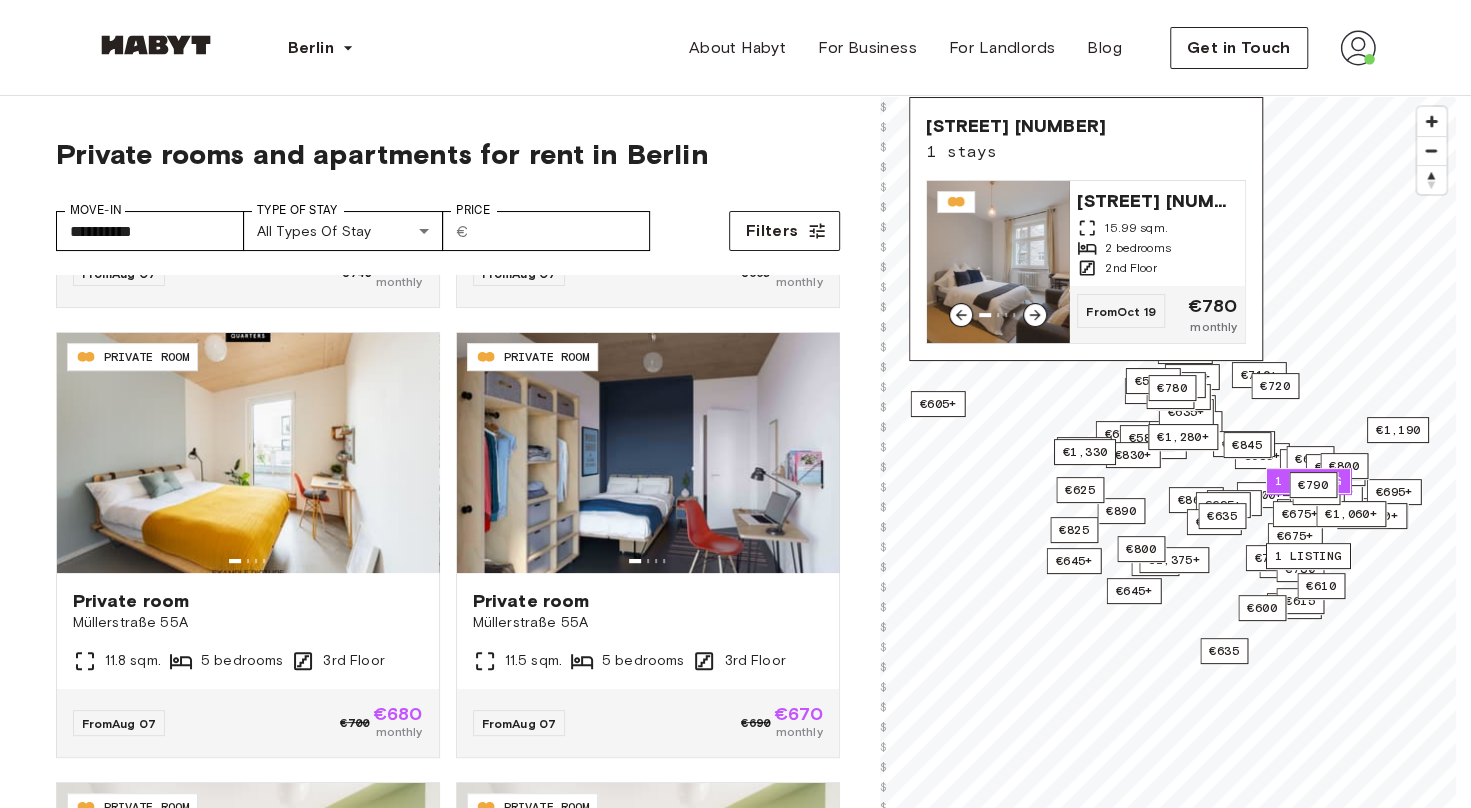 click on "Gubener Straße 53a 15.99 sqm. 2 bedrooms 2nd Floor" at bounding box center (1157, 233) 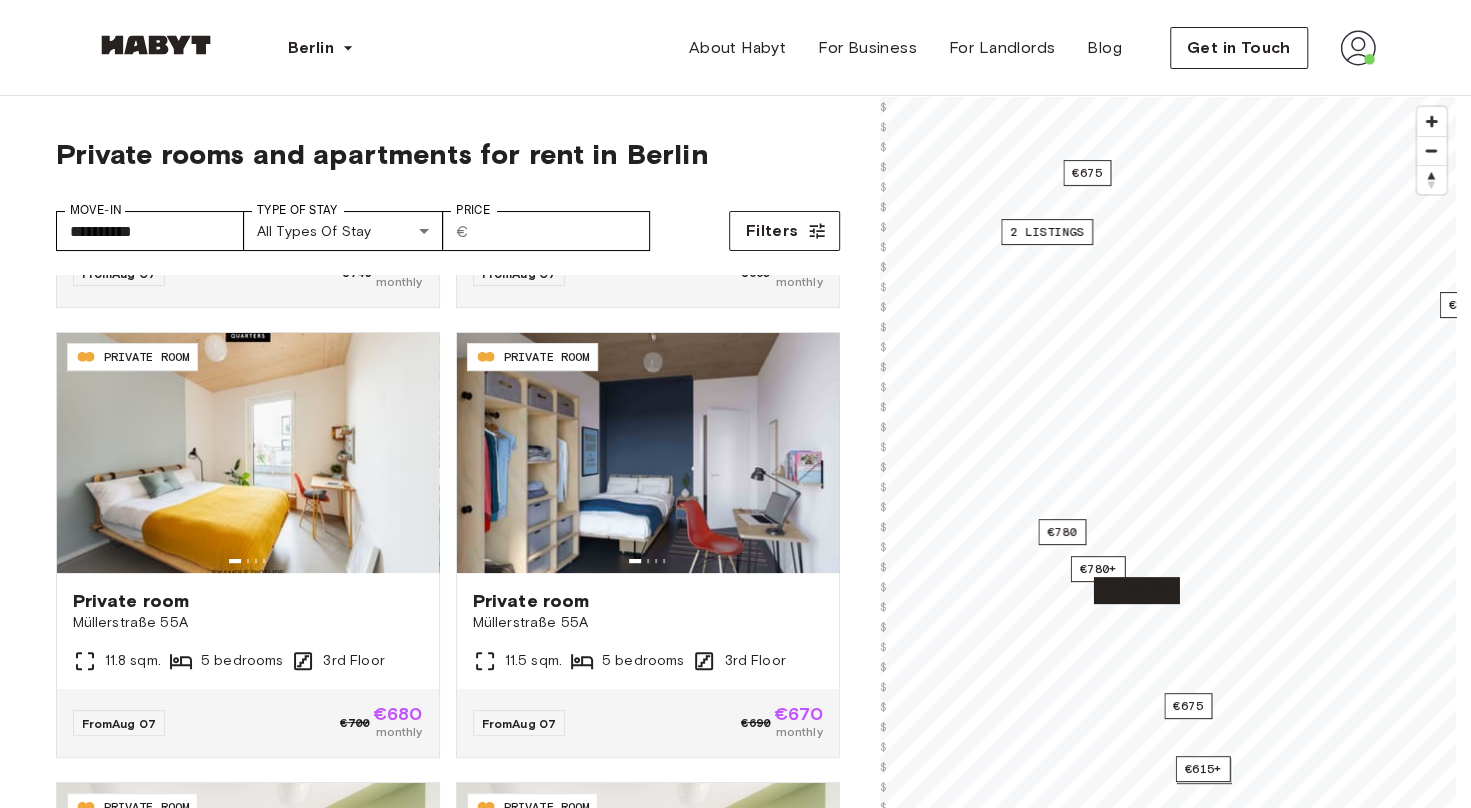 click on "1 listing" at bounding box center (1135, 590) 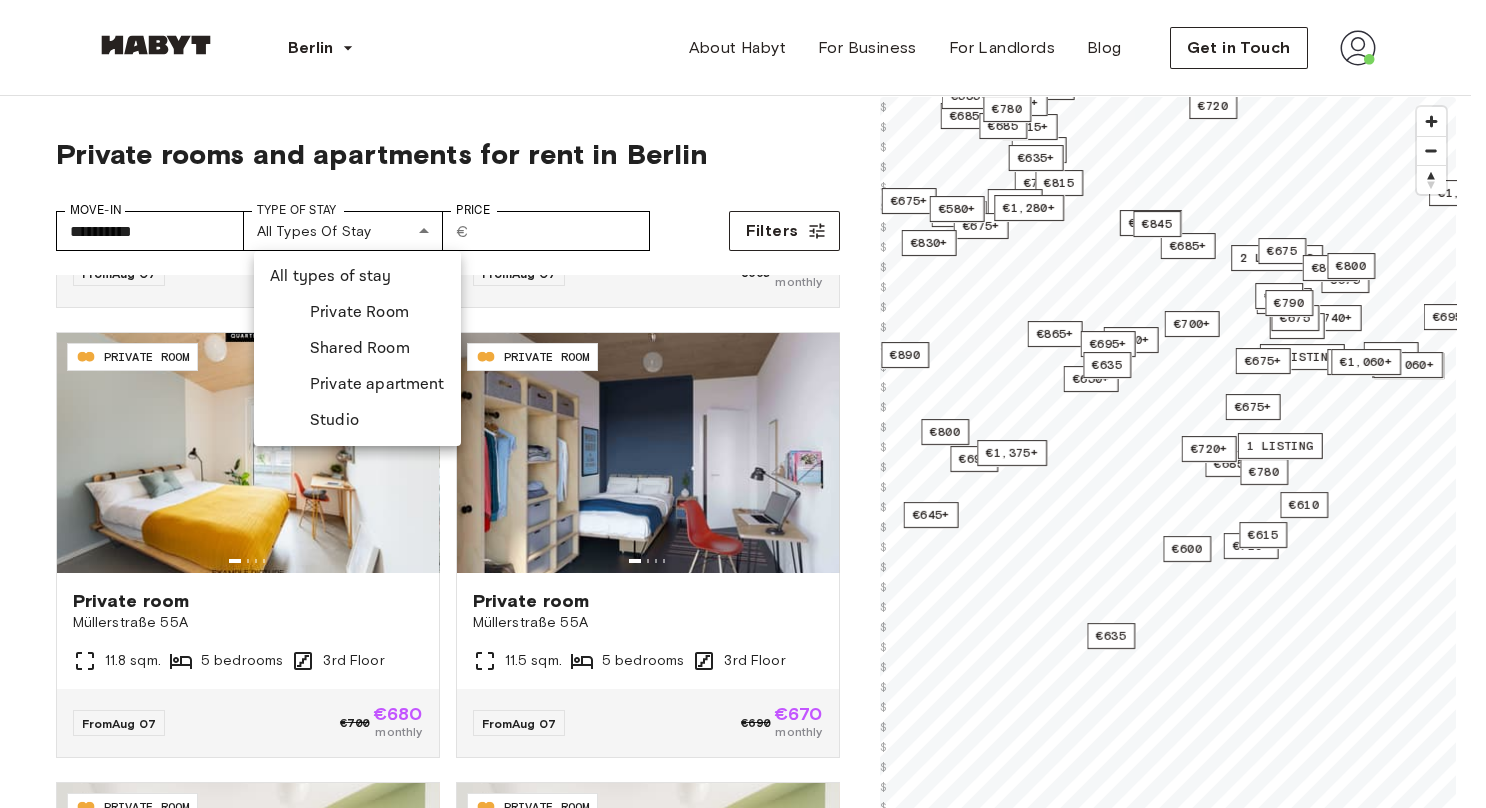 click on "**********" at bounding box center (743, 2411) 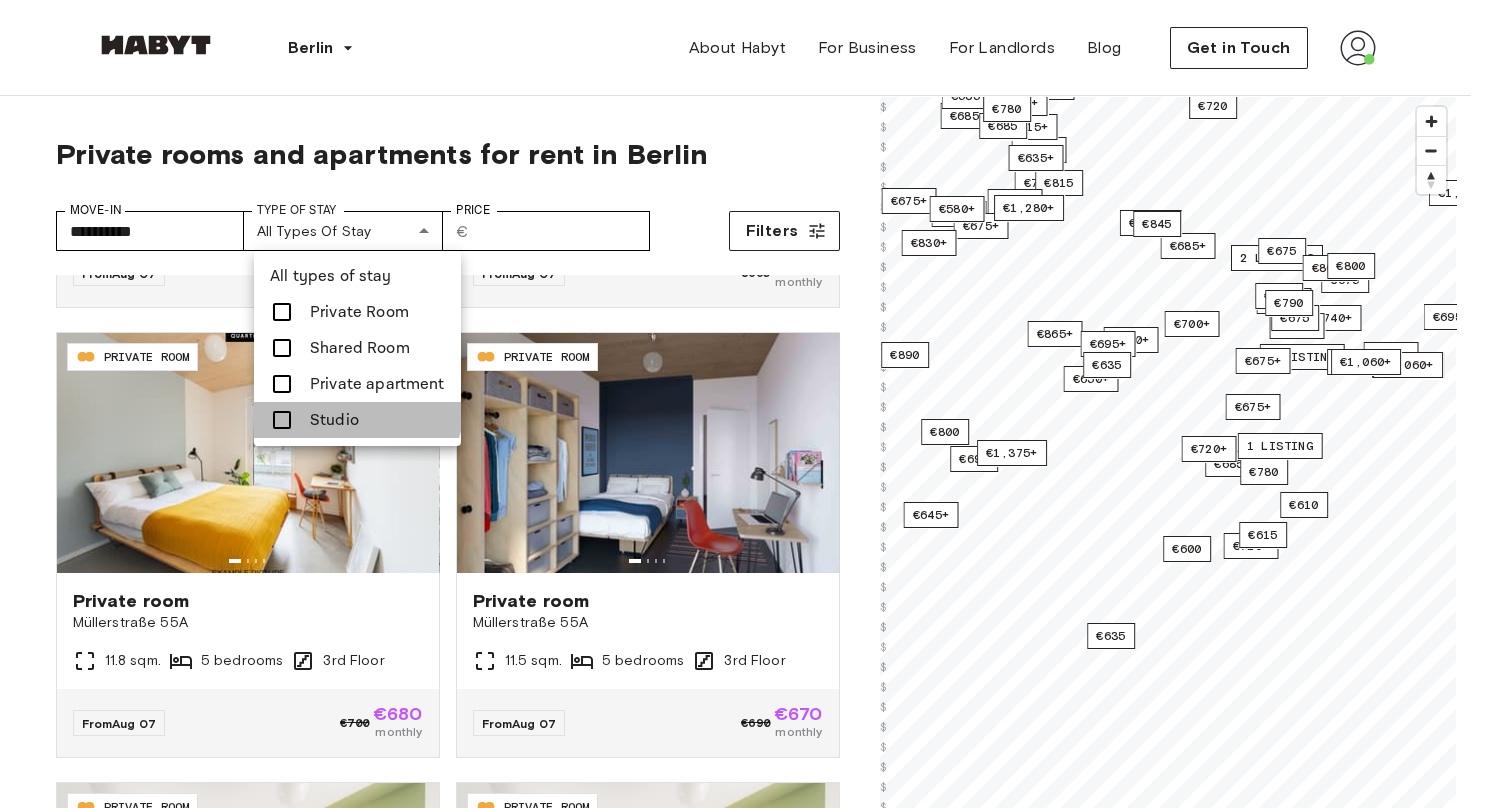 click on "Studio" at bounding box center (357, 420) 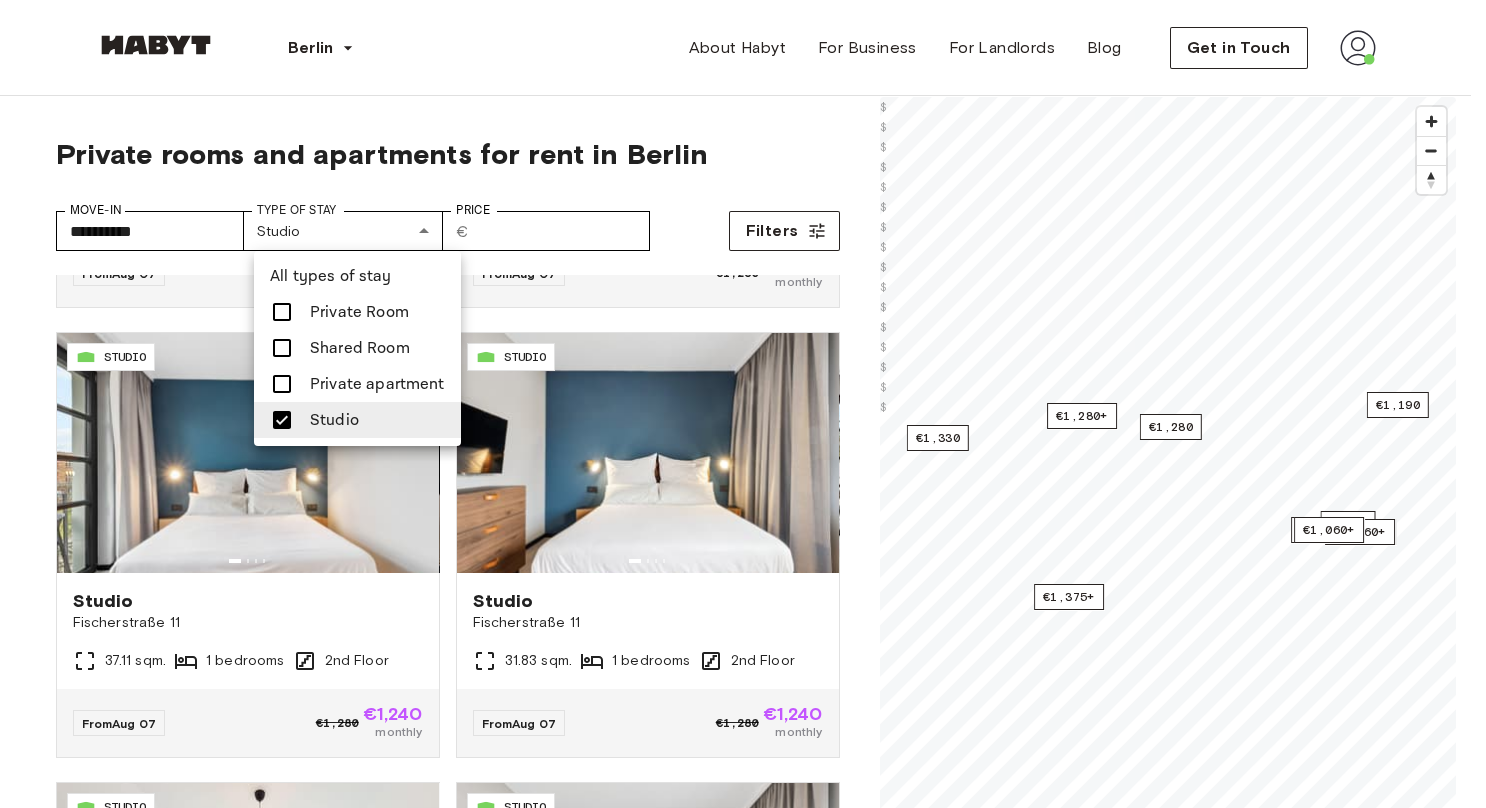 click at bounding box center (743, 404) 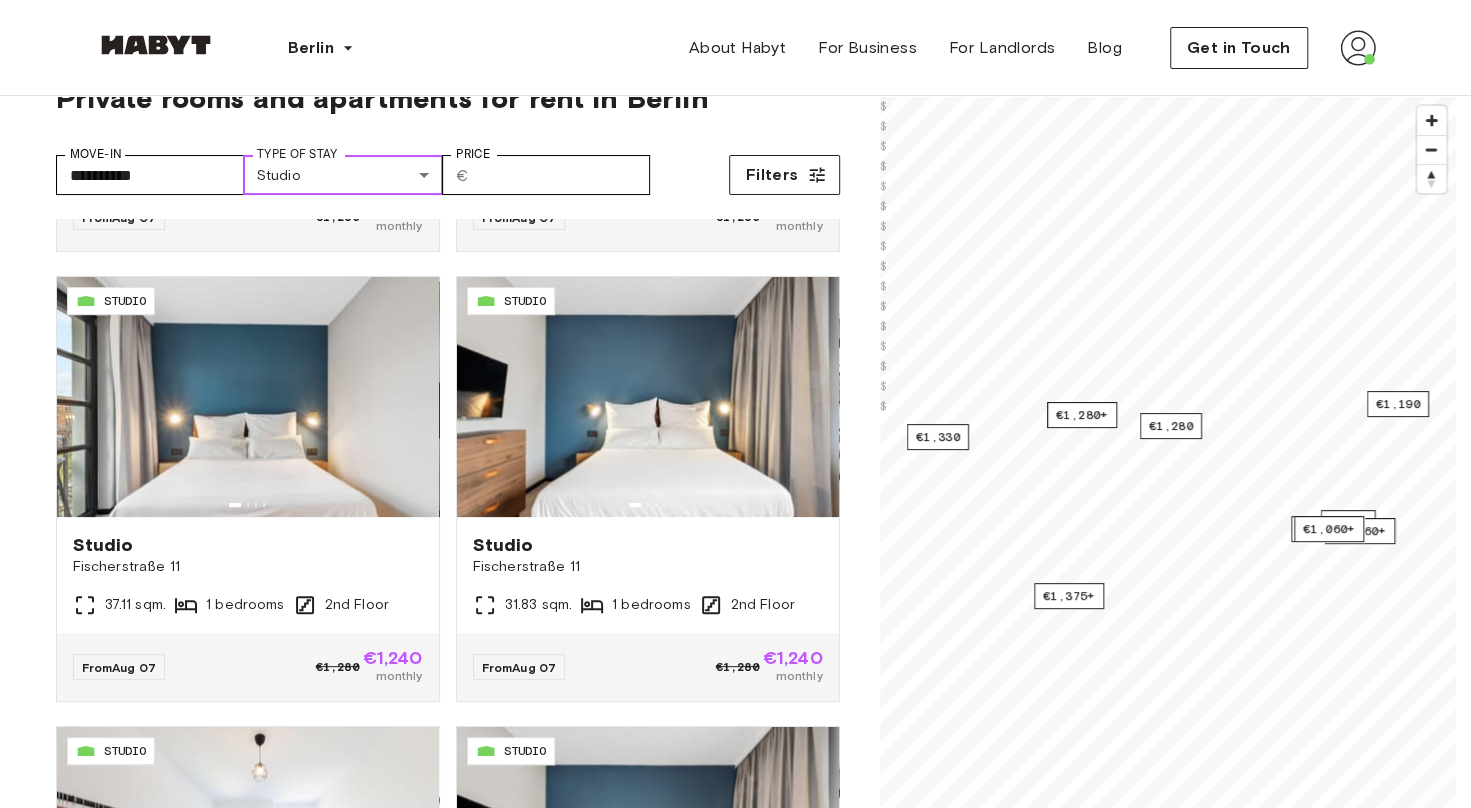 scroll, scrollTop: 58, scrollLeft: 0, axis: vertical 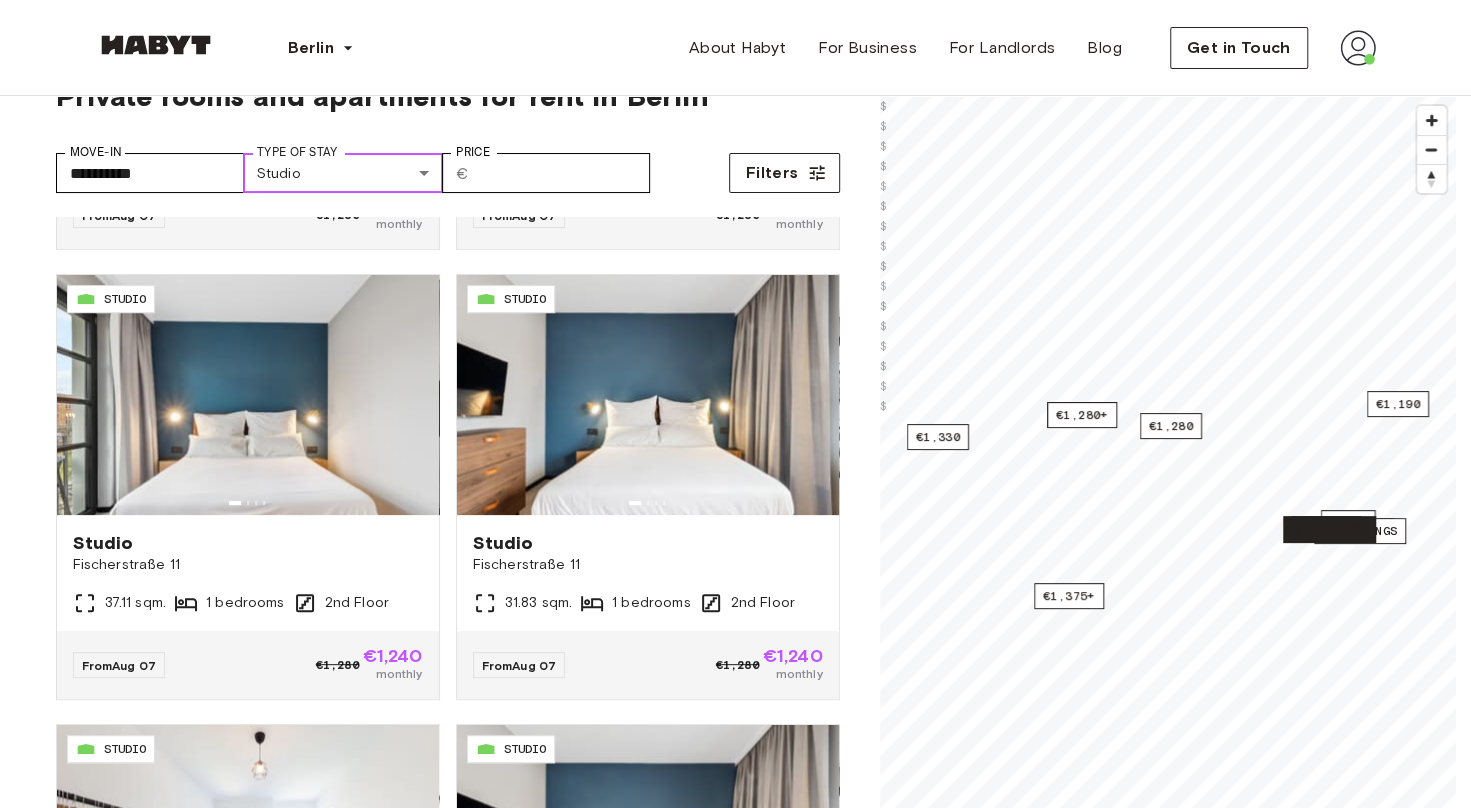 click on "9 listings" at bounding box center [1329, 529] 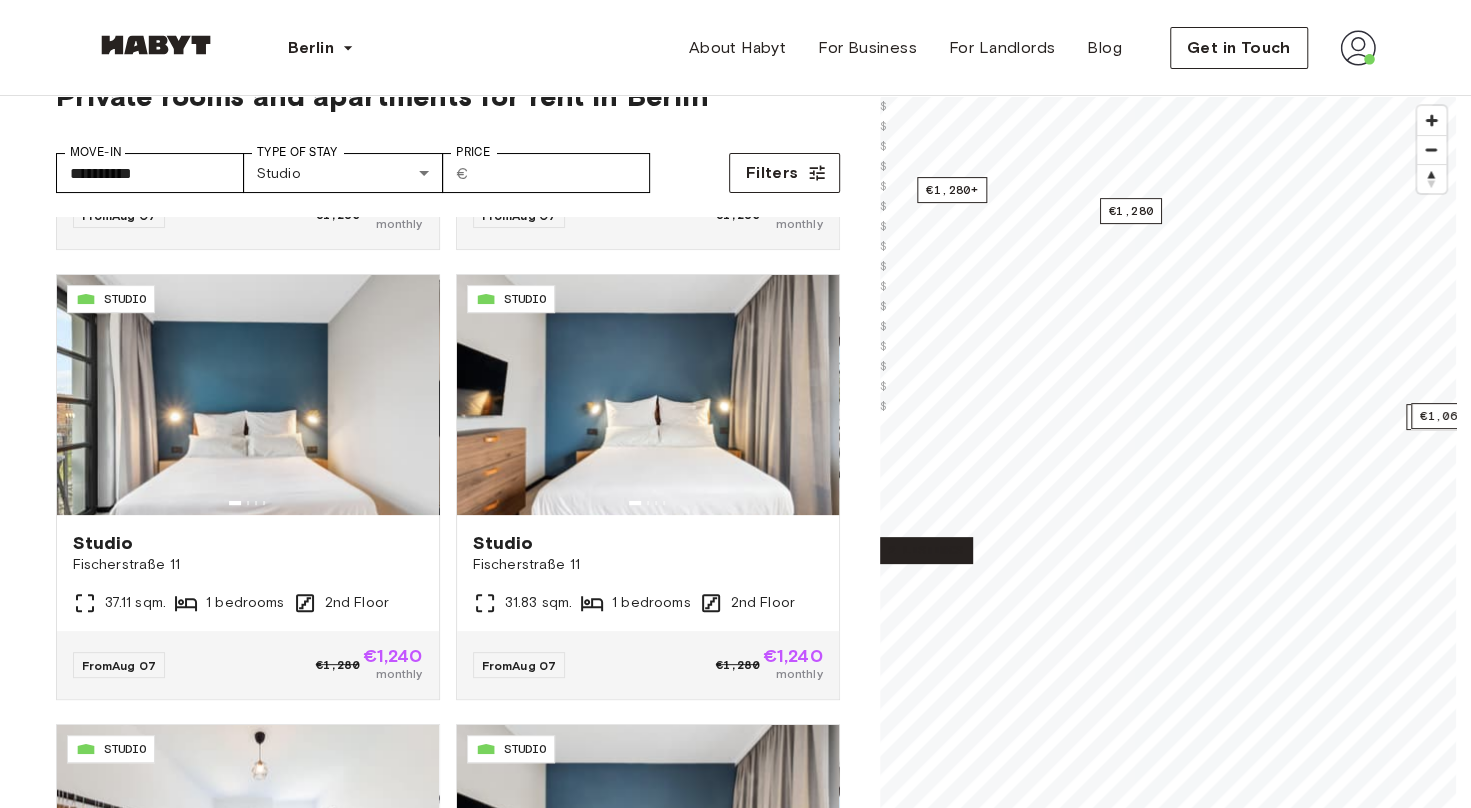 click on "2 listings" at bounding box center (926, 550) 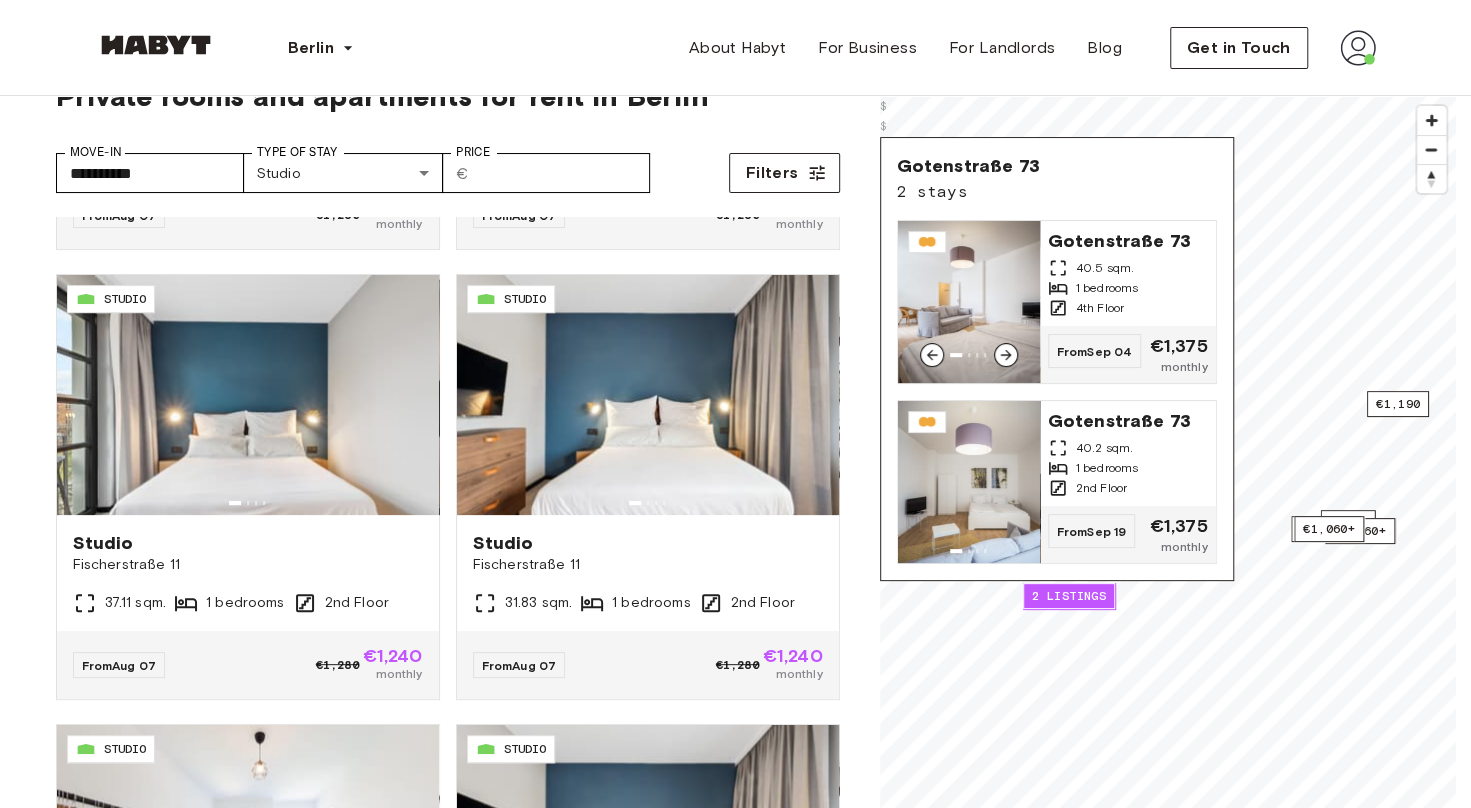 click 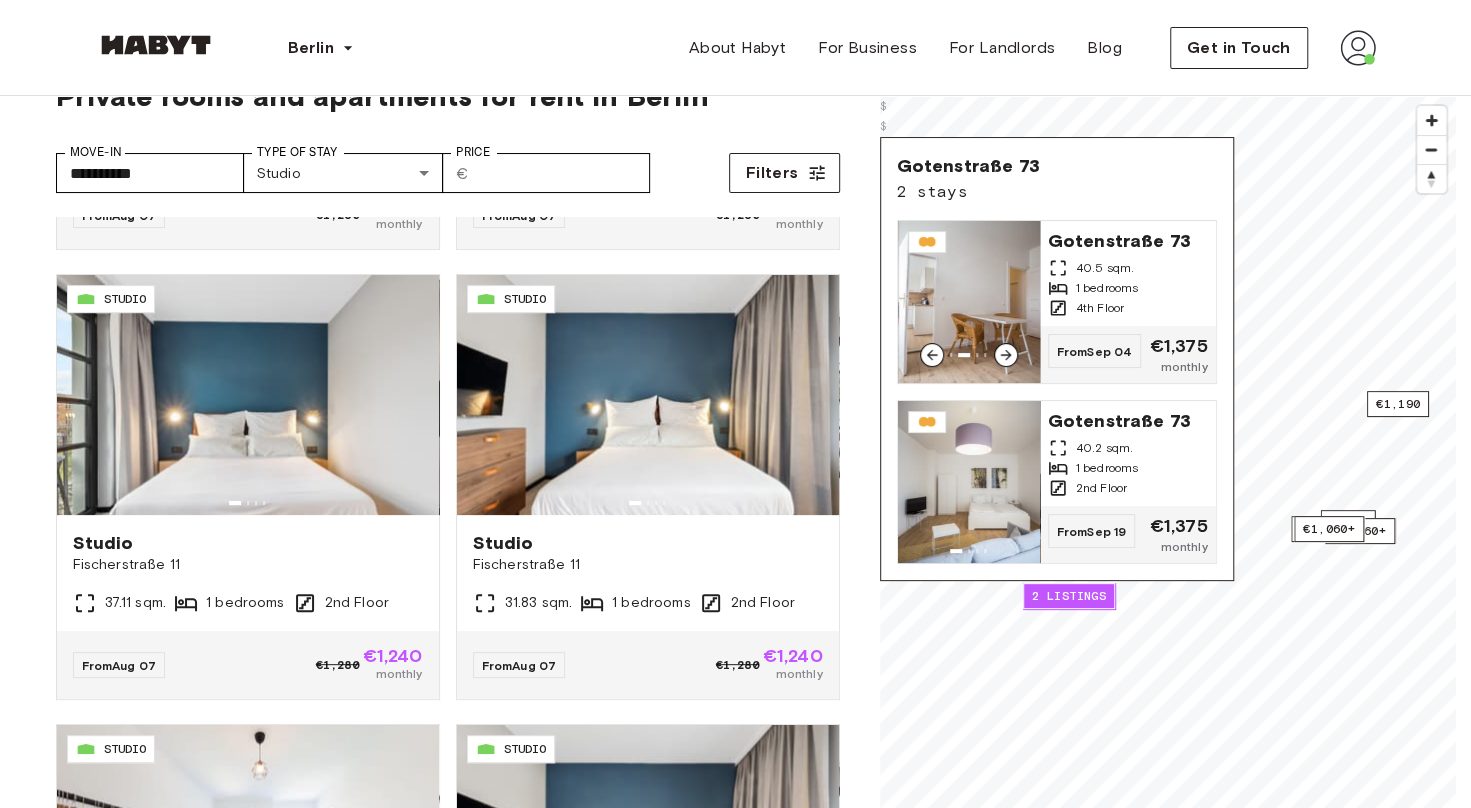 click 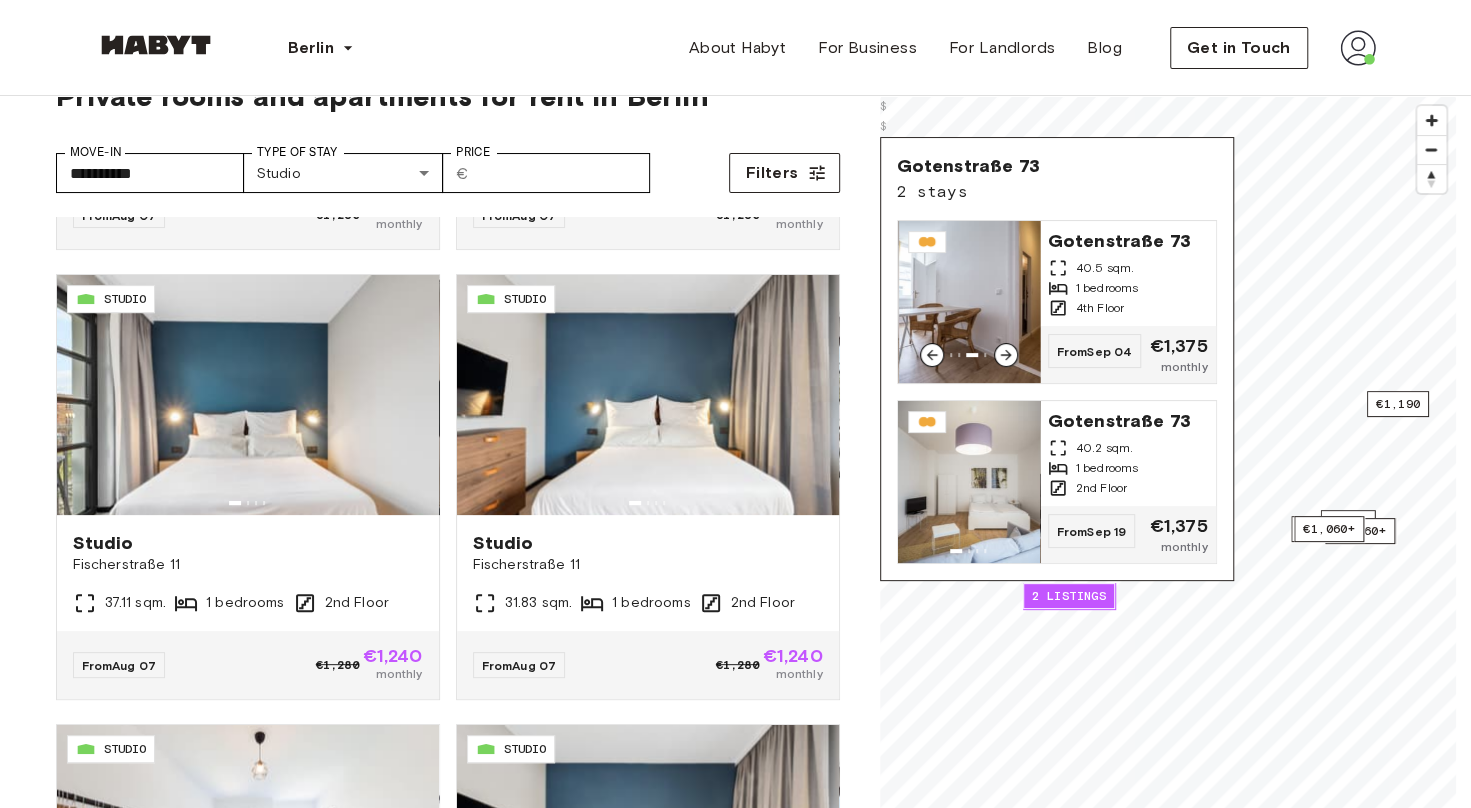 click 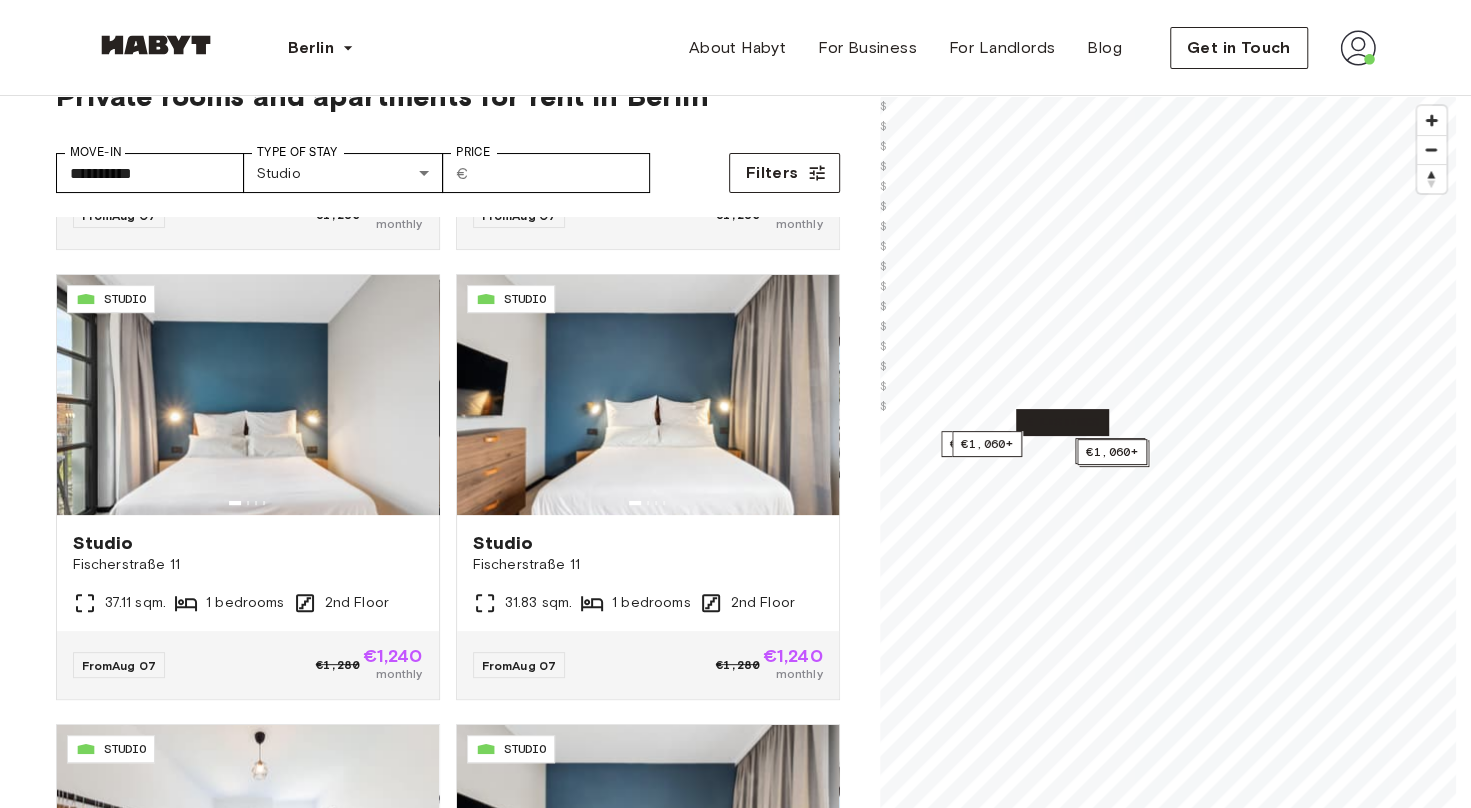 click on "4 listings" at bounding box center (1062, 422) 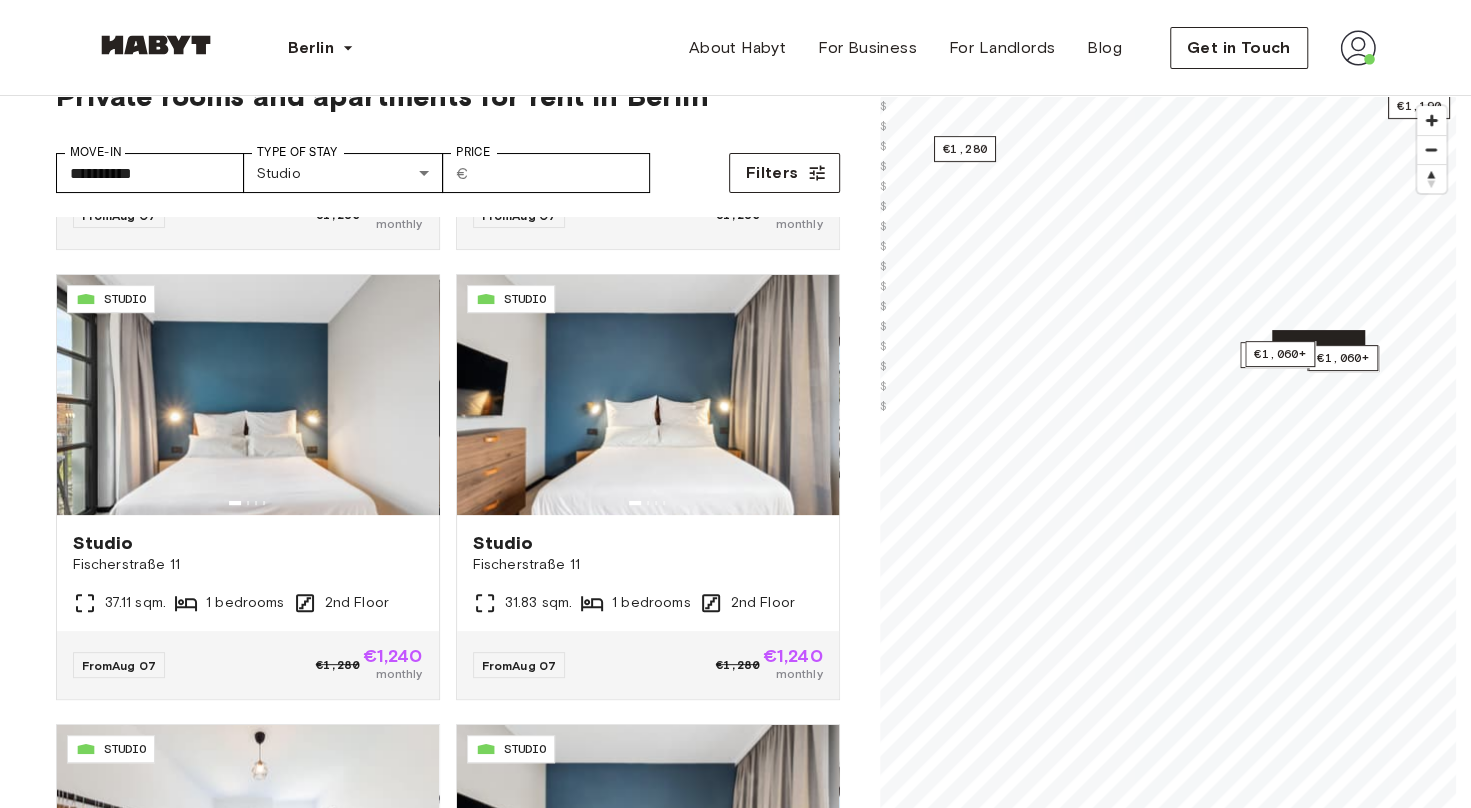 click on "4 listings" at bounding box center (1318, 343) 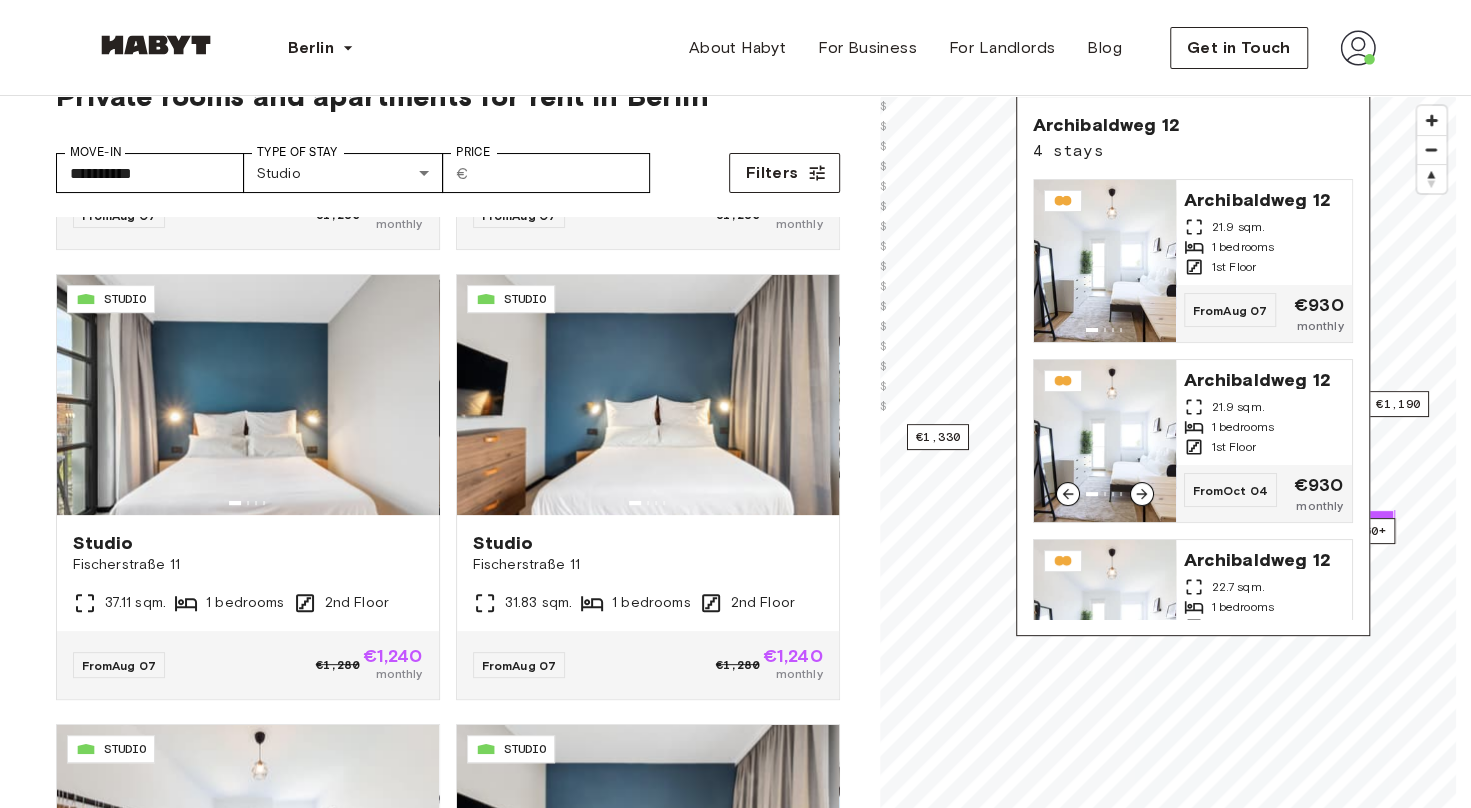 click at bounding box center (1105, 441) 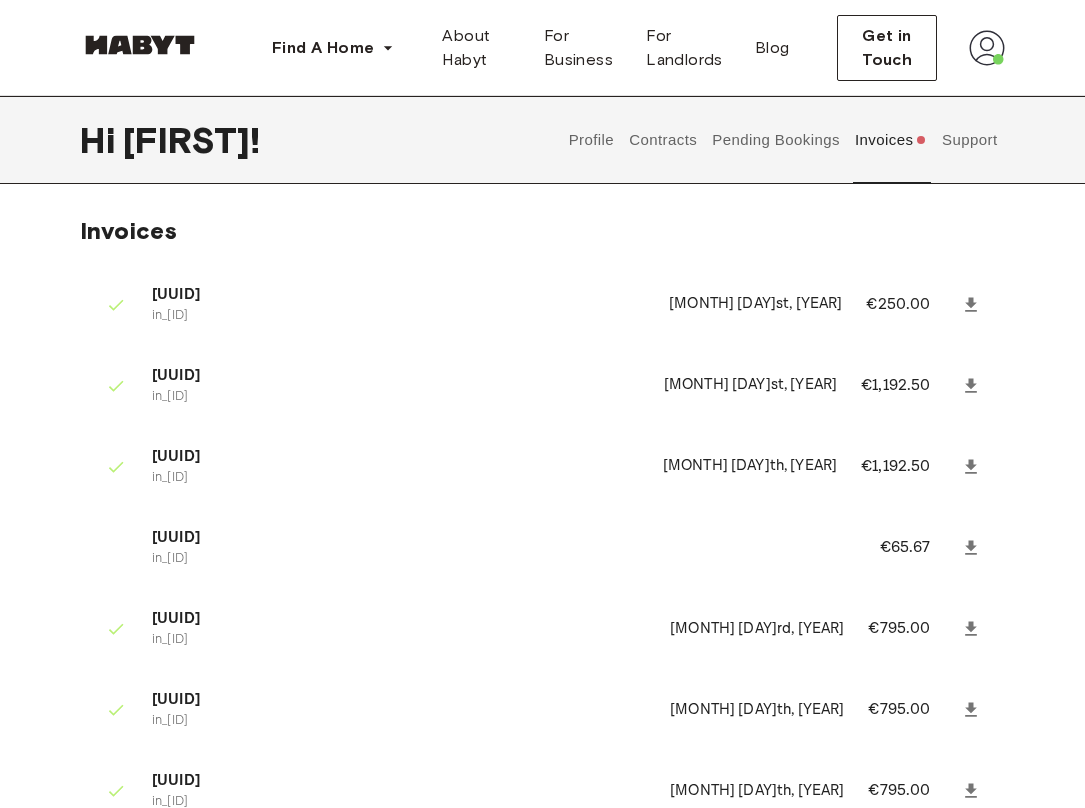 scroll, scrollTop: 0, scrollLeft: 0, axis: both 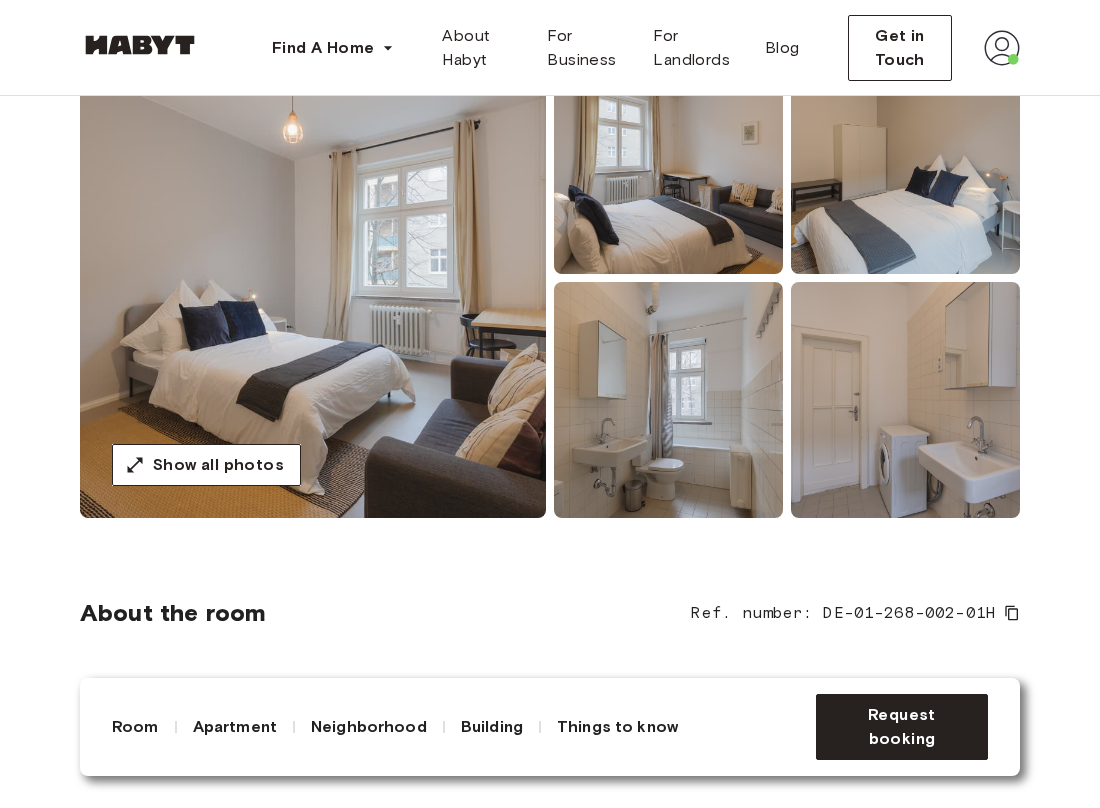 click at bounding box center [668, 400] 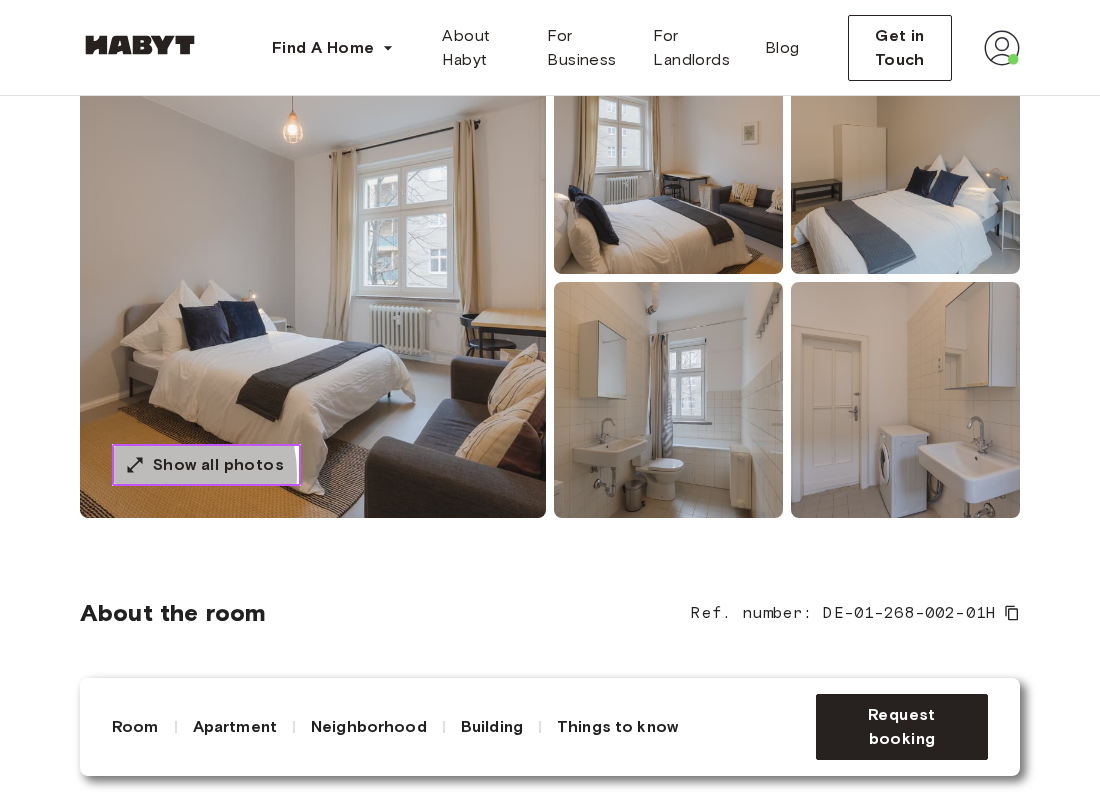 click on "Show all photos" at bounding box center (218, 465) 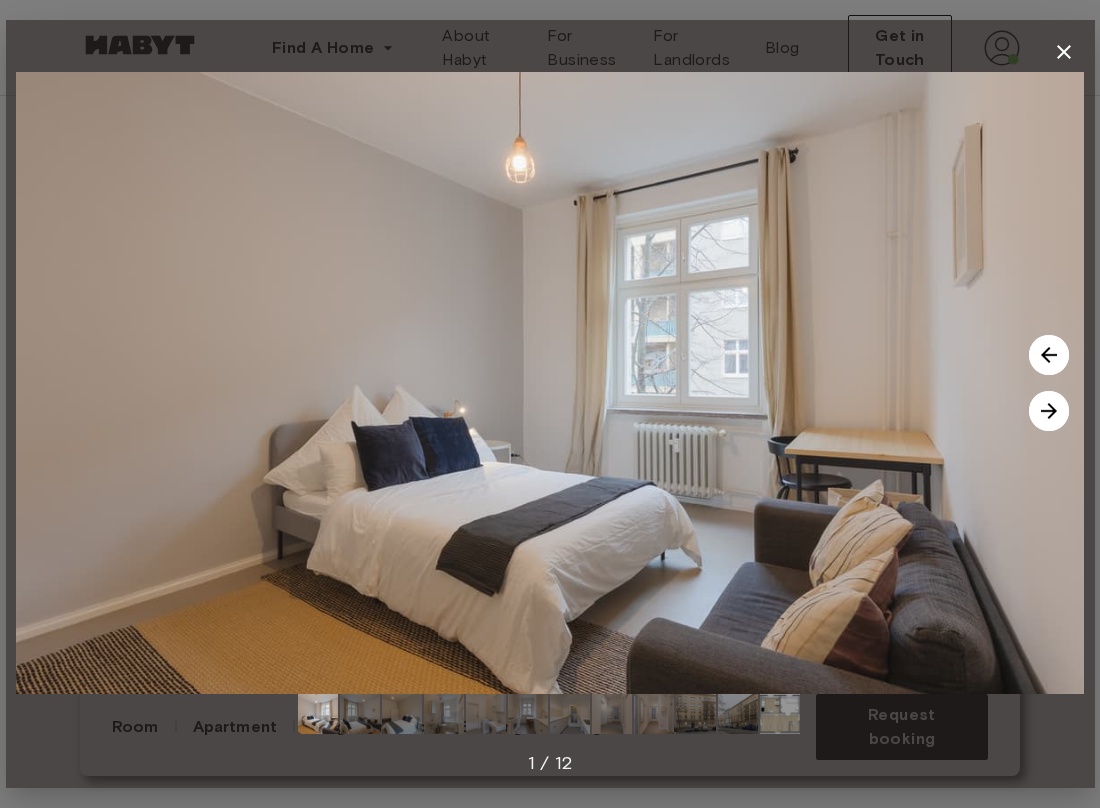 click at bounding box center (1049, 411) 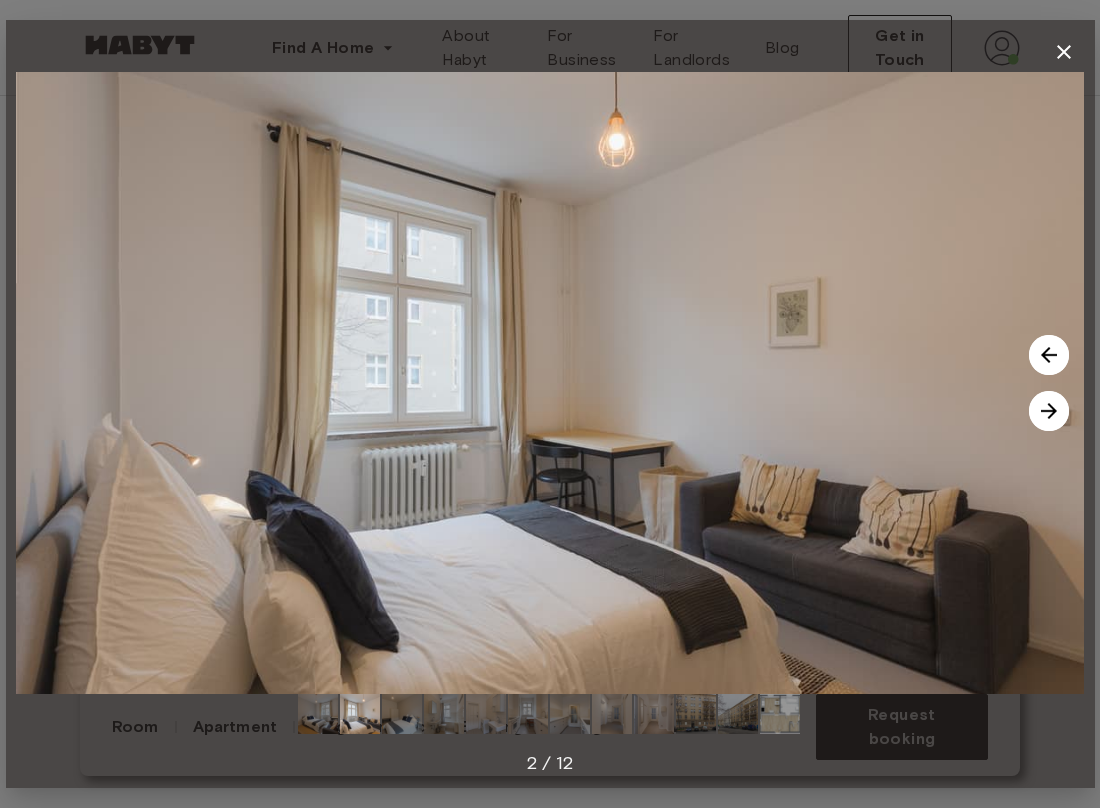 click at bounding box center (1049, 411) 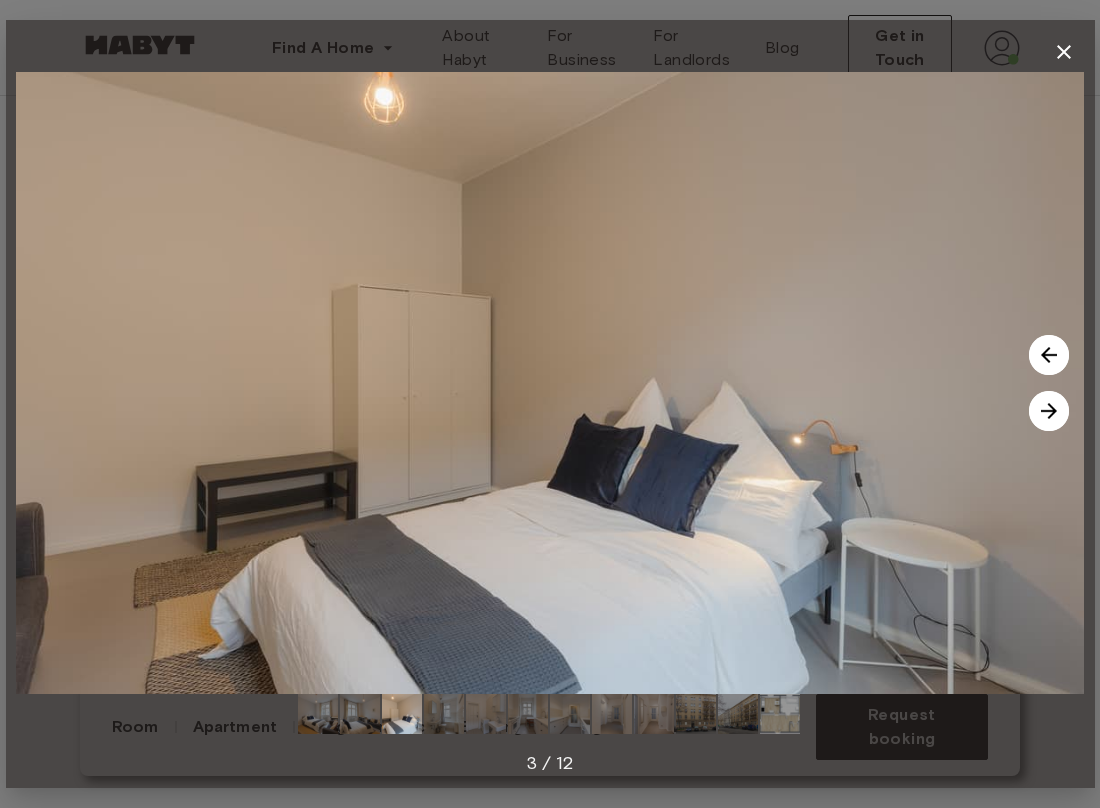 click at bounding box center [1049, 355] 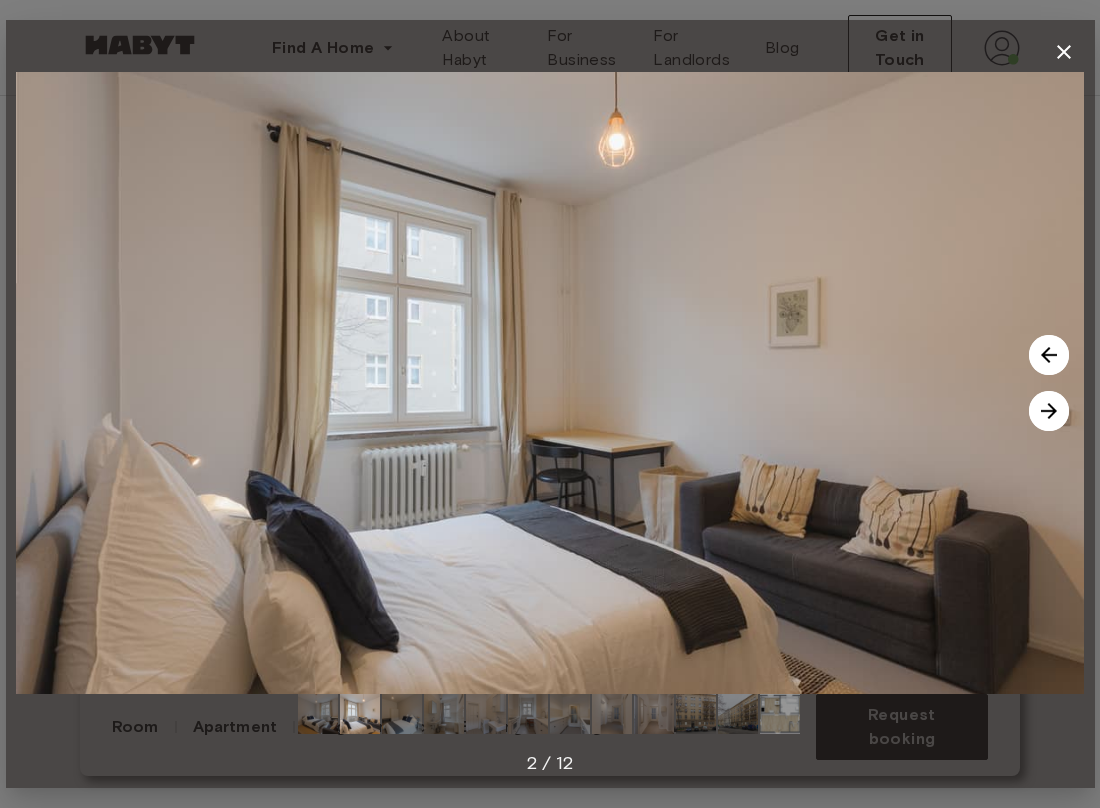click at bounding box center [1049, 411] 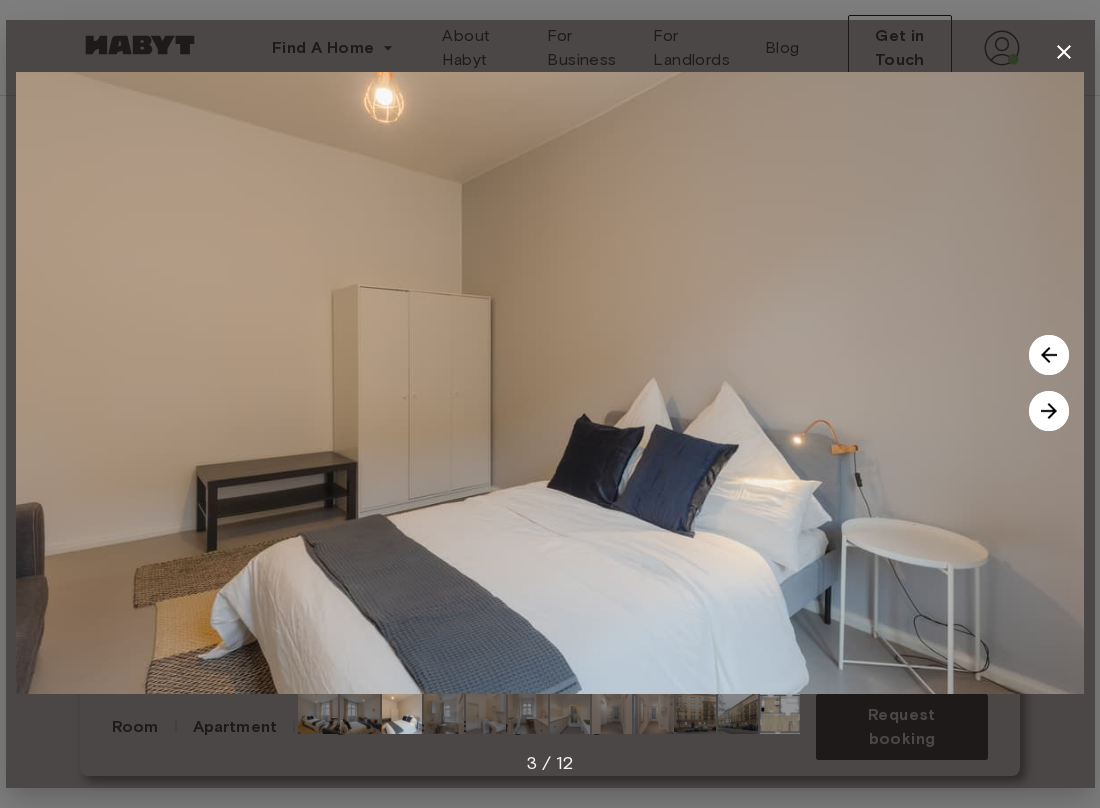 click at bounding box center [1049, 411] 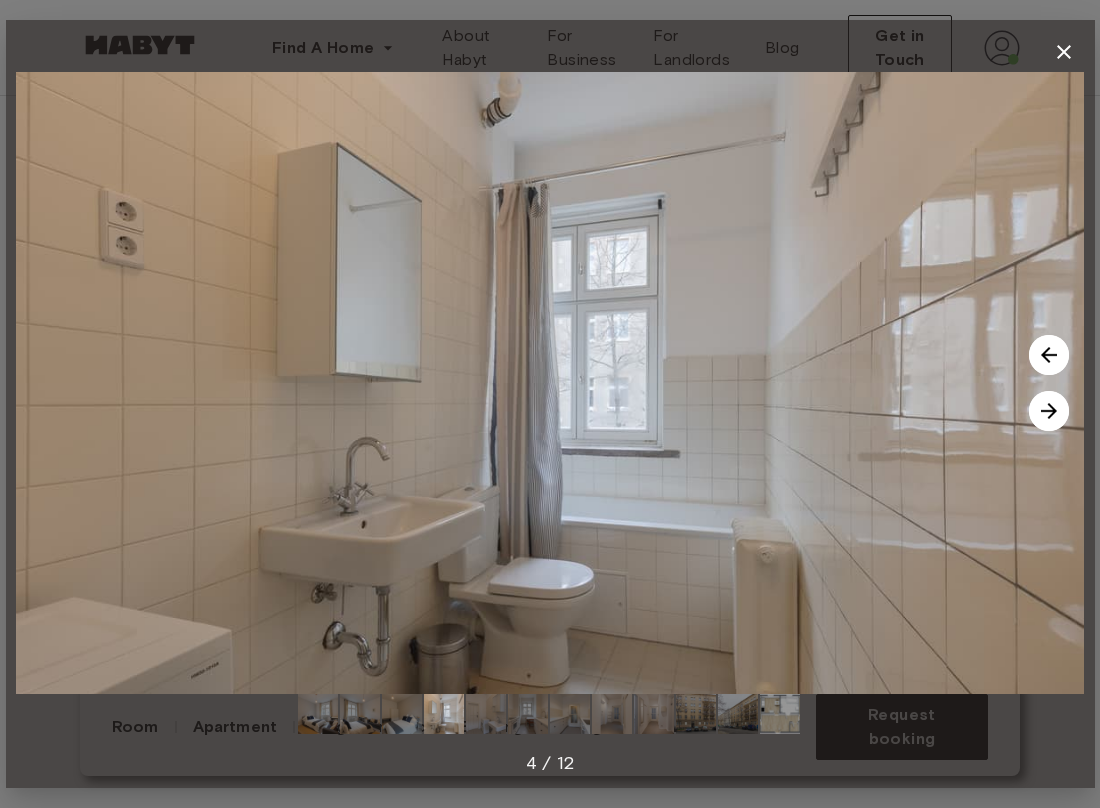 click at bounding box center (1049, 411) 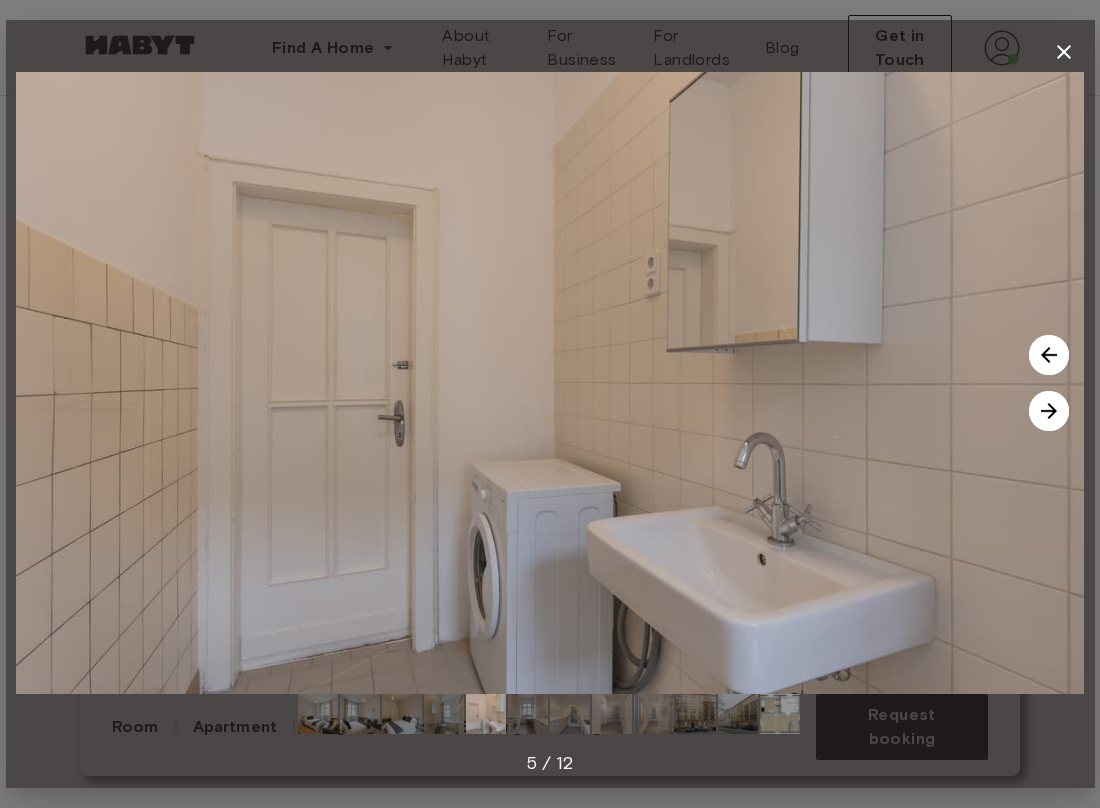 click at bounding box center (1049, 411) 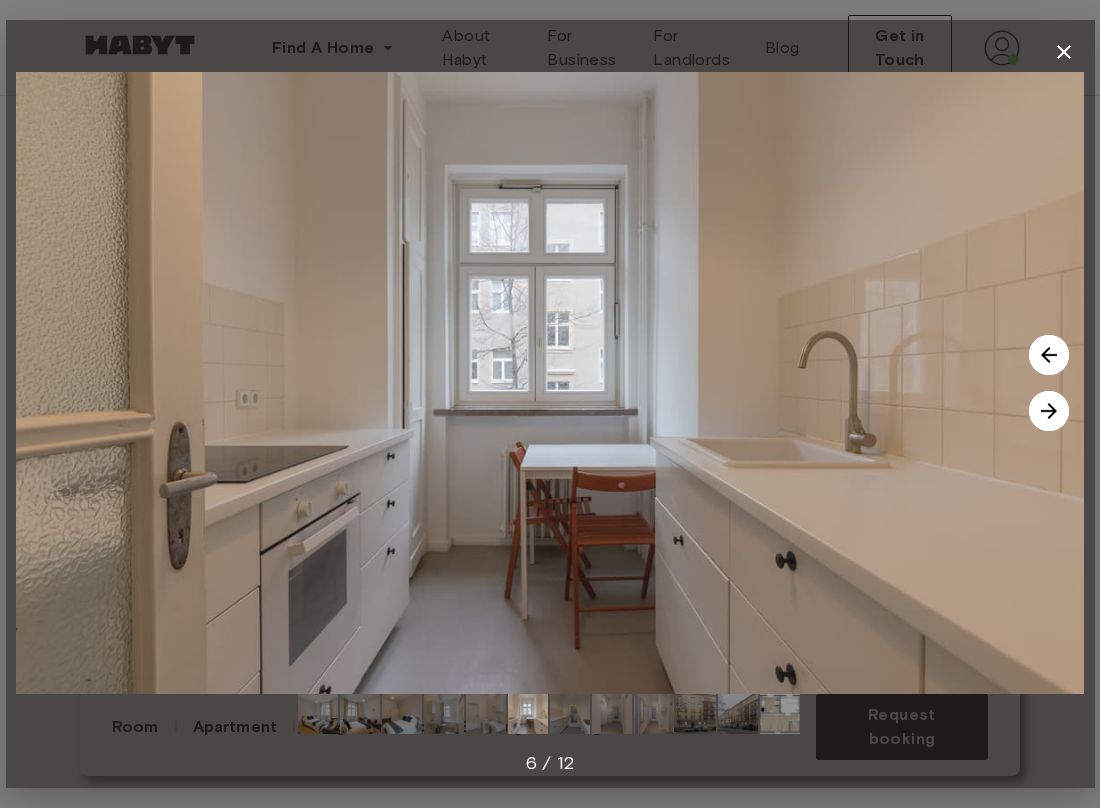 click at bounding box center (1049, 411) 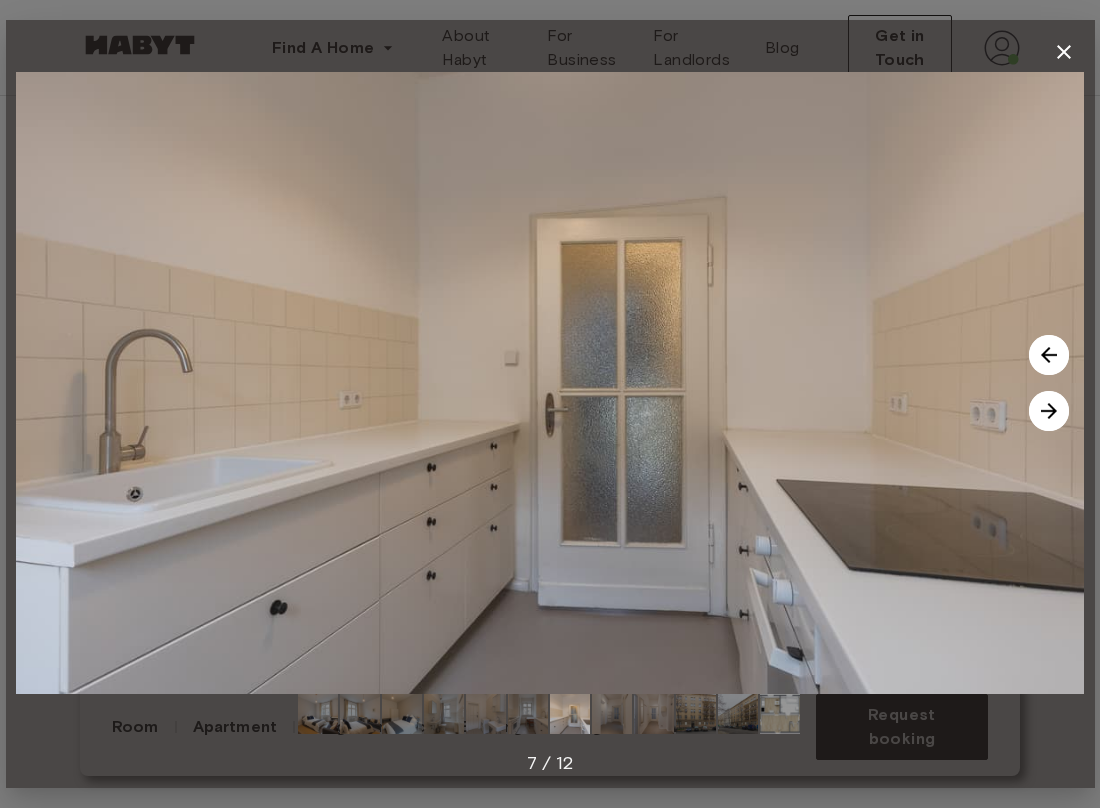 click at bounding box center [1049, 411] 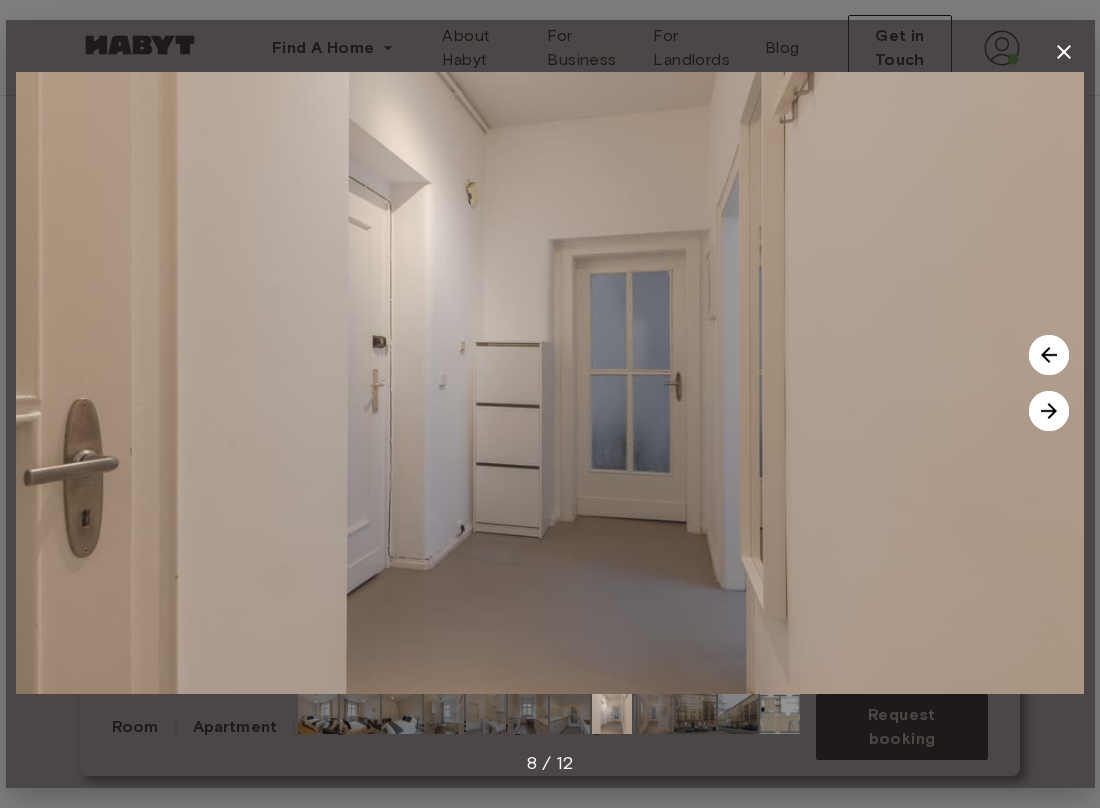 click at bounding box center (1049, 411) 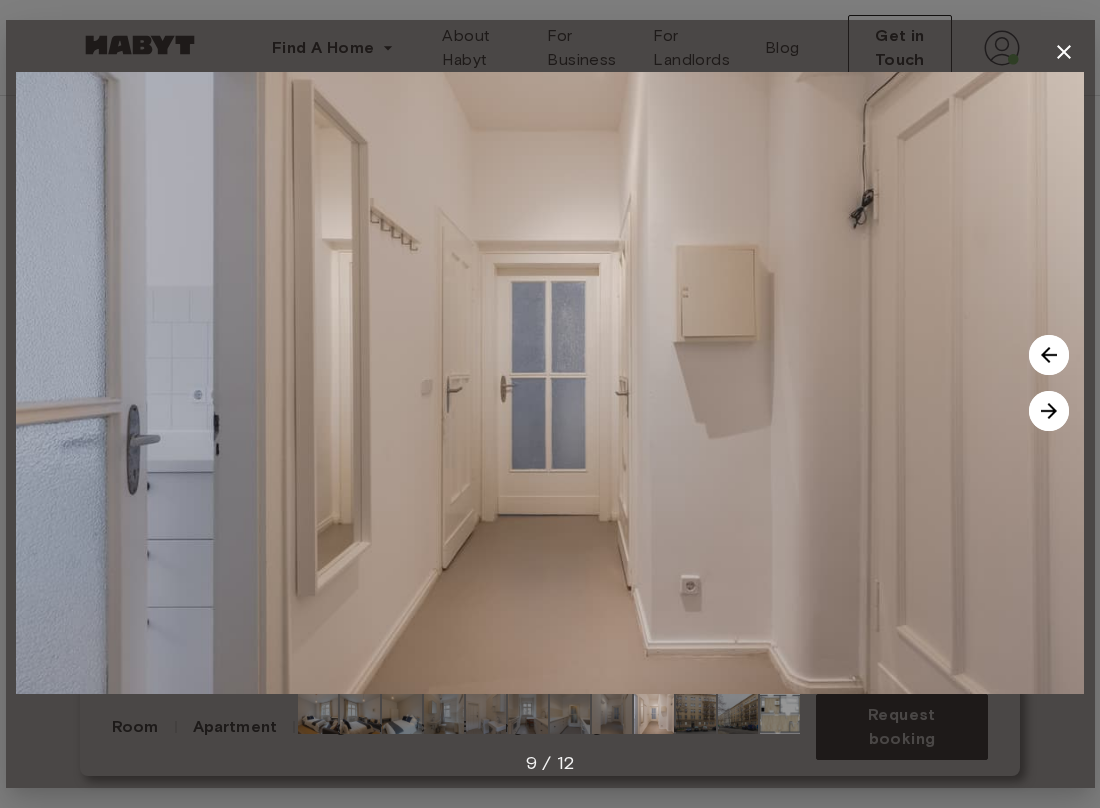 click at bounding box center [1049, 411] 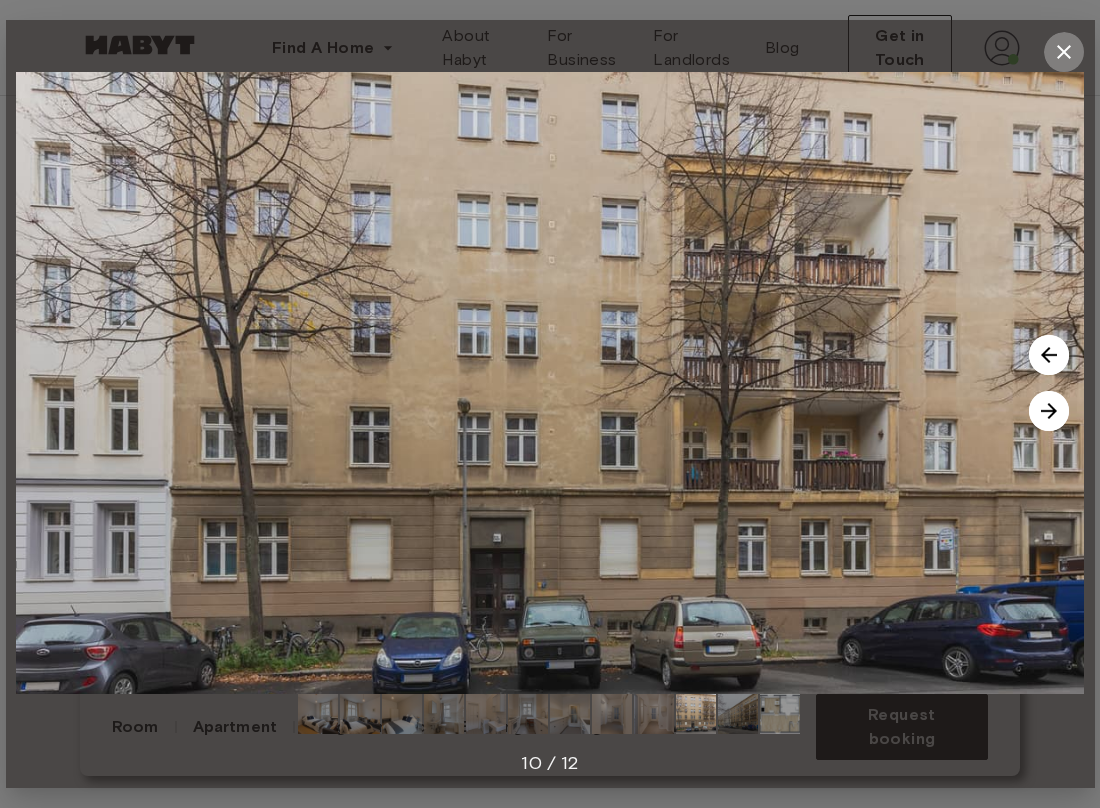 click 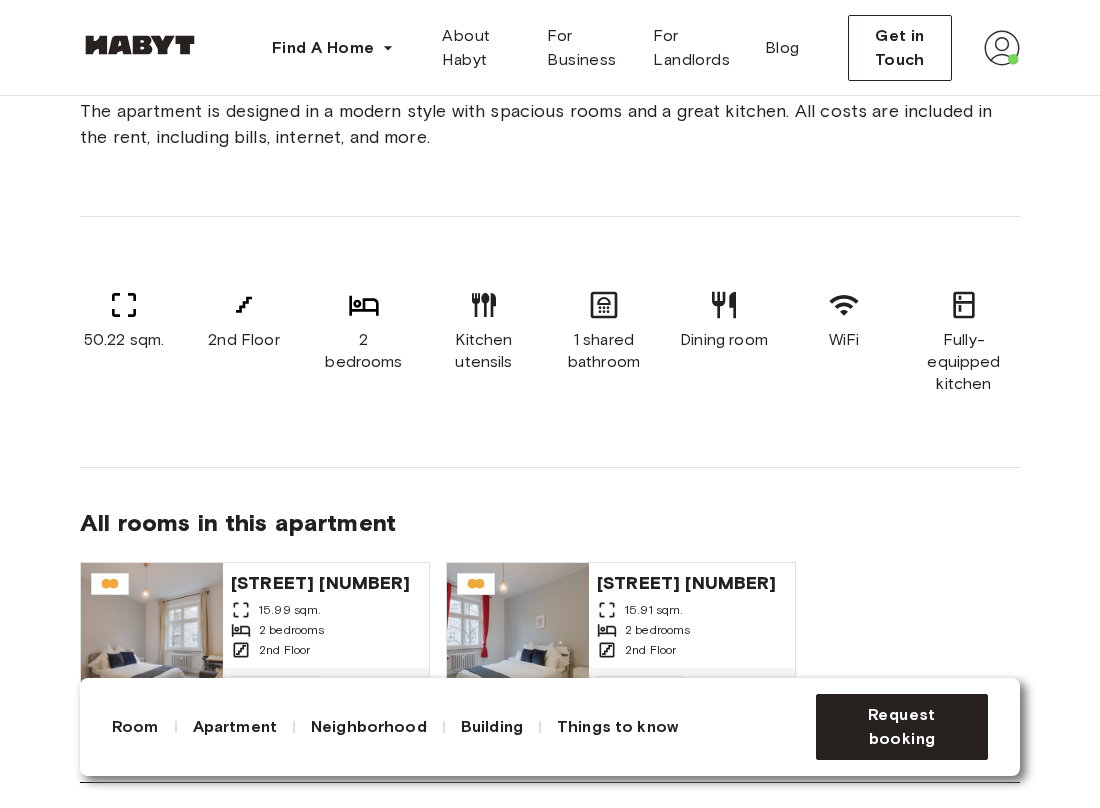 scroll, scrollTop: 1329, scrollLeft: 0, axis: vertical 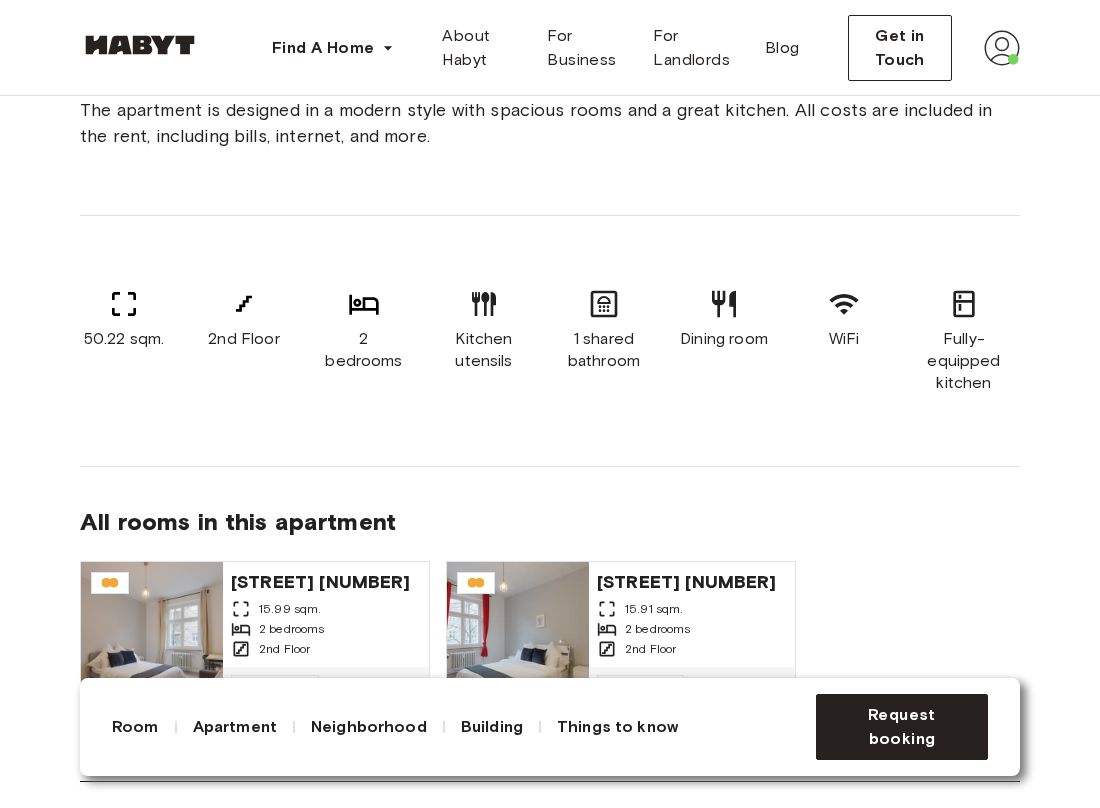 click on "Fully-equipped kitchen" at bounding box center (964, 361) 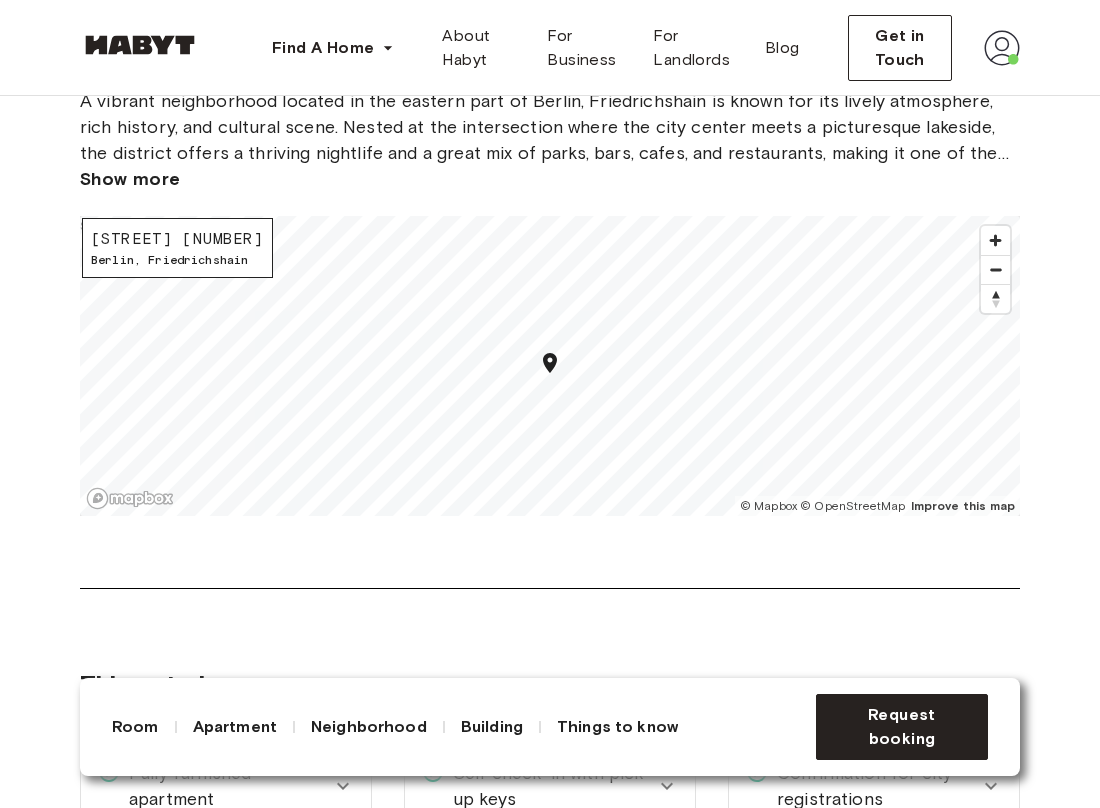 scroll, scrollTop: 2481, scrollLeft: 0, axis: vertical 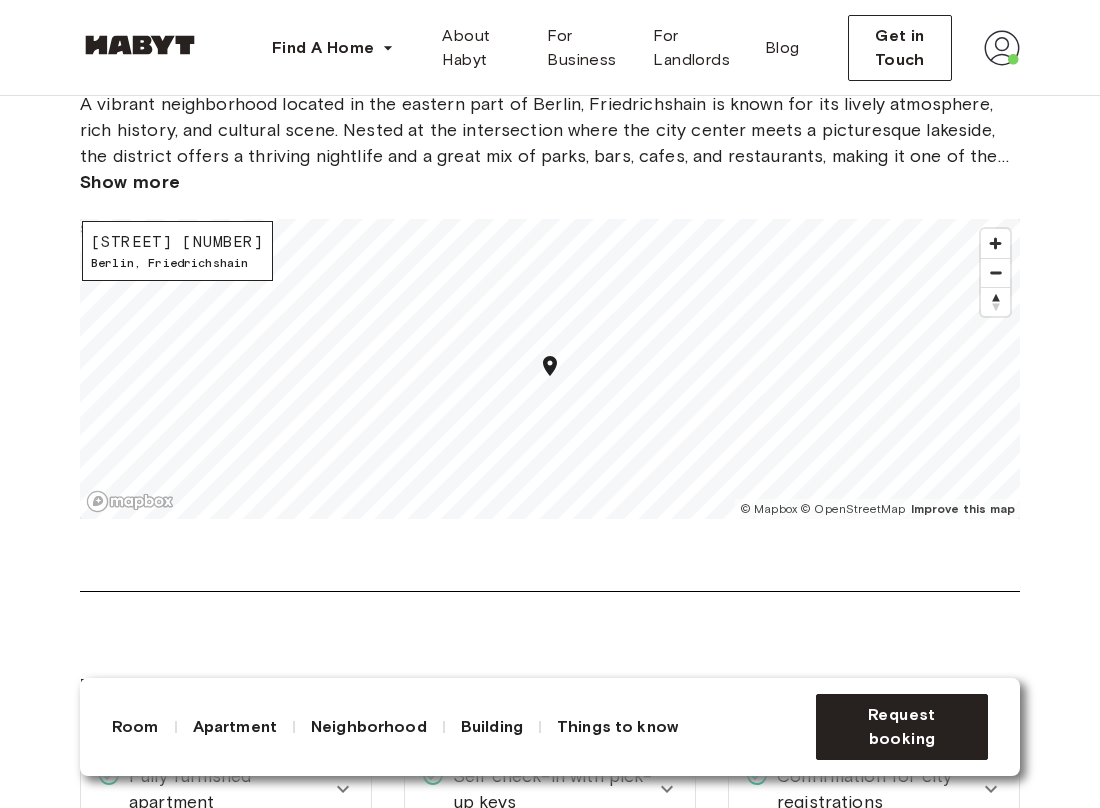 click at bounding box center [995, 273] 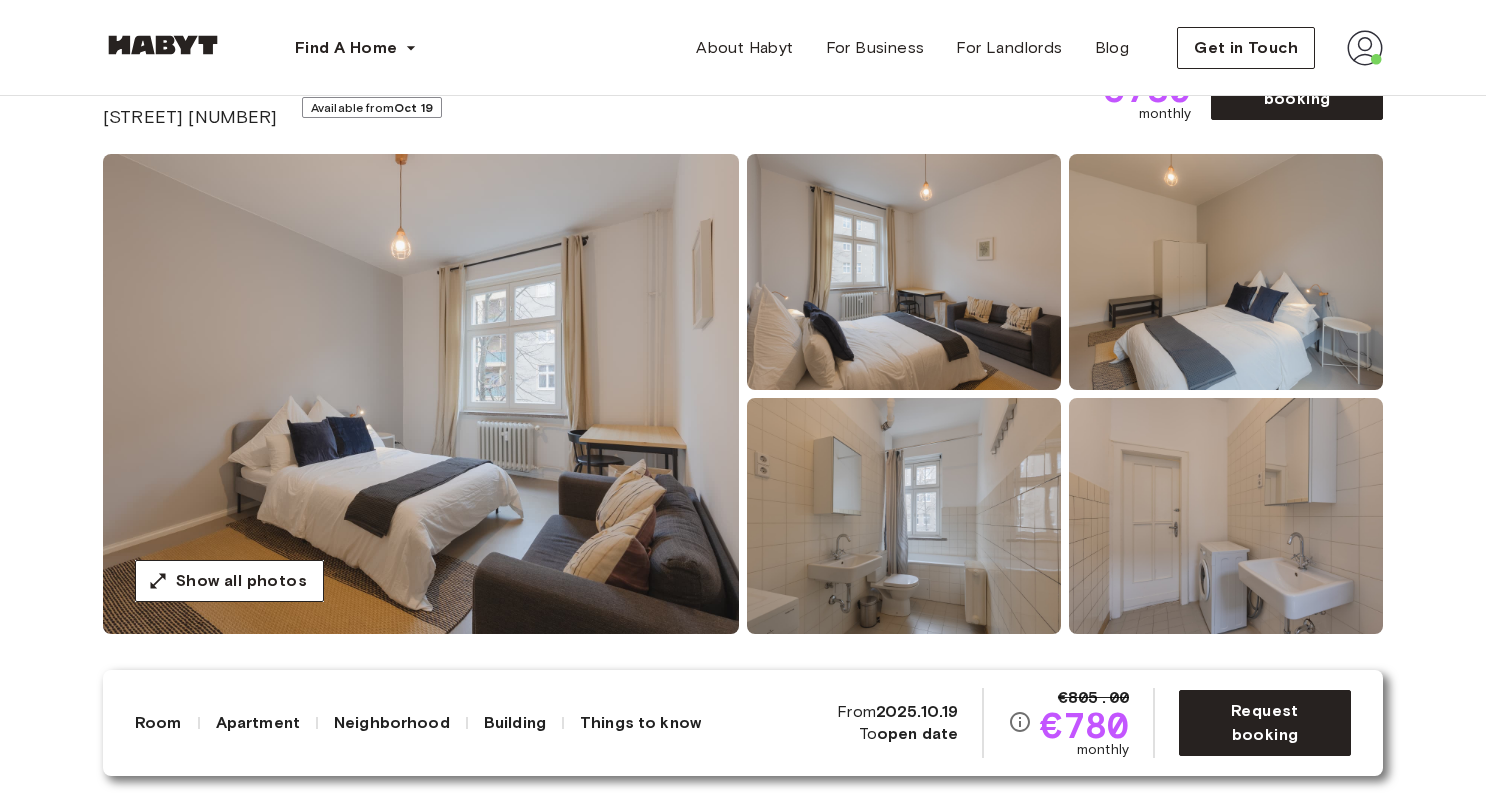 scroll, scrollTop: 108, scrollLeft: 0, axis: vertical 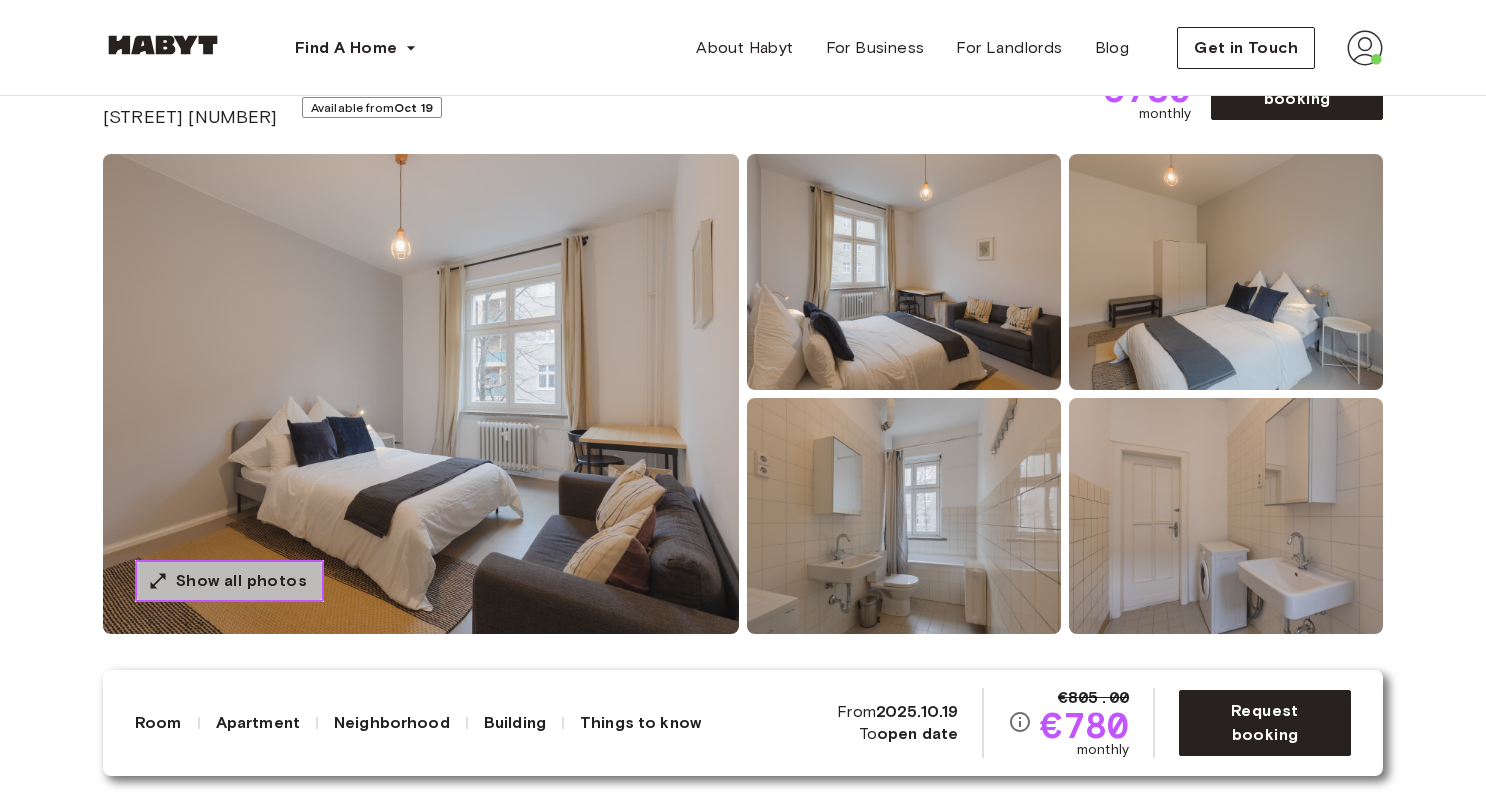 click on "Show all photos" at bounding box center (241, 581) 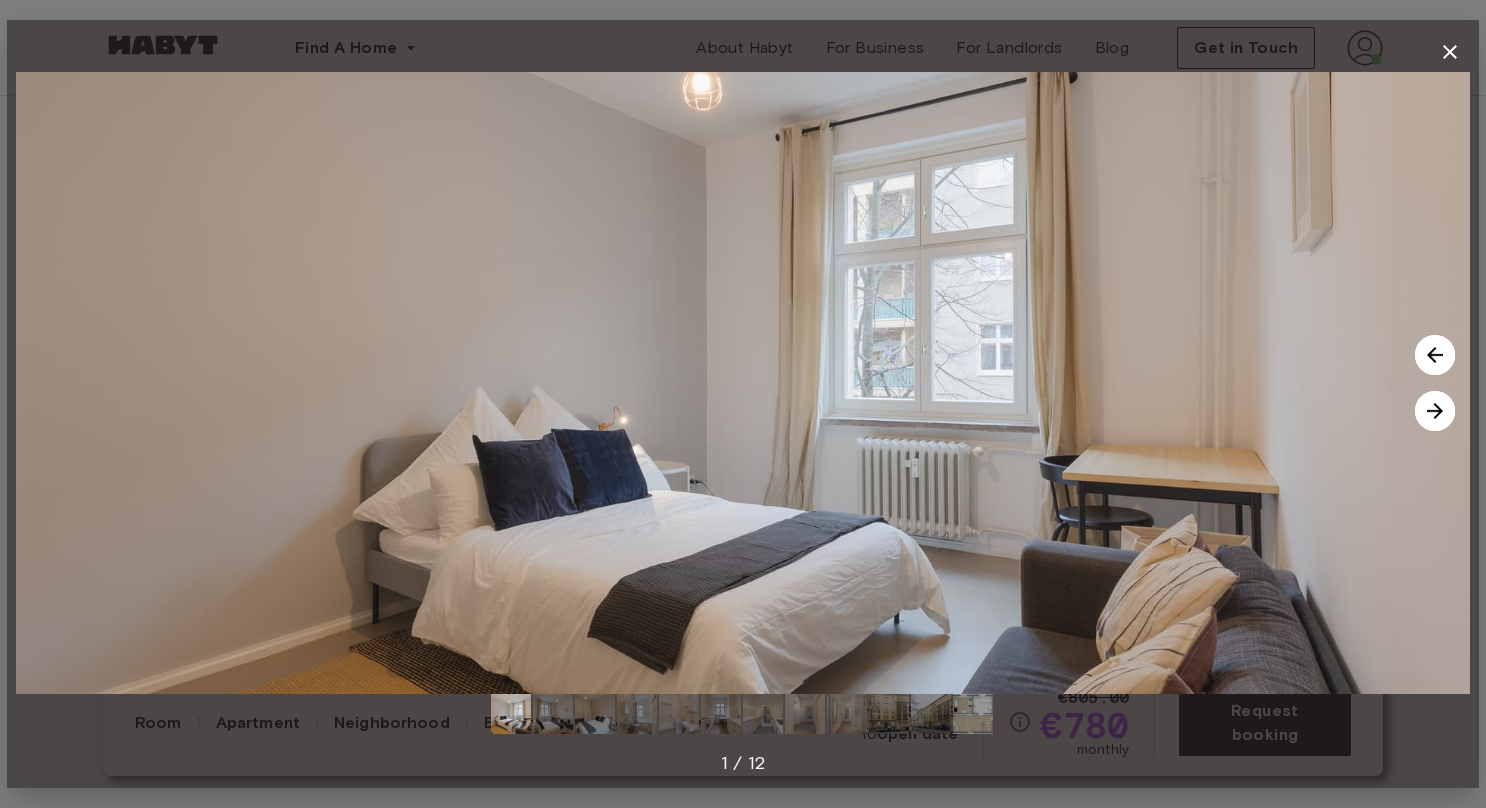 click at bounding box center (1435, 411) 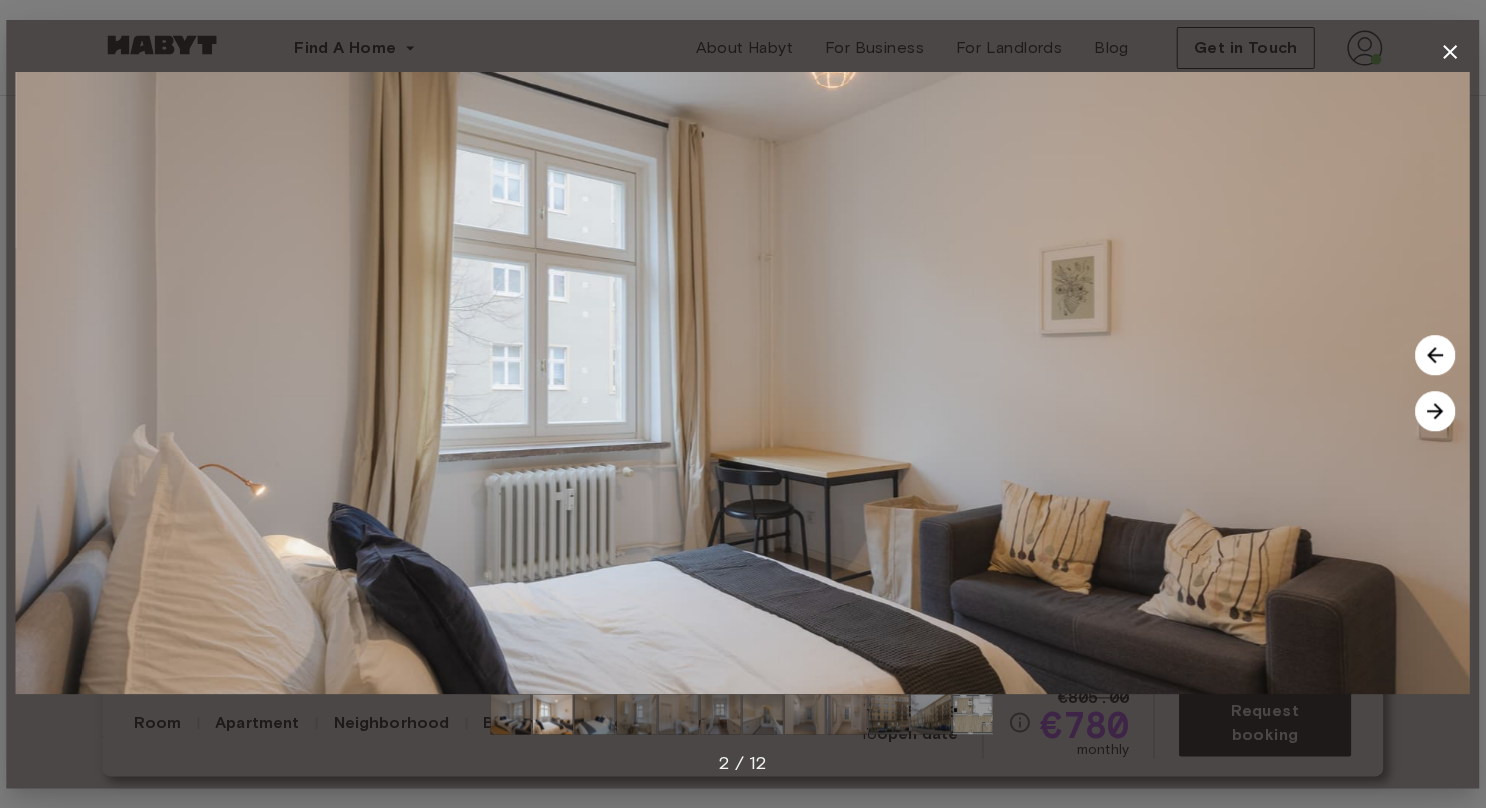 scroll, scrollTop: 108, scrollLeft: 0, axis: vertical 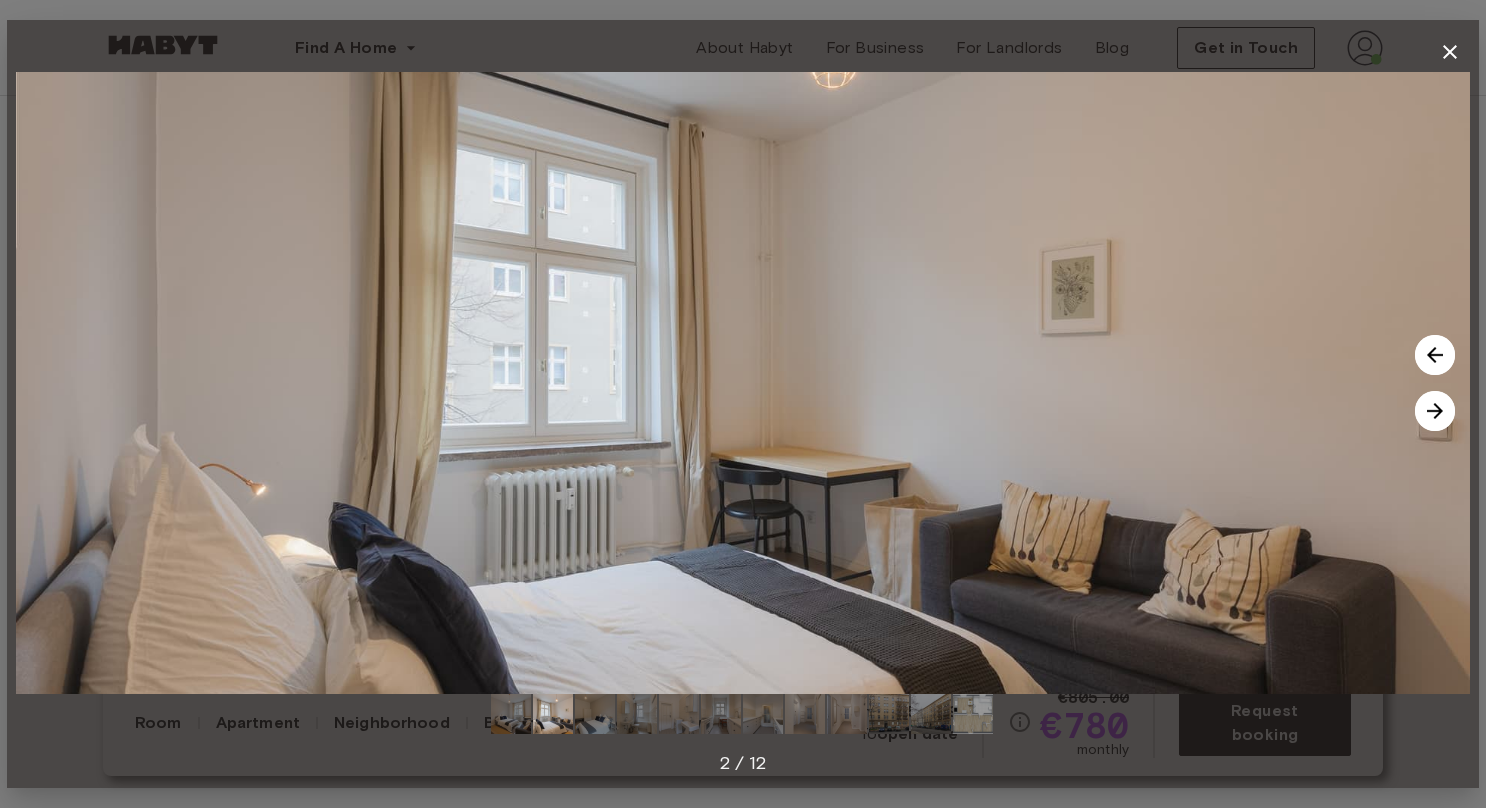 click at bounding box center (1435, 411) 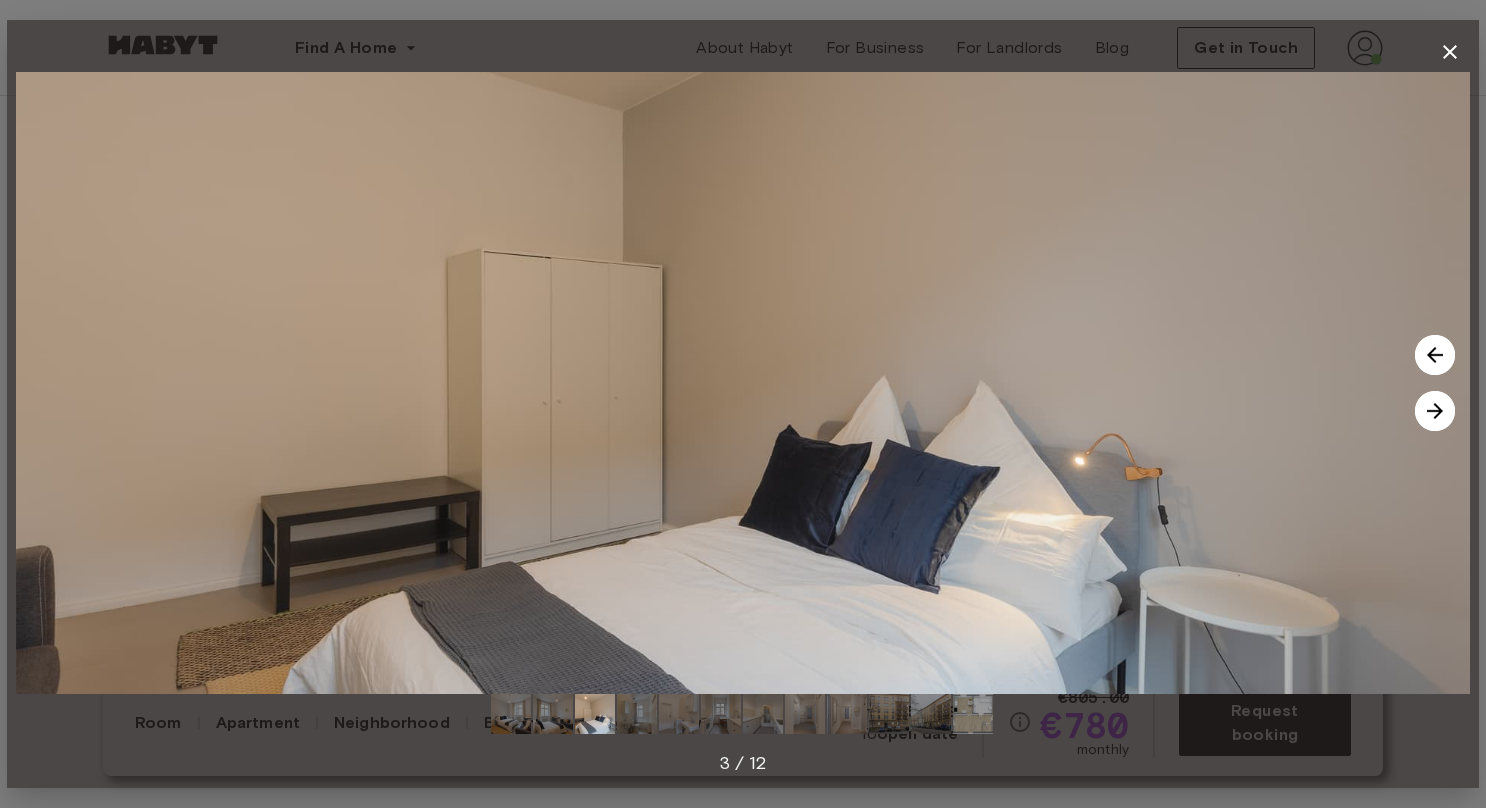 click at bounding box center (1435, 411) 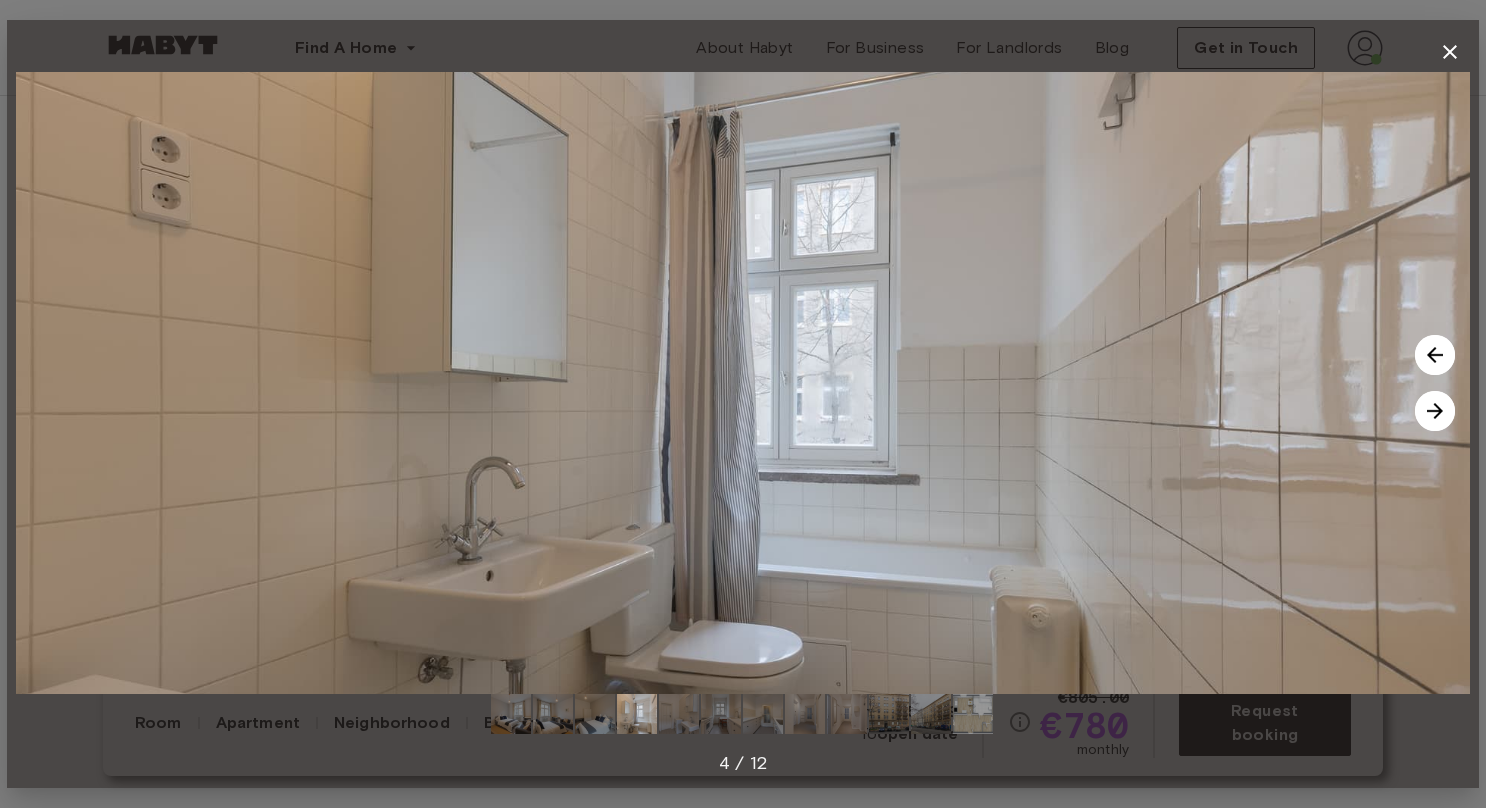 click at bounding box center (1435, 411) 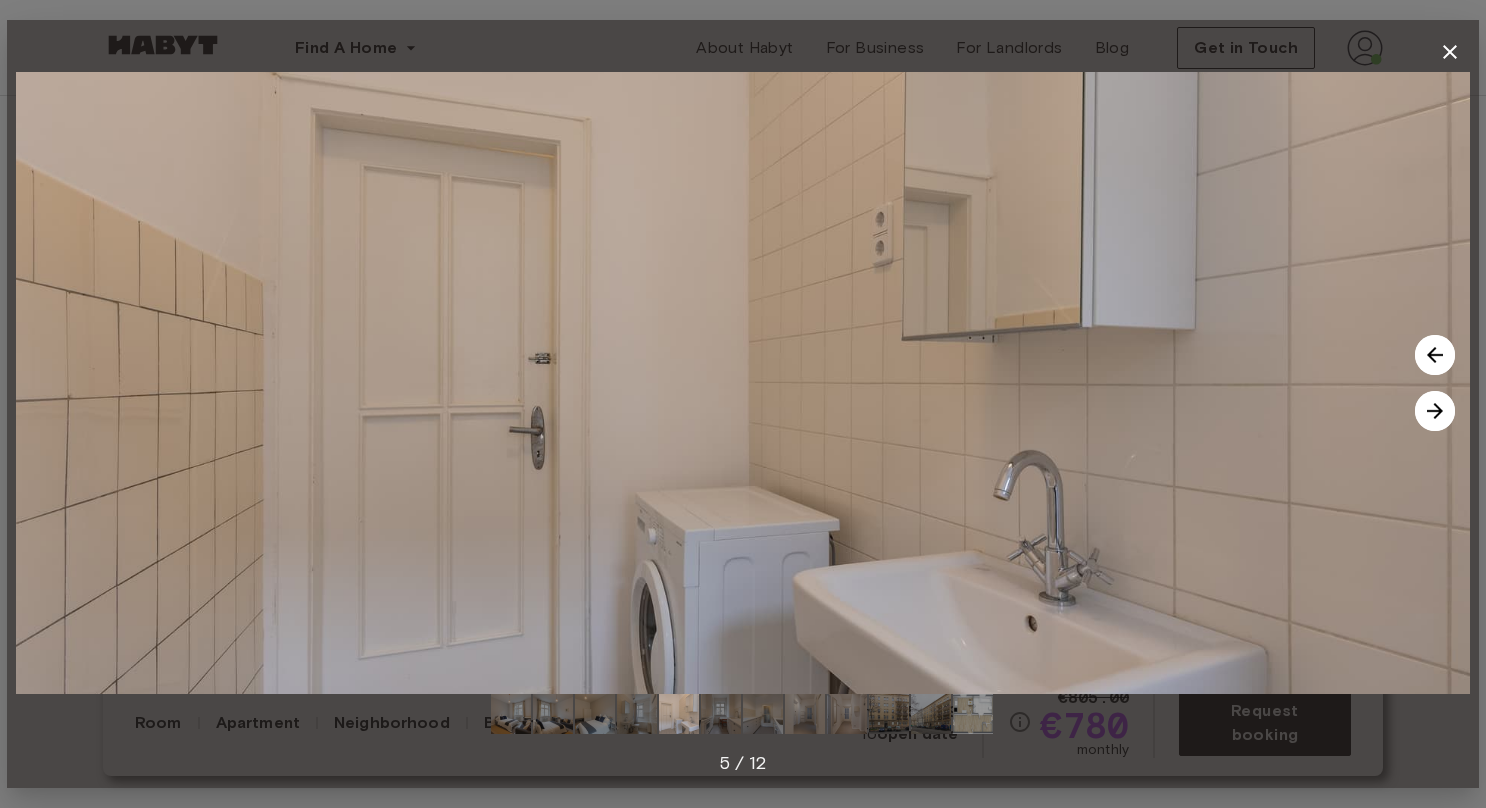 click at bounding box center (1435, 355) 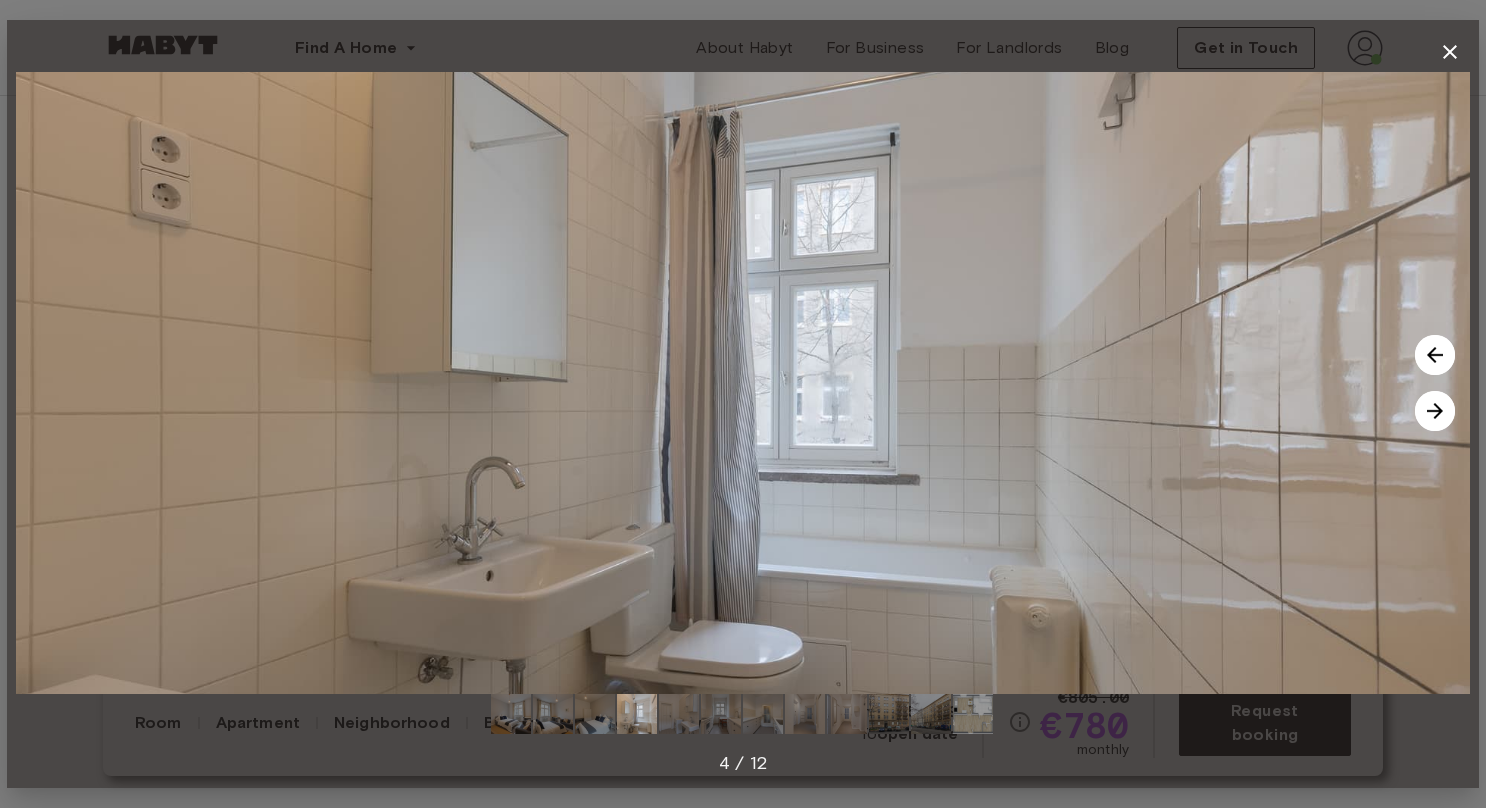 click at bounding box center (1435, 355) 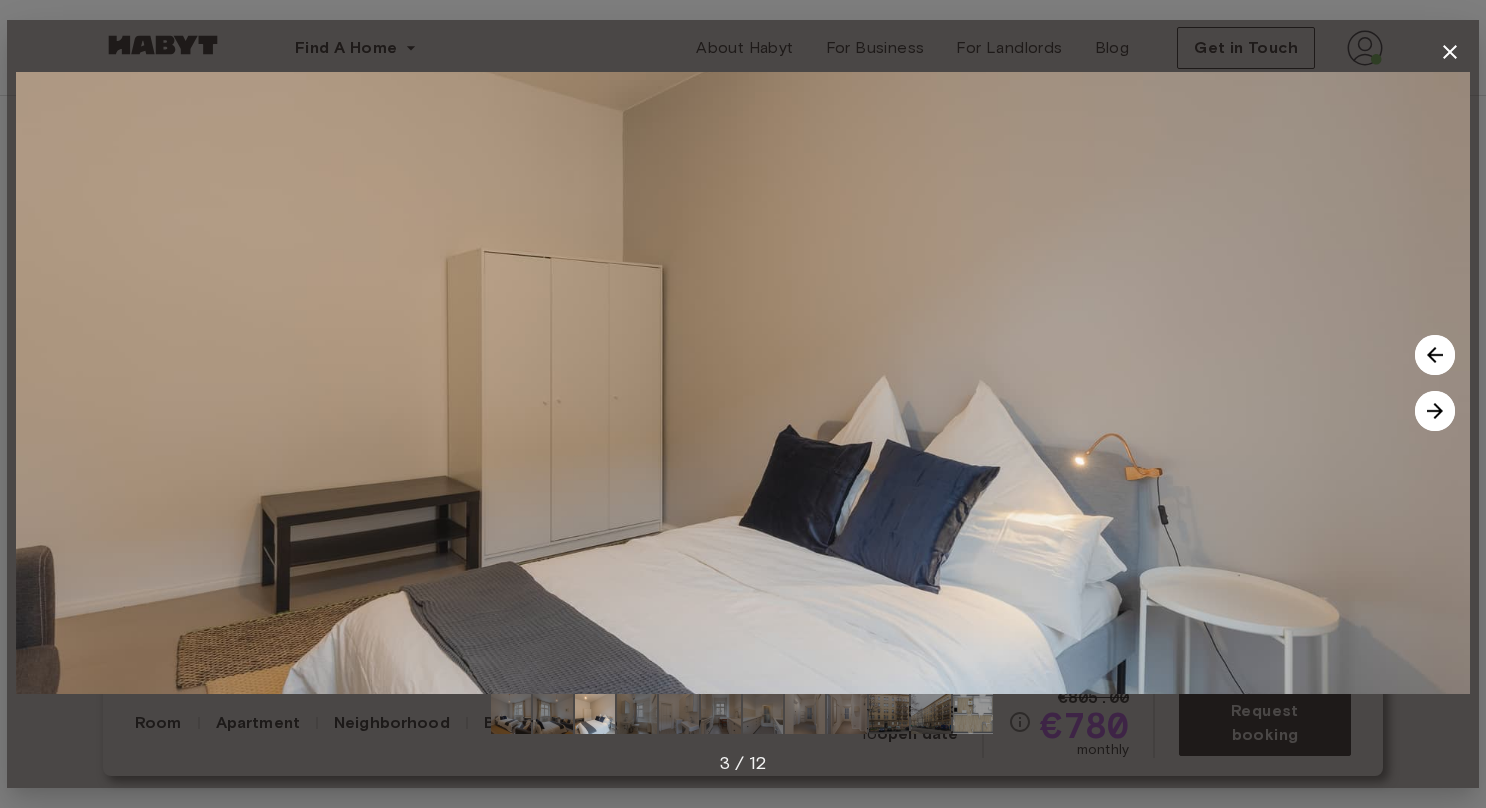 click at bounding box center (1435, 355) 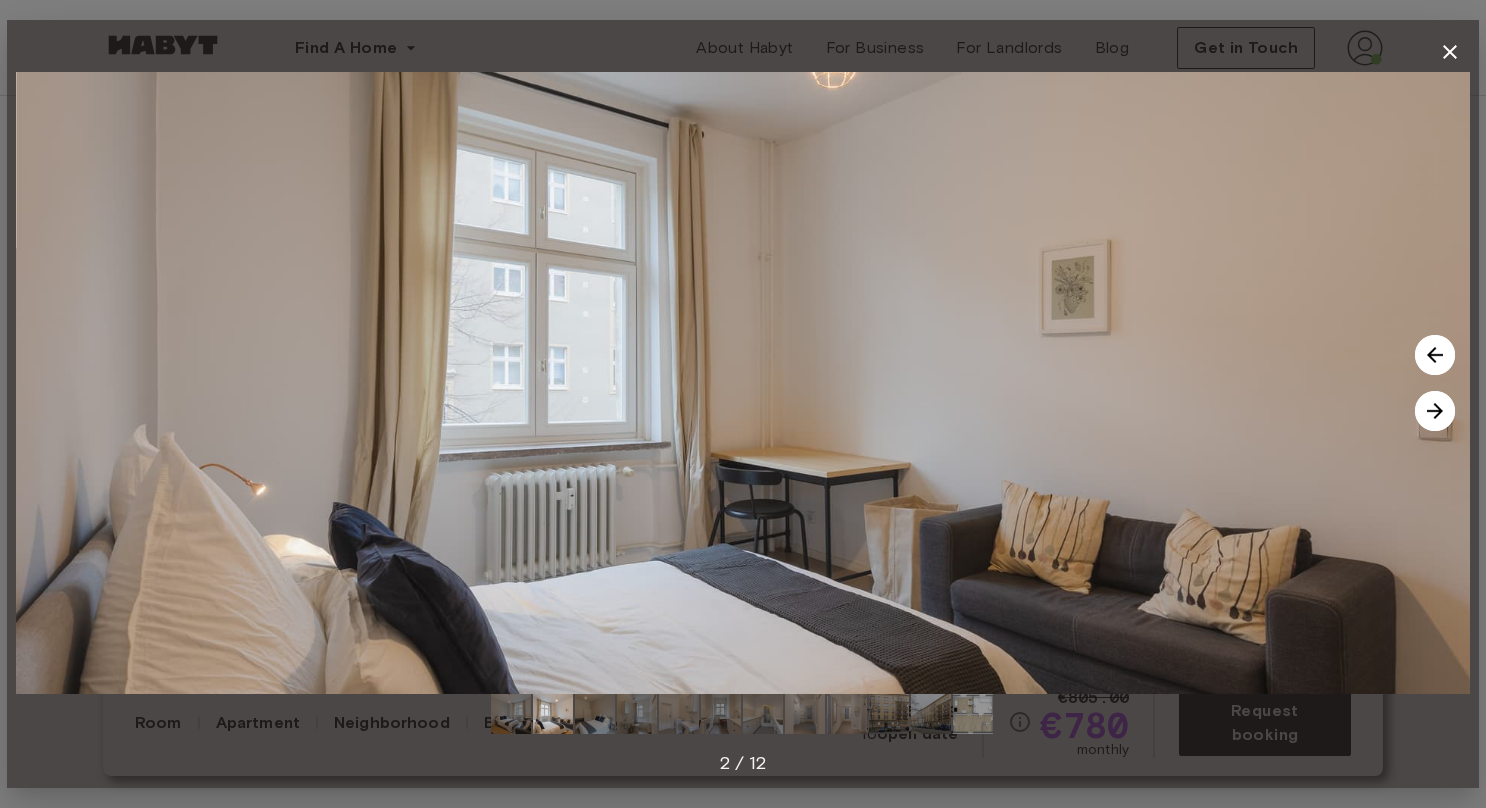 click at bounding box center (1435, 411) 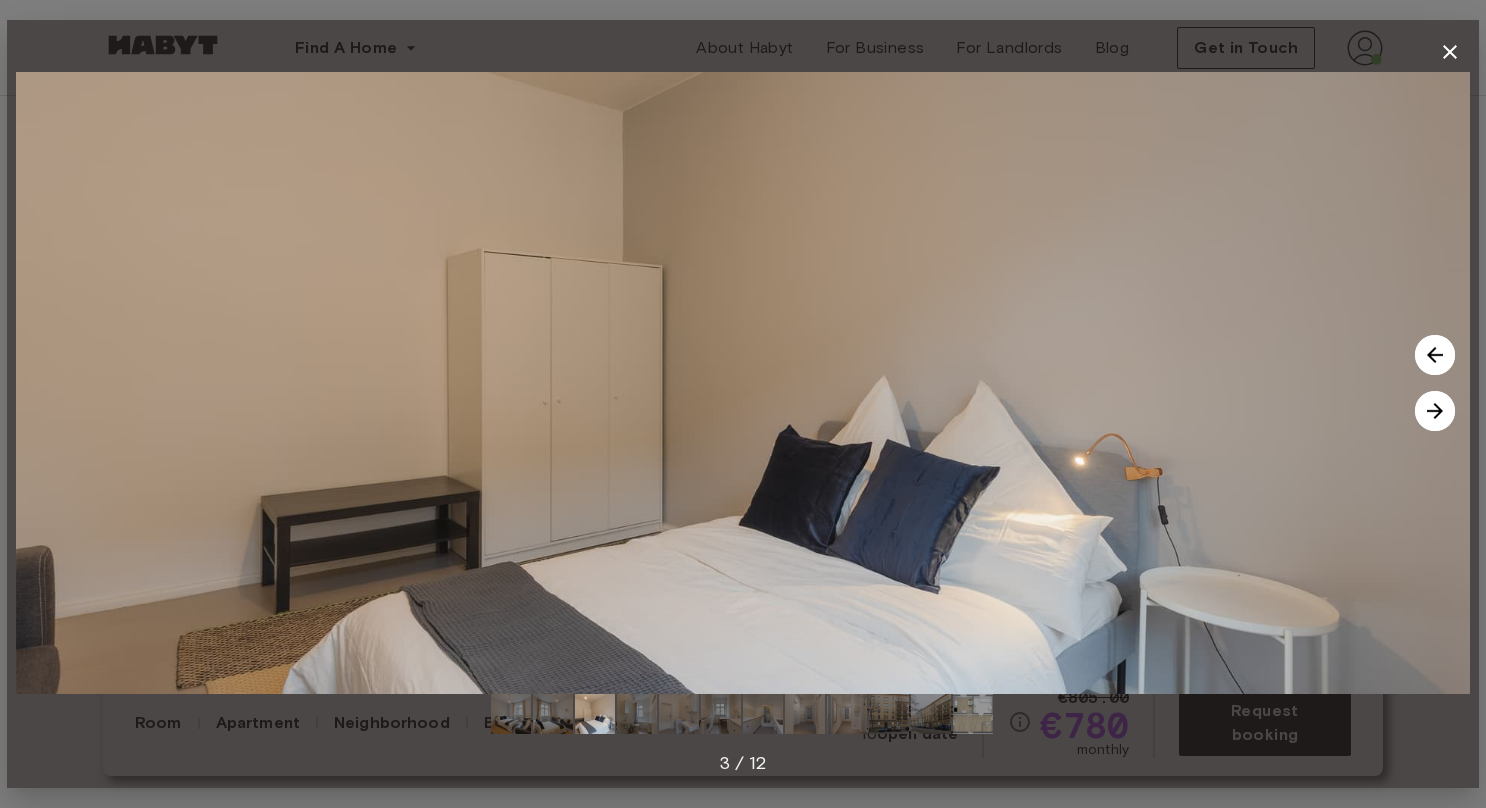 click at bounding box center (1435, 411) 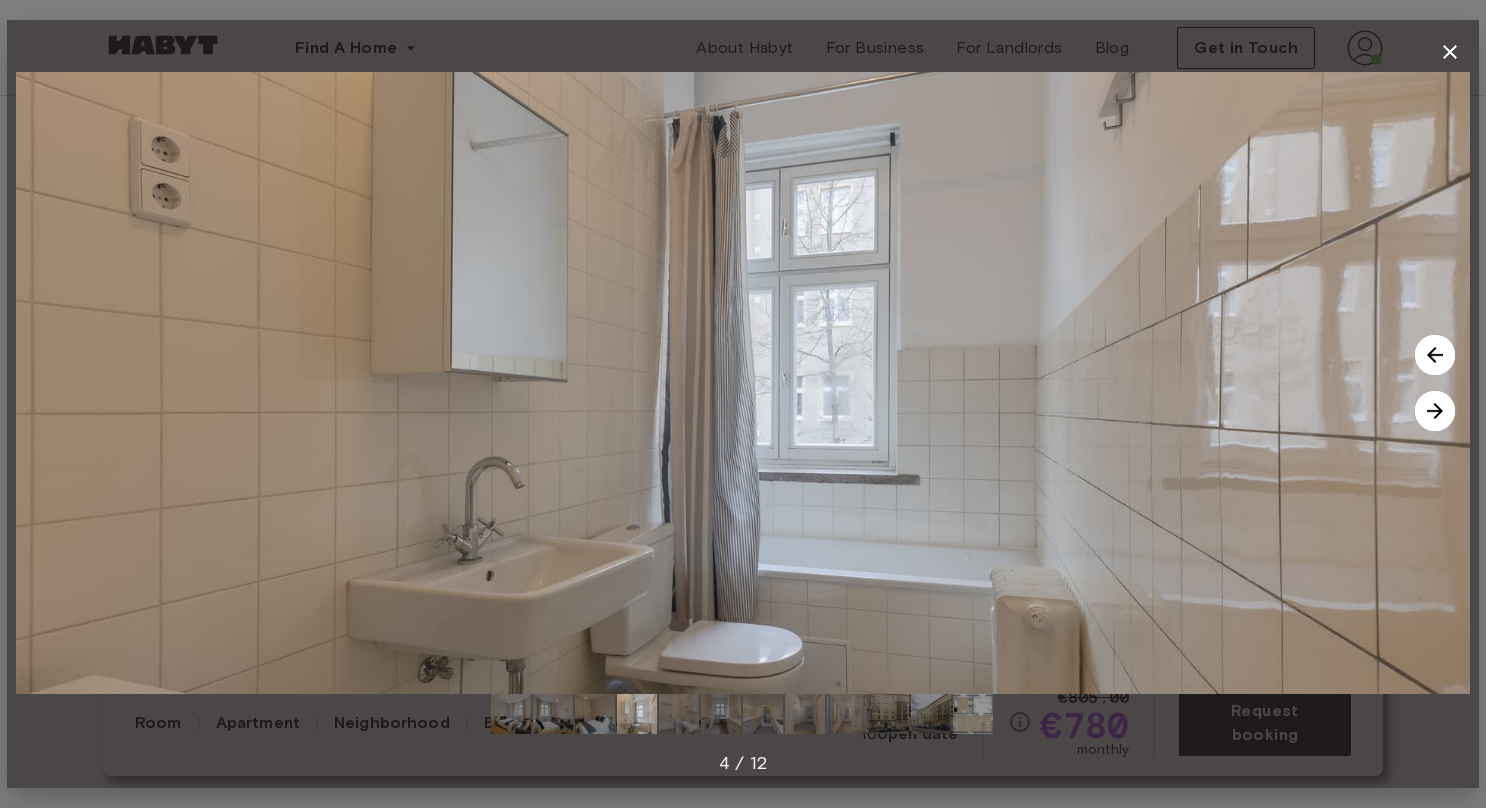 click at bounding box center (1435, 411) 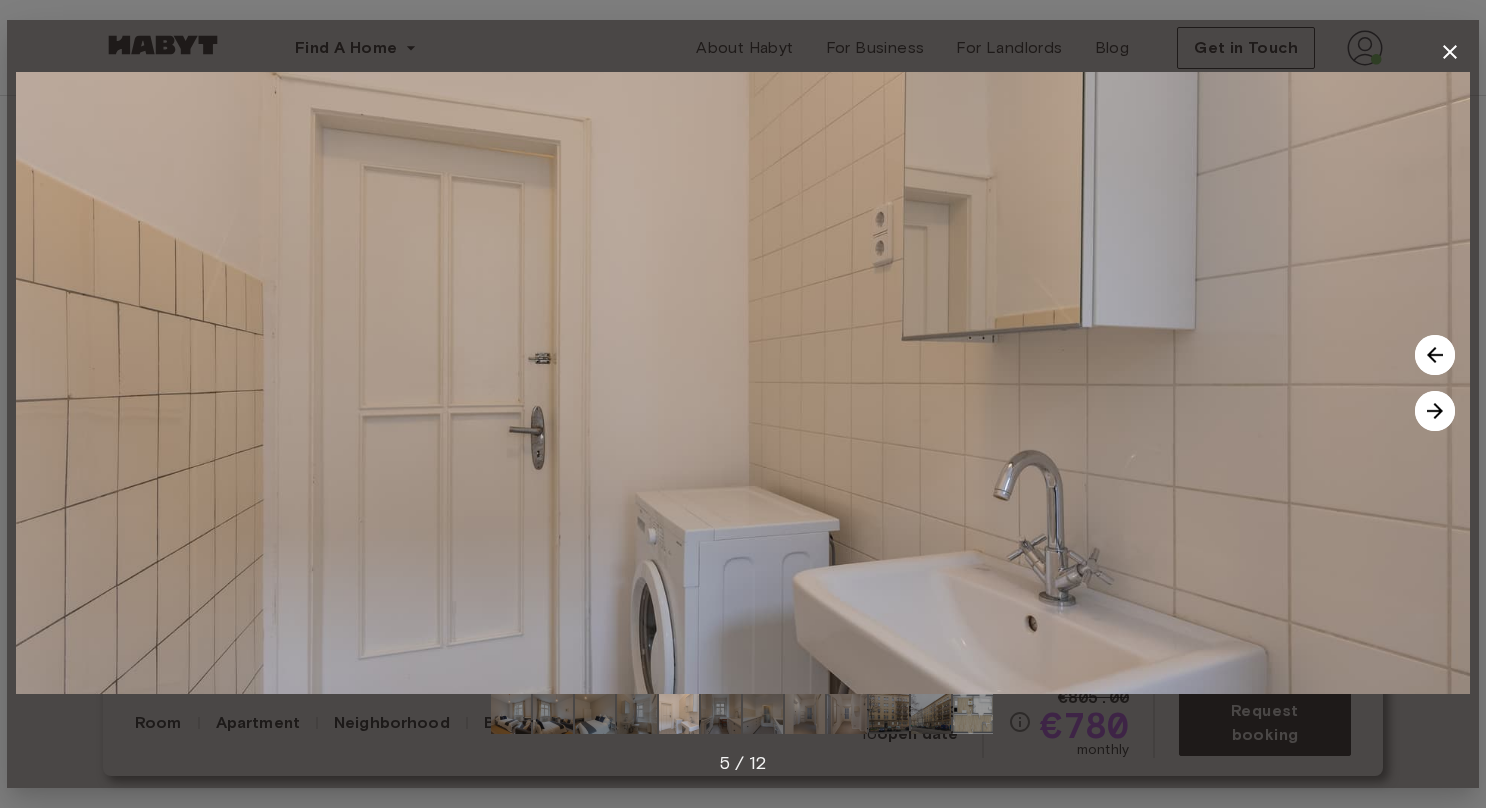 click at bounding box center (1435, 411) 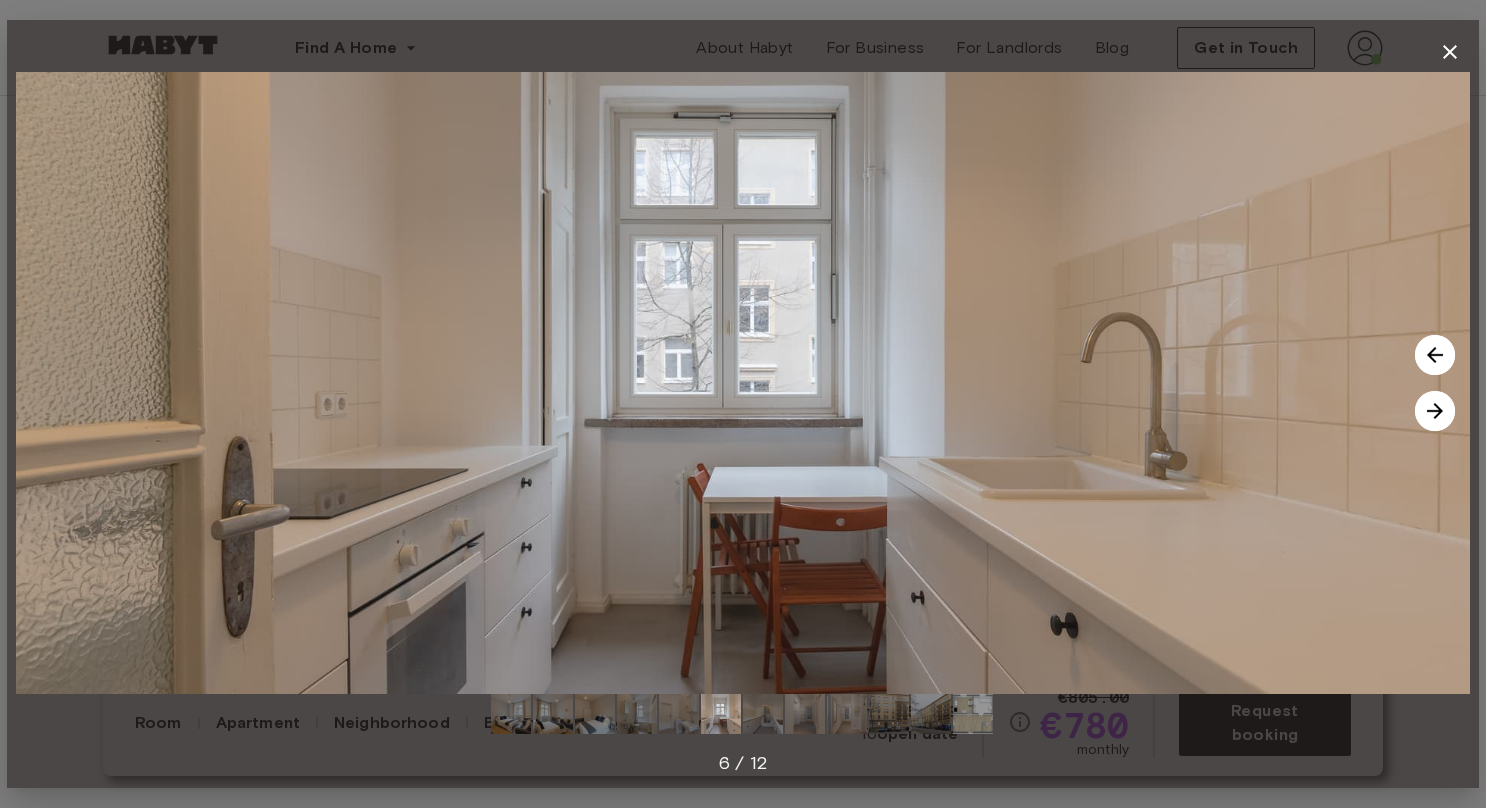 click at bounding box center (1435, 411) 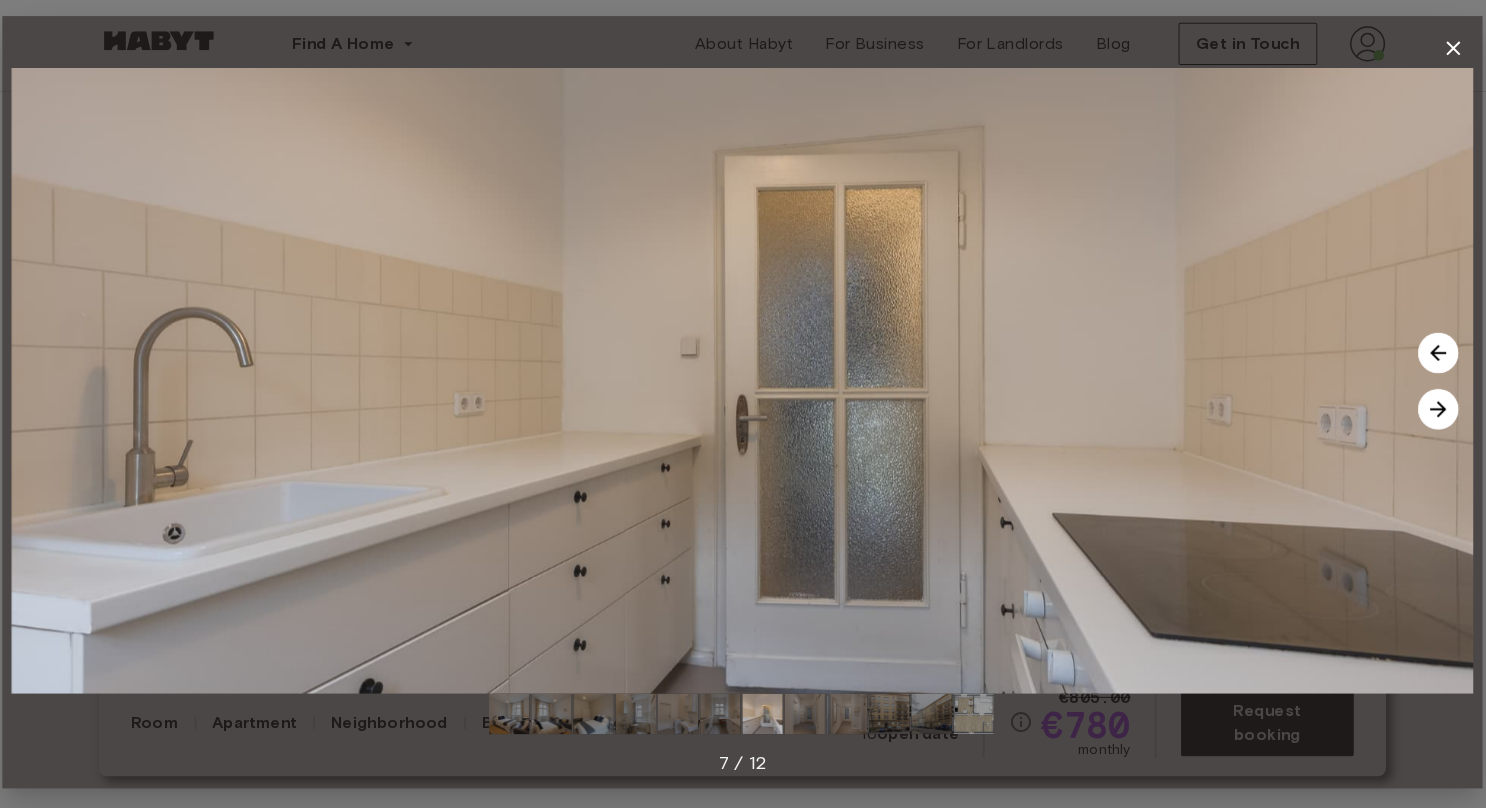 scroll, scrollTop: 106, scrollLeft: 0, axis: vertical 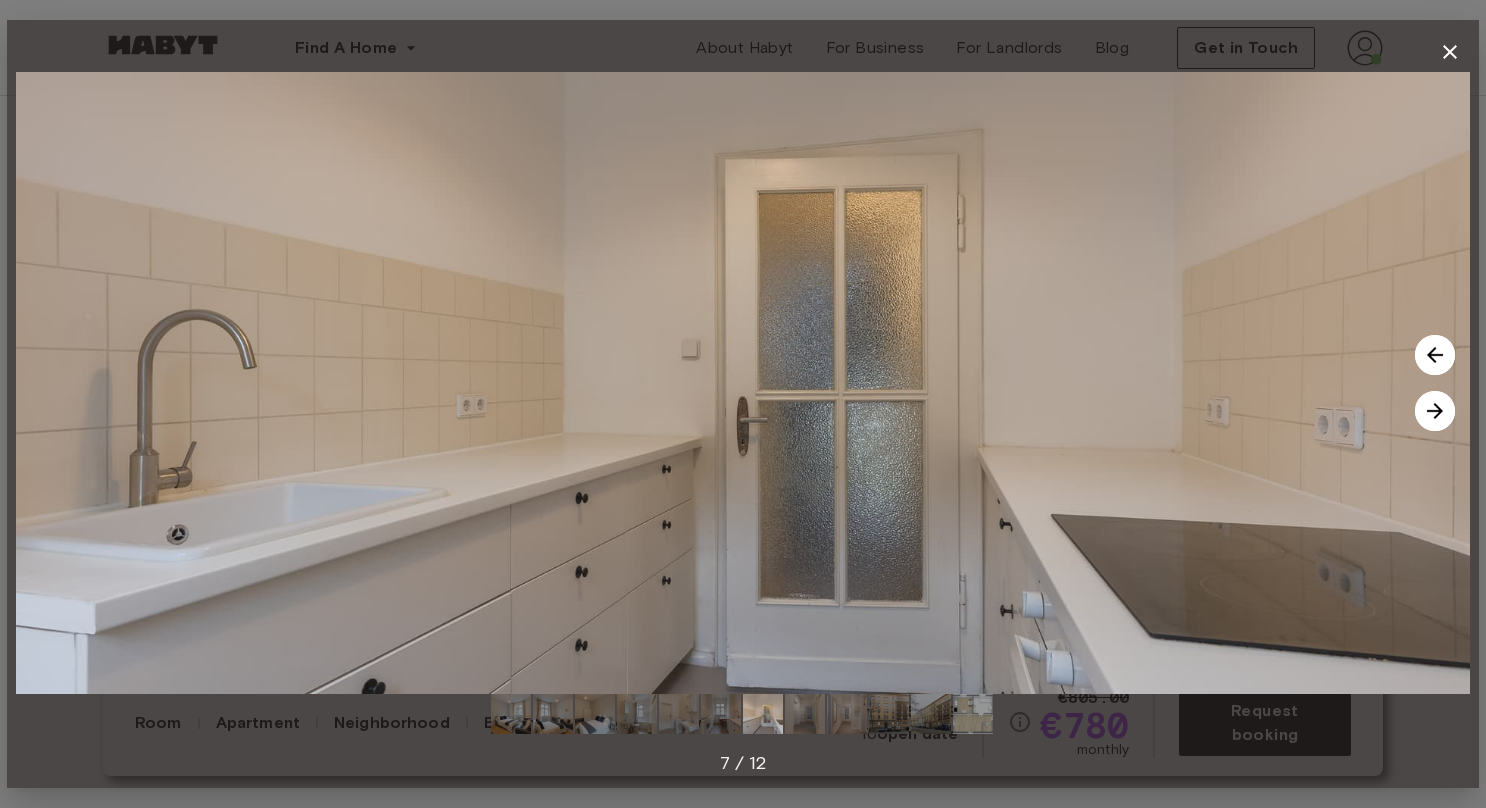 click at bounding box center (1435, 411) 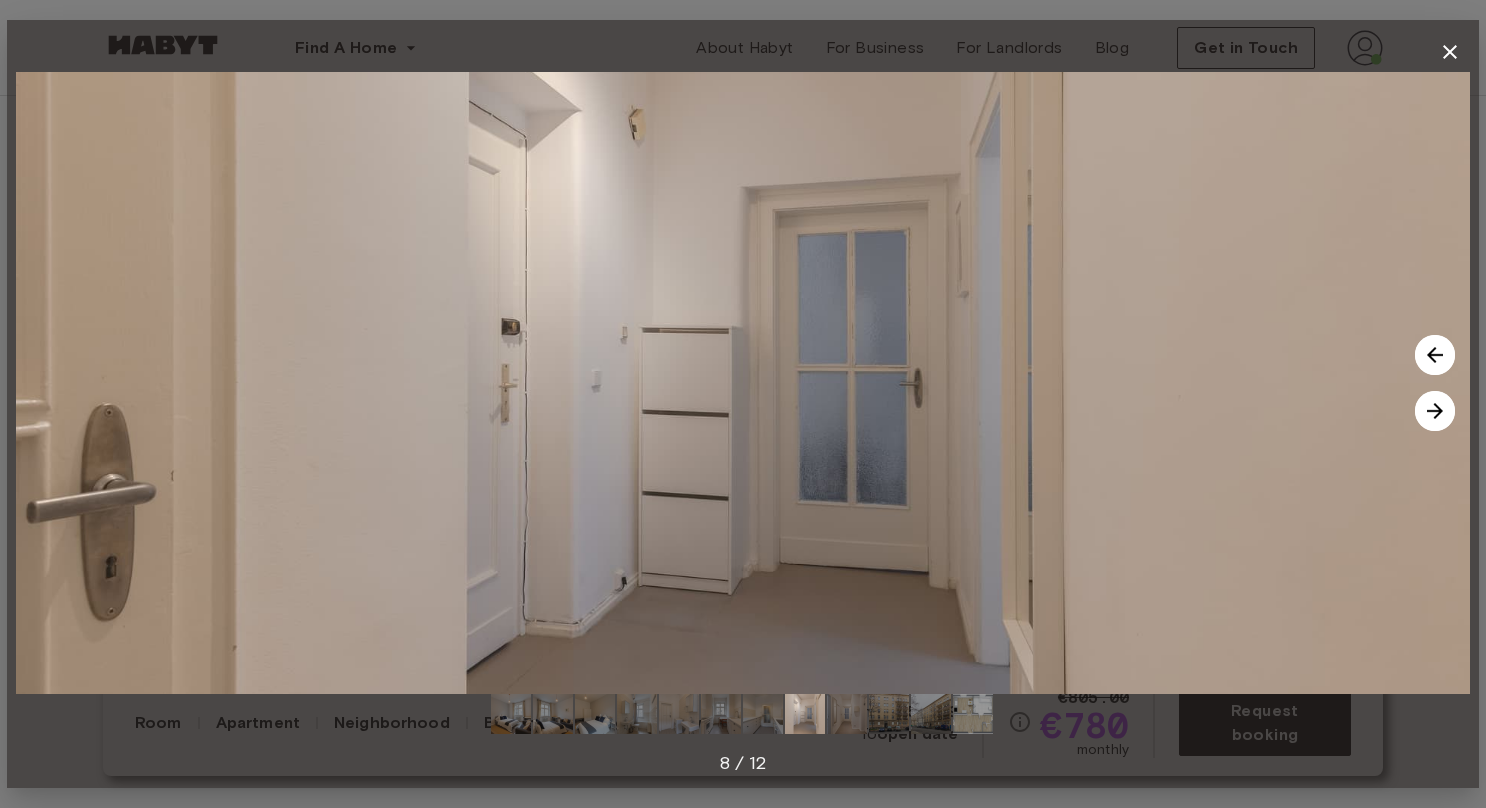 click at bounding box center (1435, 411) 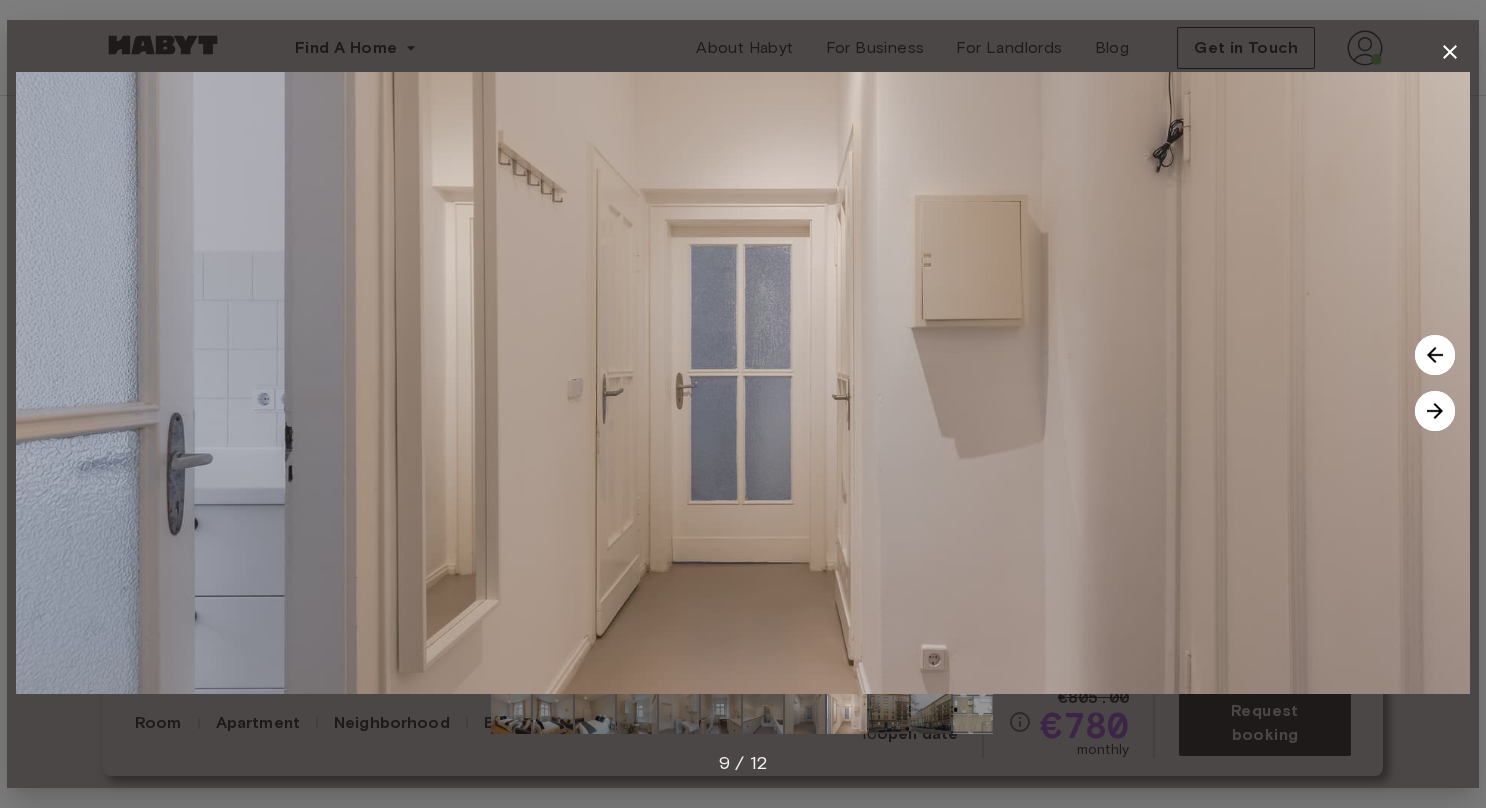 click at bounding box center [1435, 411] 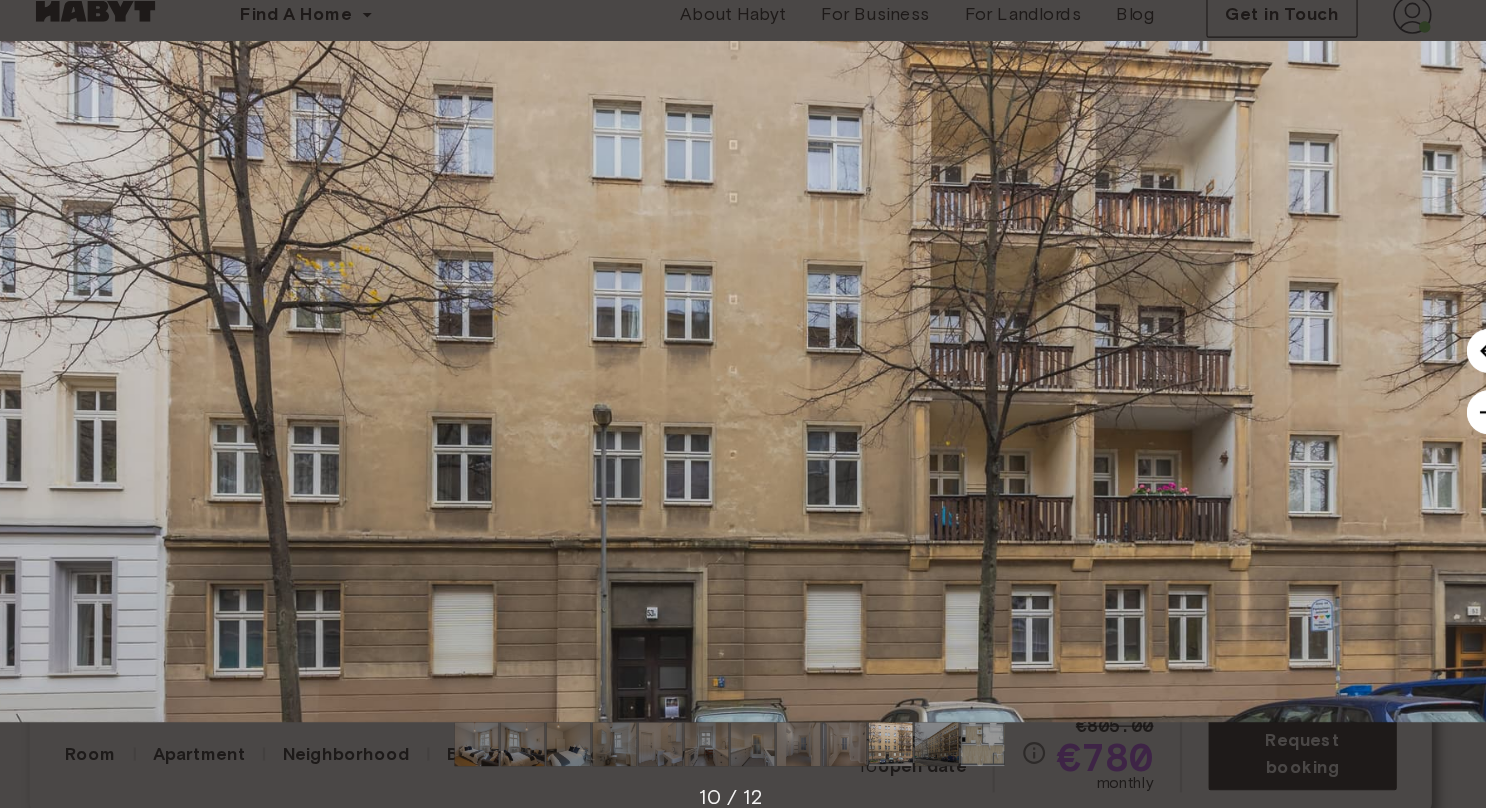 scroll, scrollTop: 106, scrollLeft: 0, axis: vertical 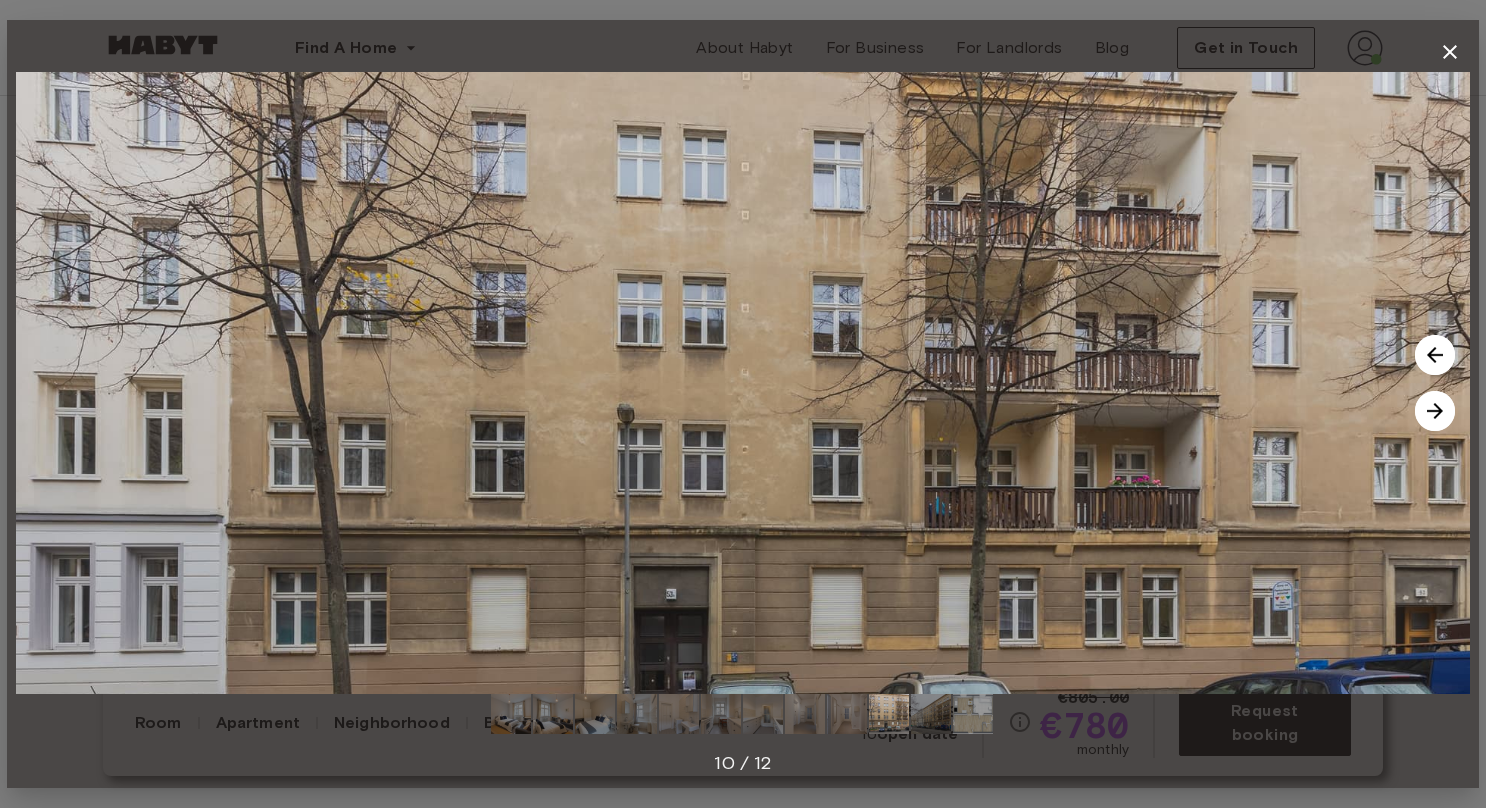 click at bounding box center [1435, 411] 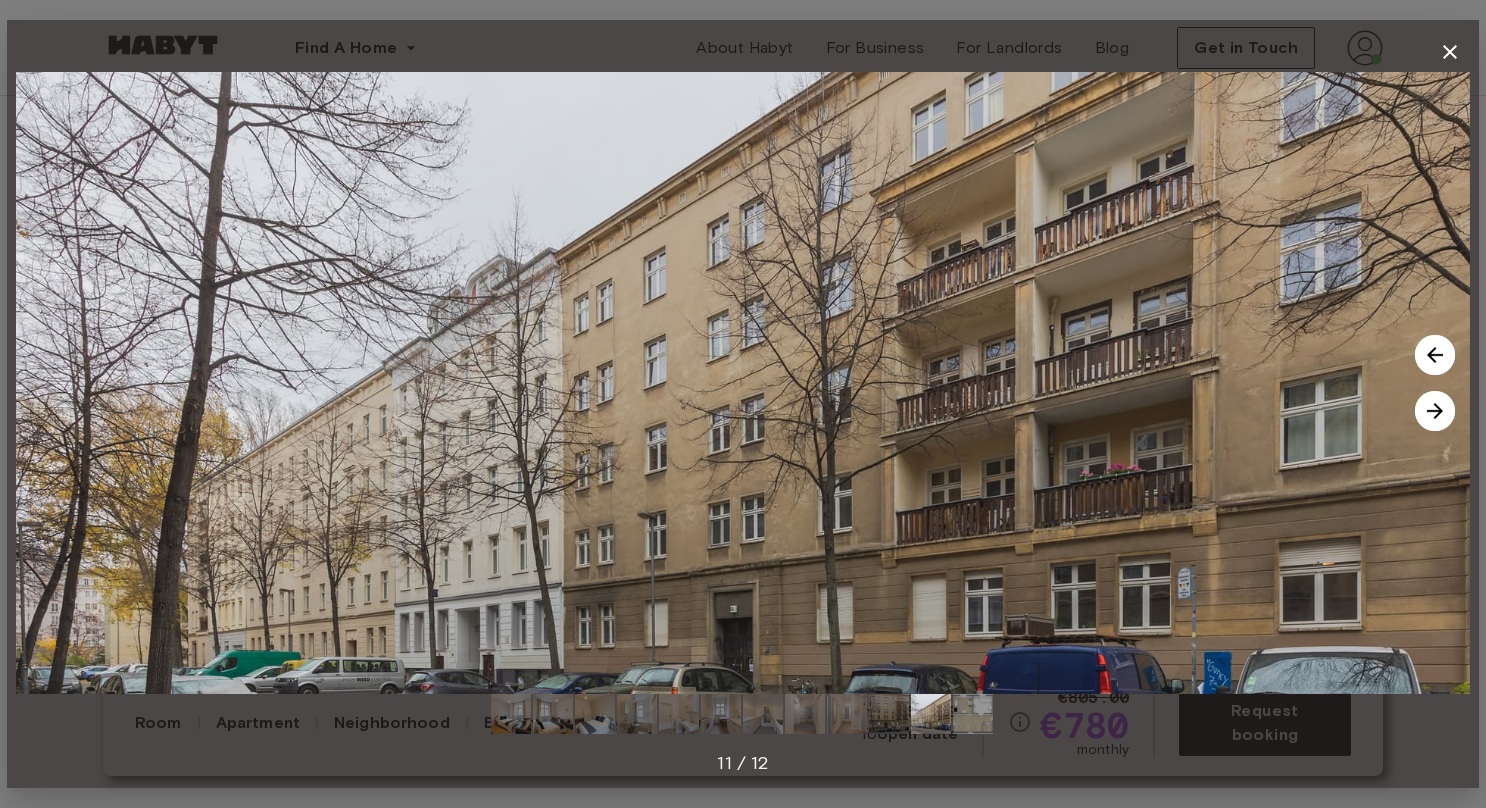 click at bounding box center [1435, 411] 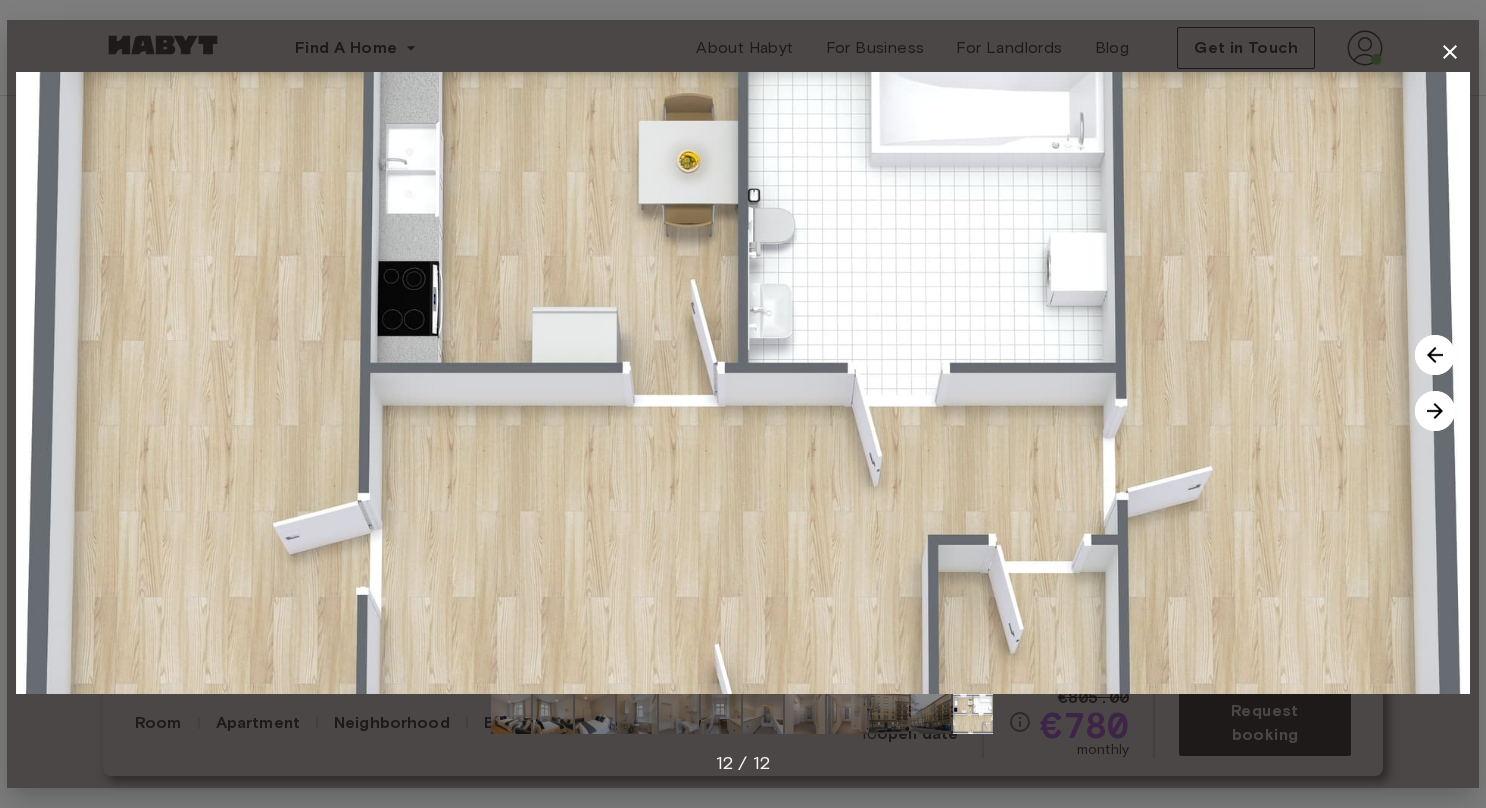 click at bounding box center (1435, 355) 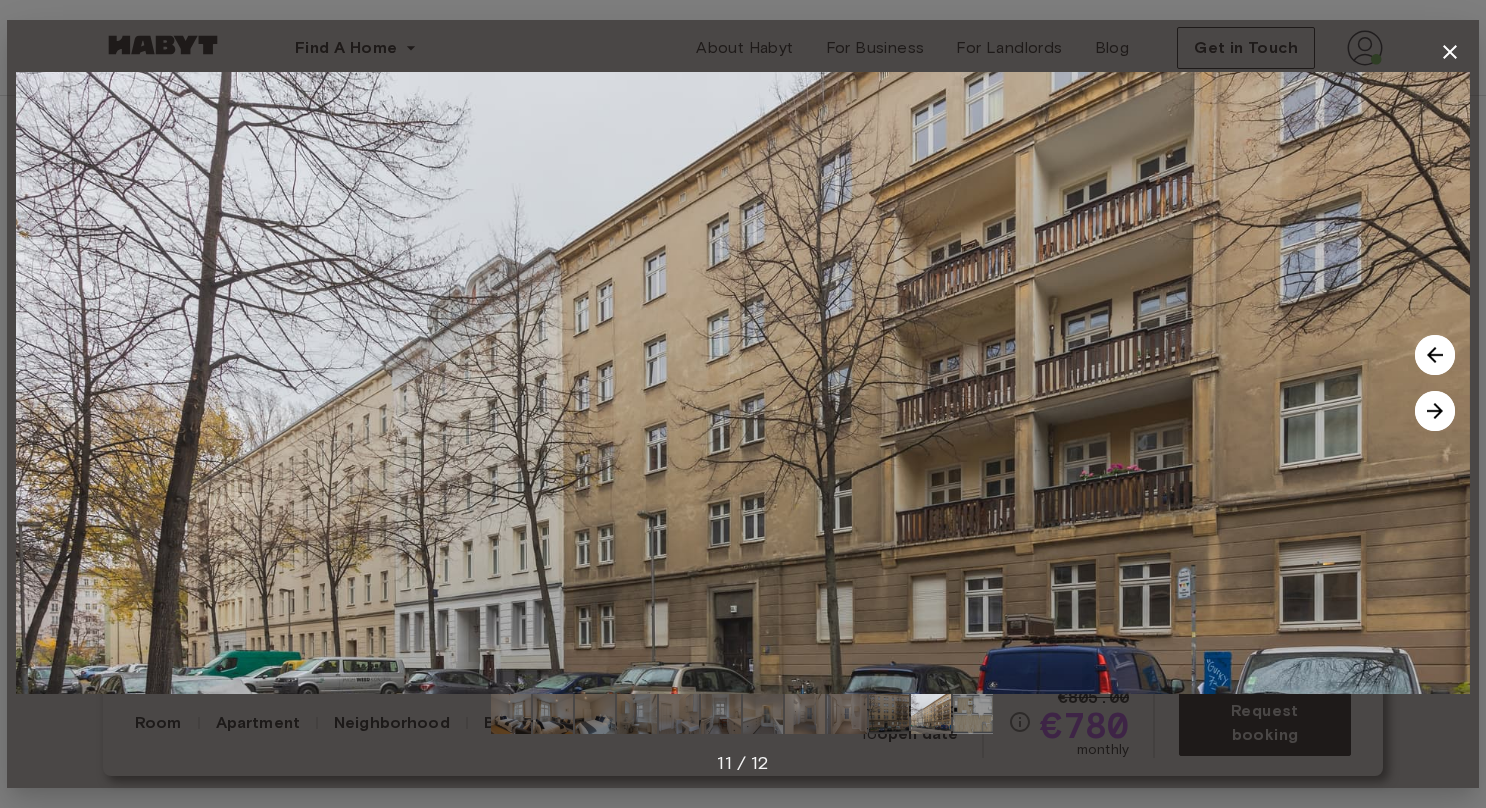 click at bounding box center (1435, 355) 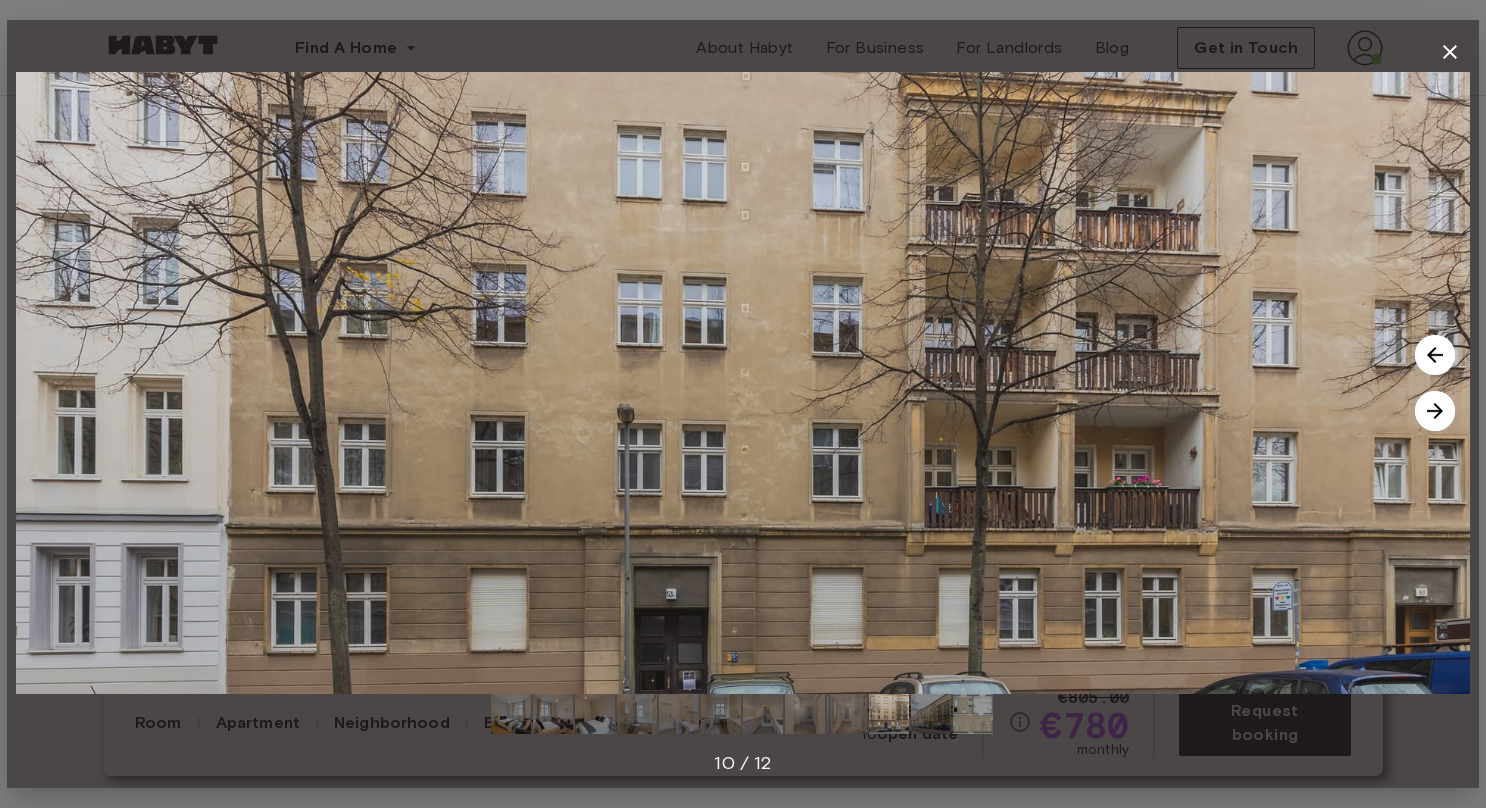 click at bounding box center (1435, 355) 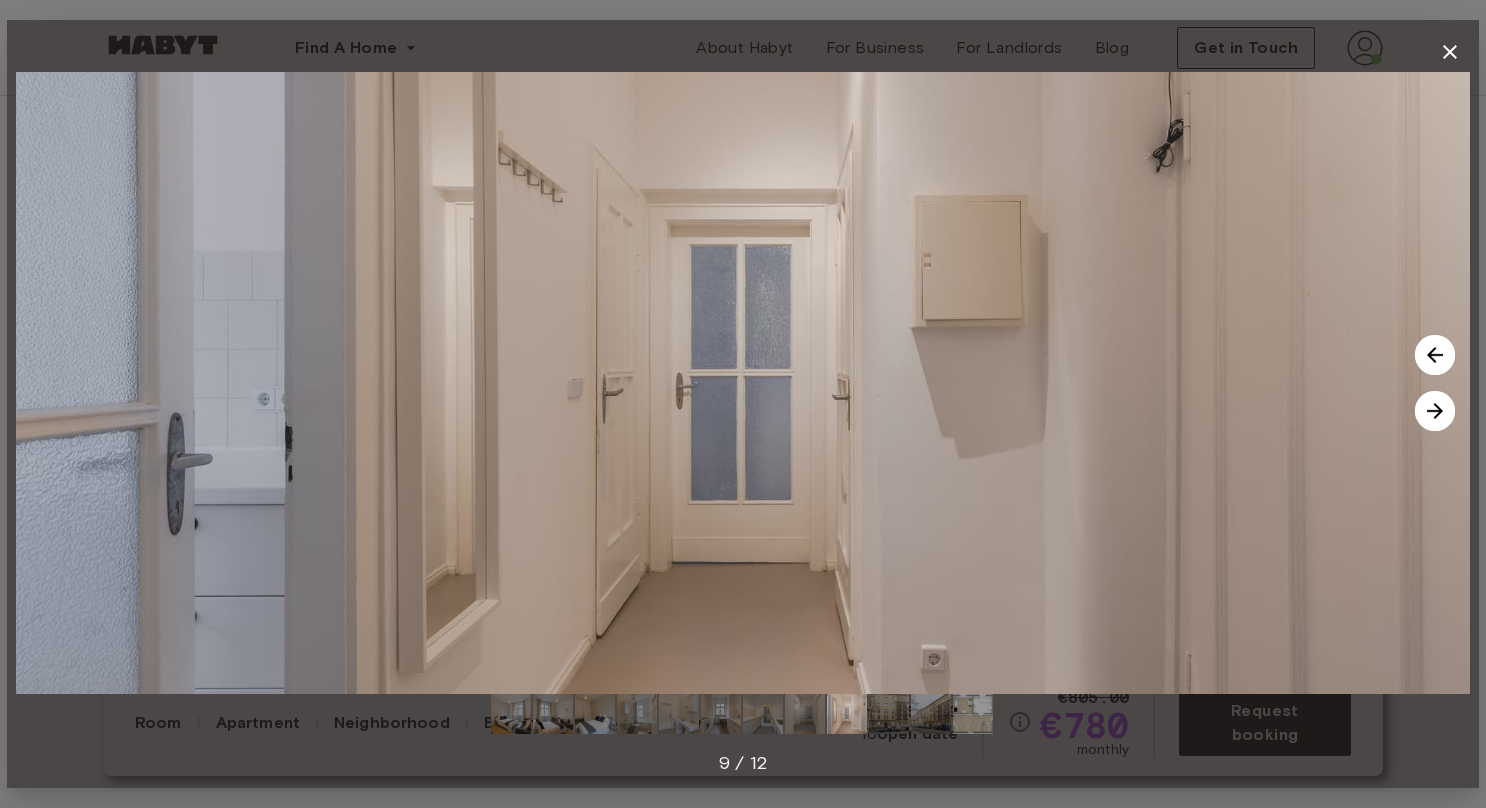 click at bounding box center (1435, 355) 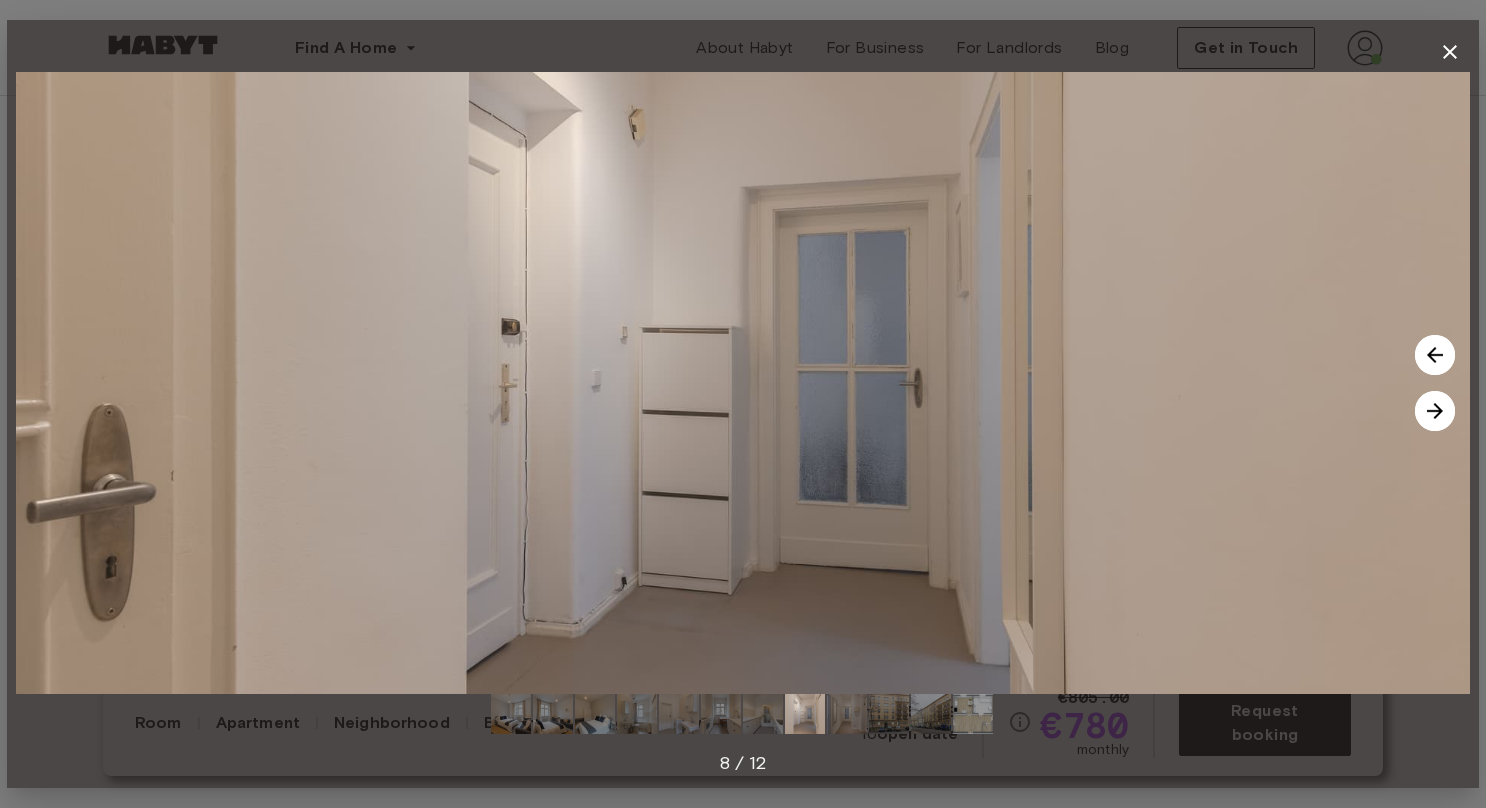 click at bounding box center (1435, 355) 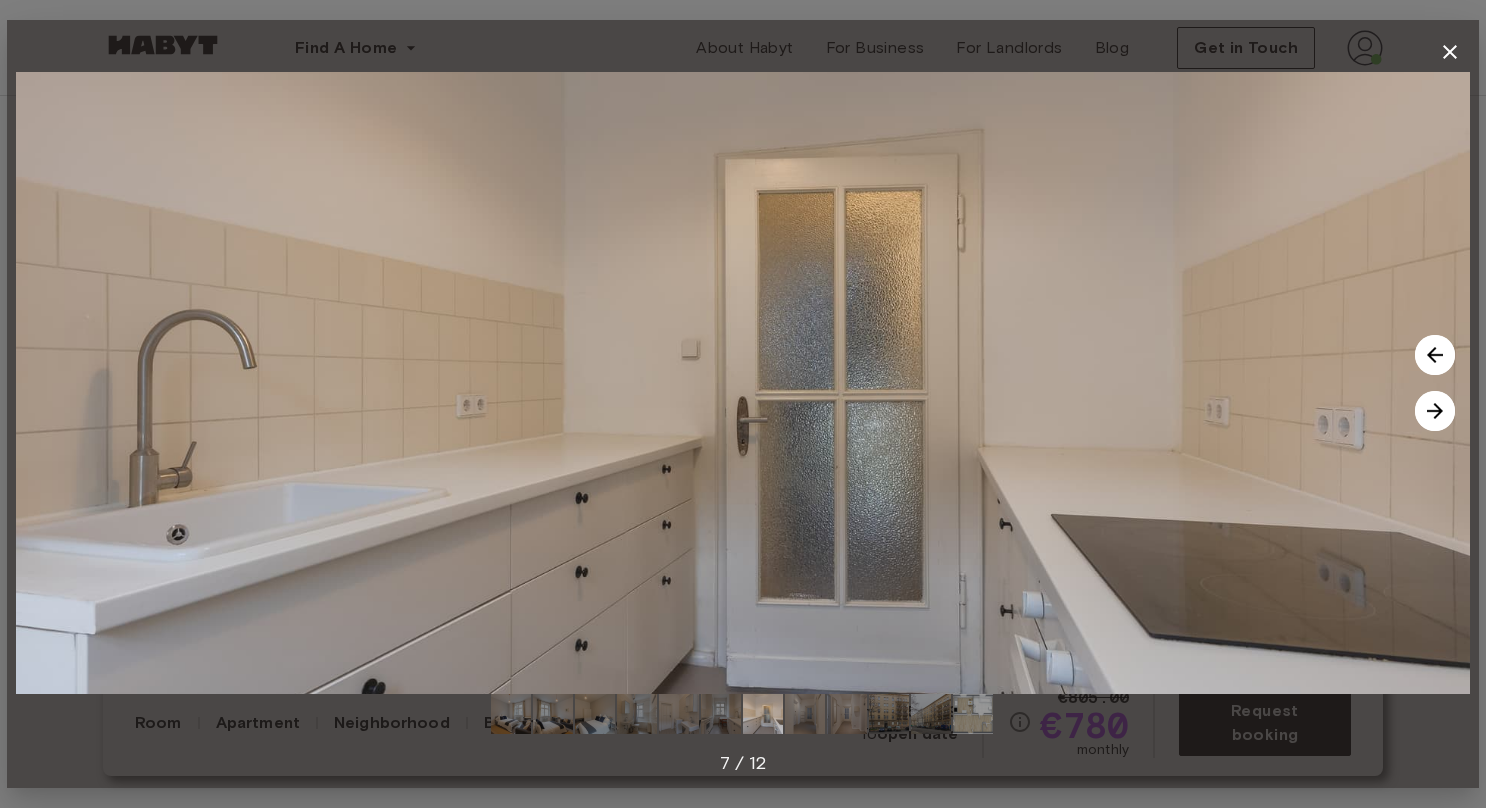 click at bounding box center [1435, 355] 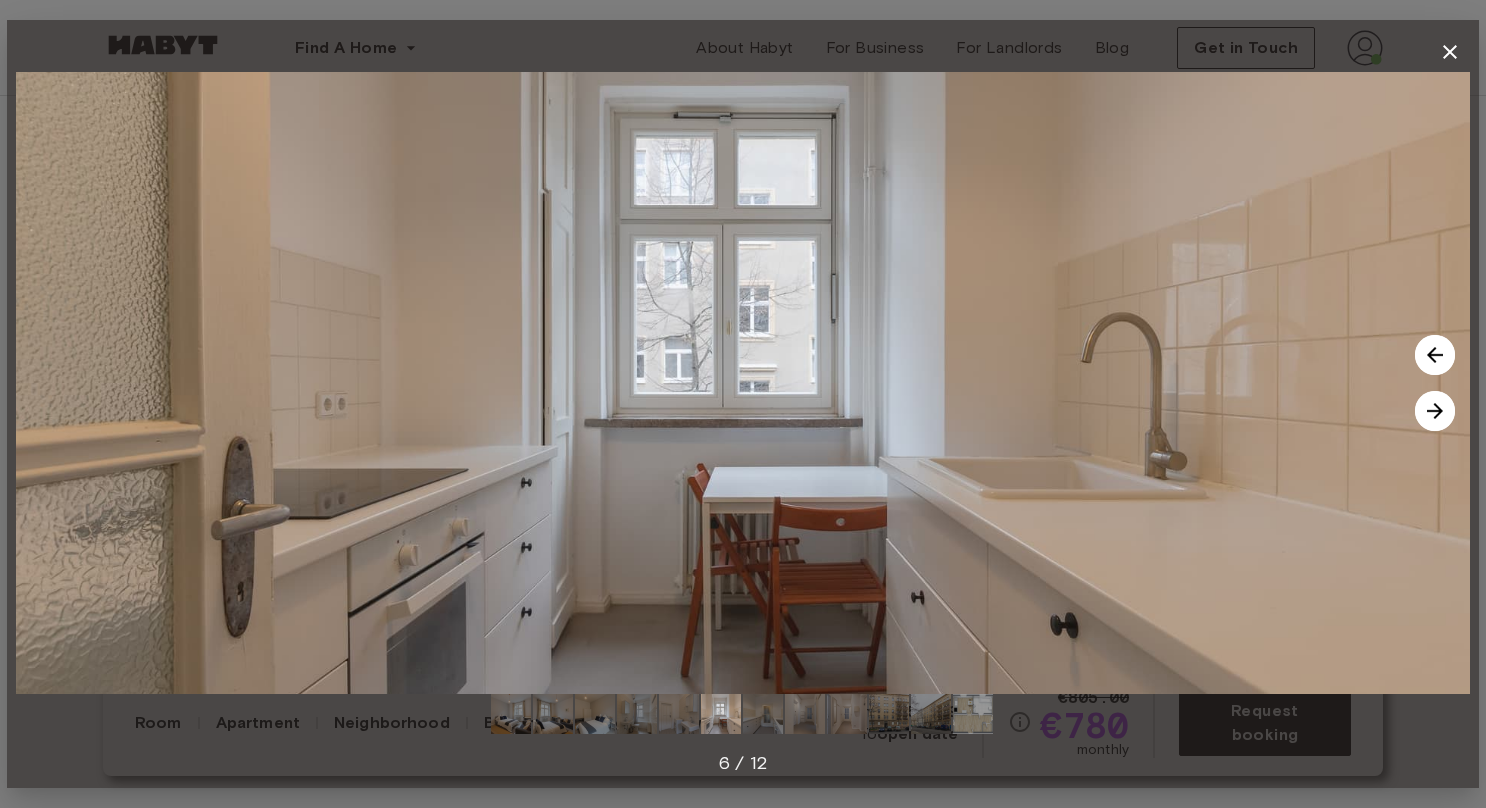 click at bounding box center [1435, 411] 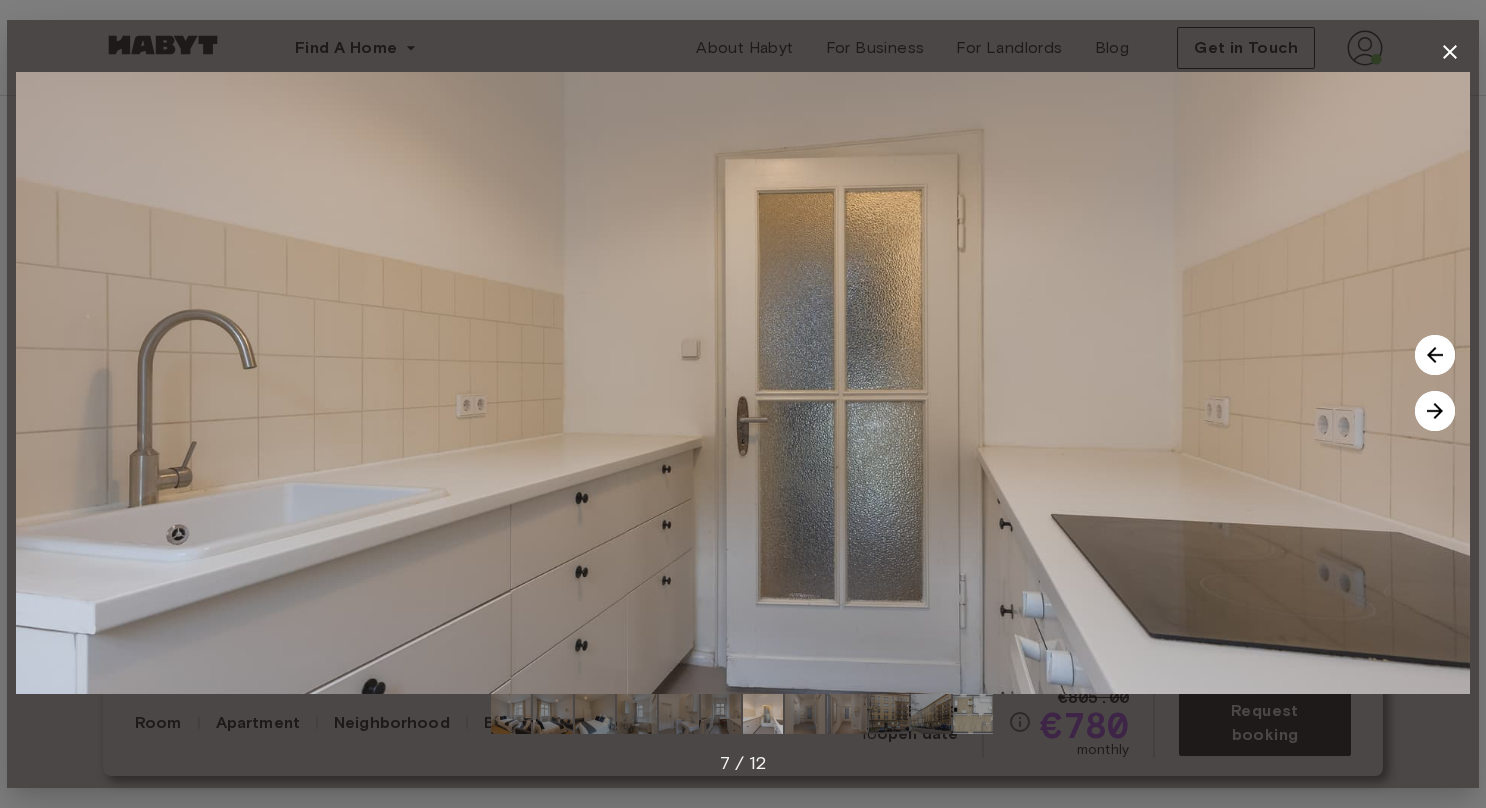click at bounding box center [1435, 411] 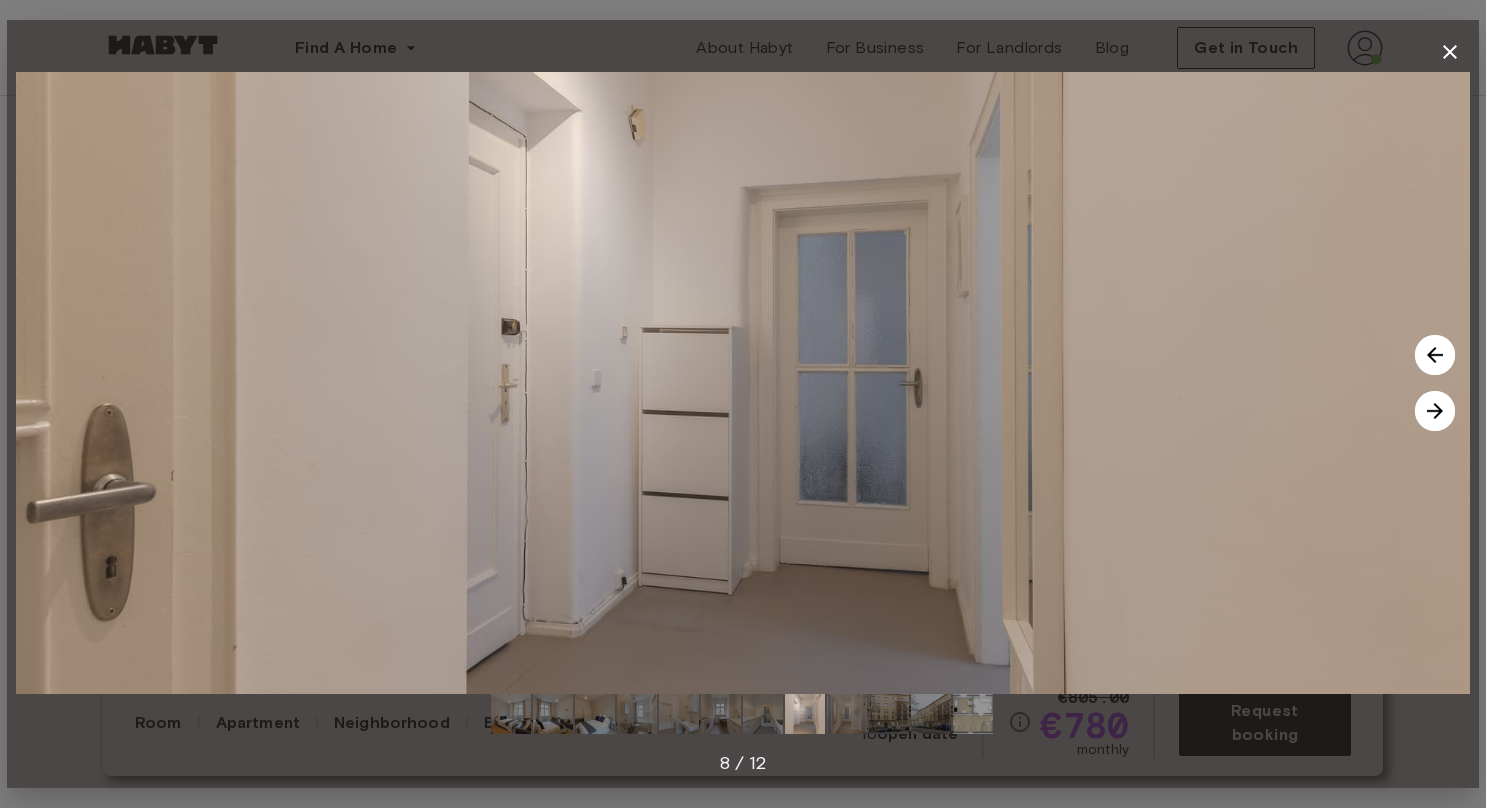 click at bounding box center (1435, 411) 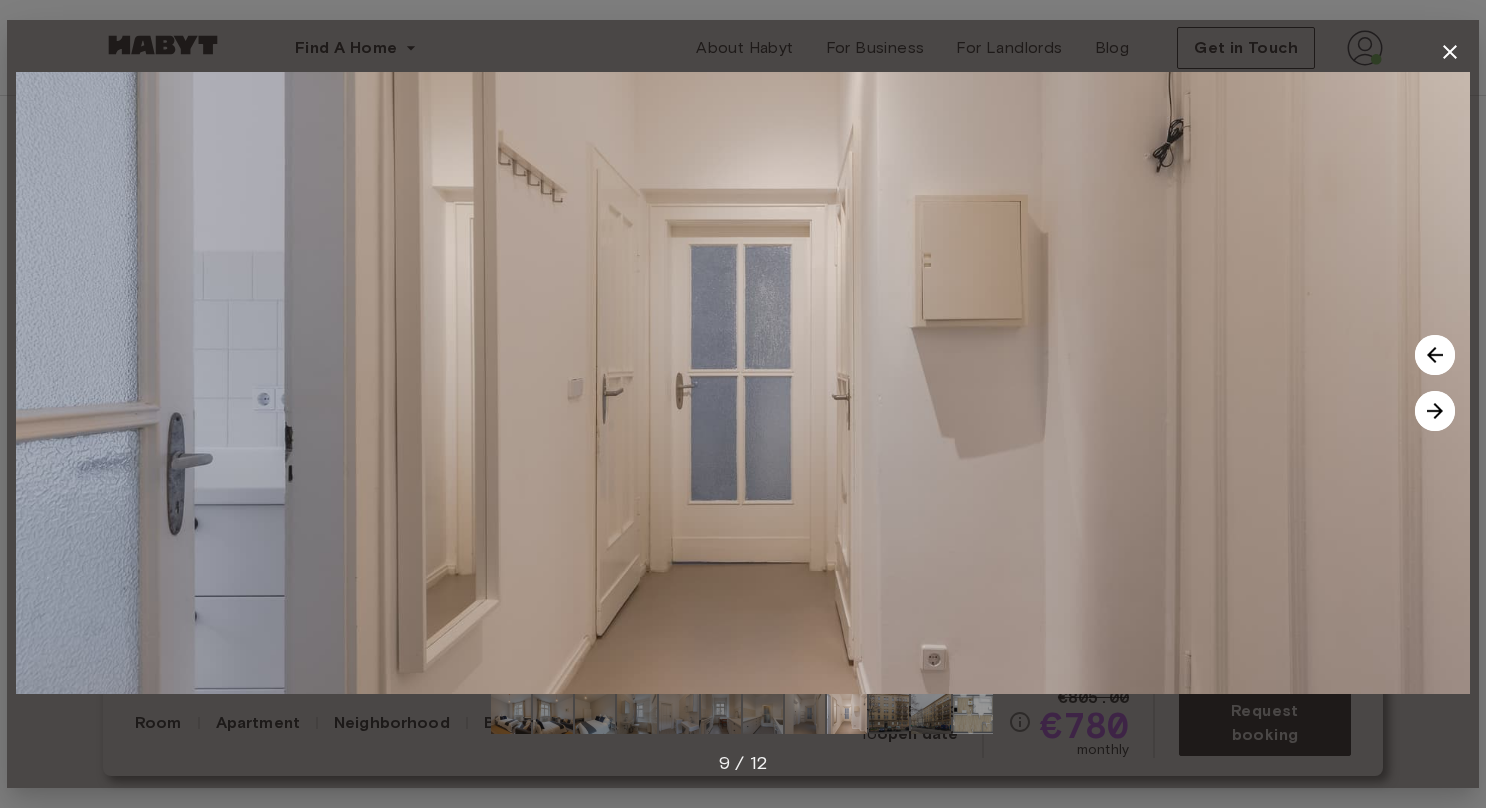 click at bounding box center [1435, 411] 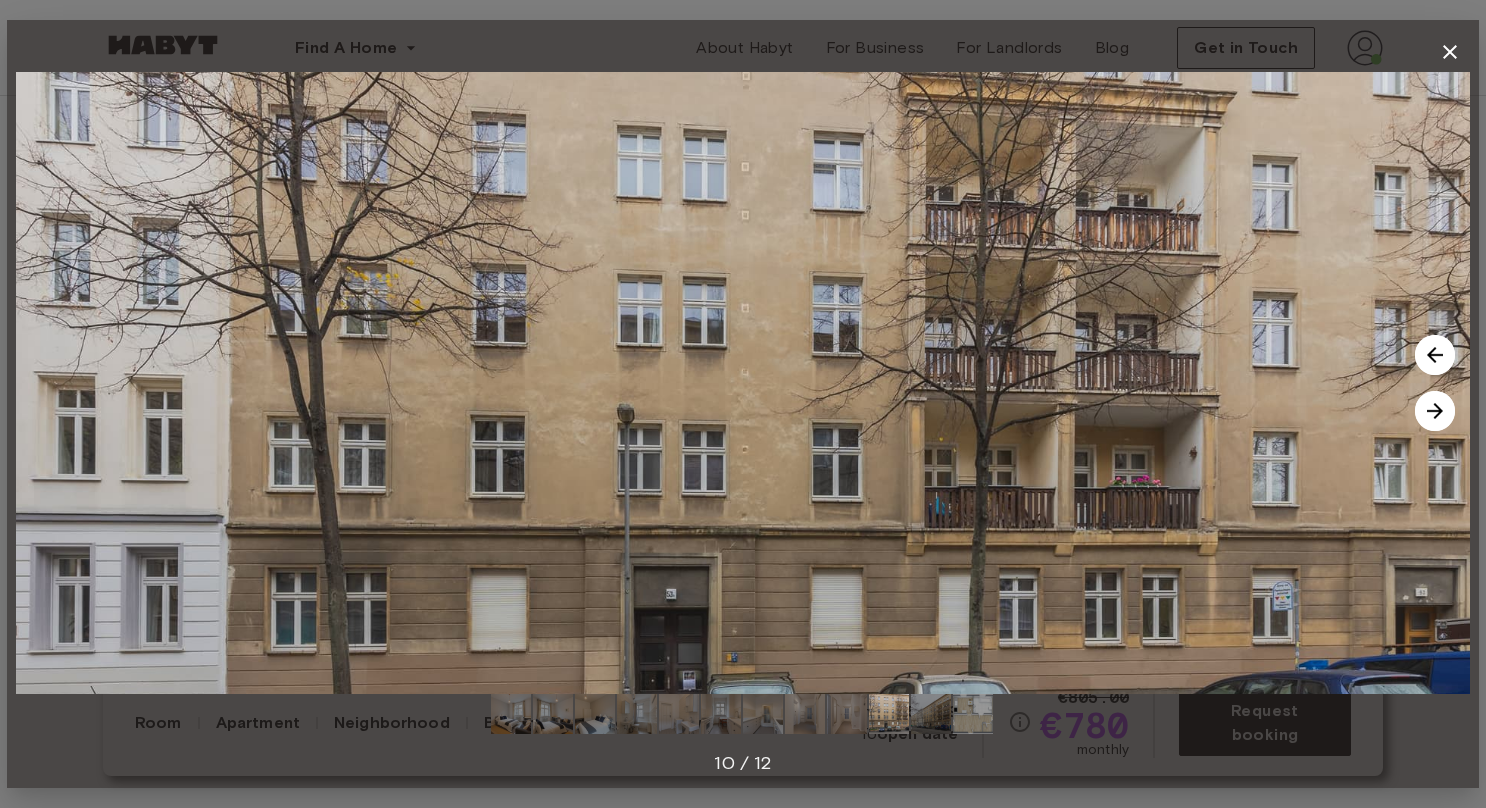 click at bounding box center [1435, 411] 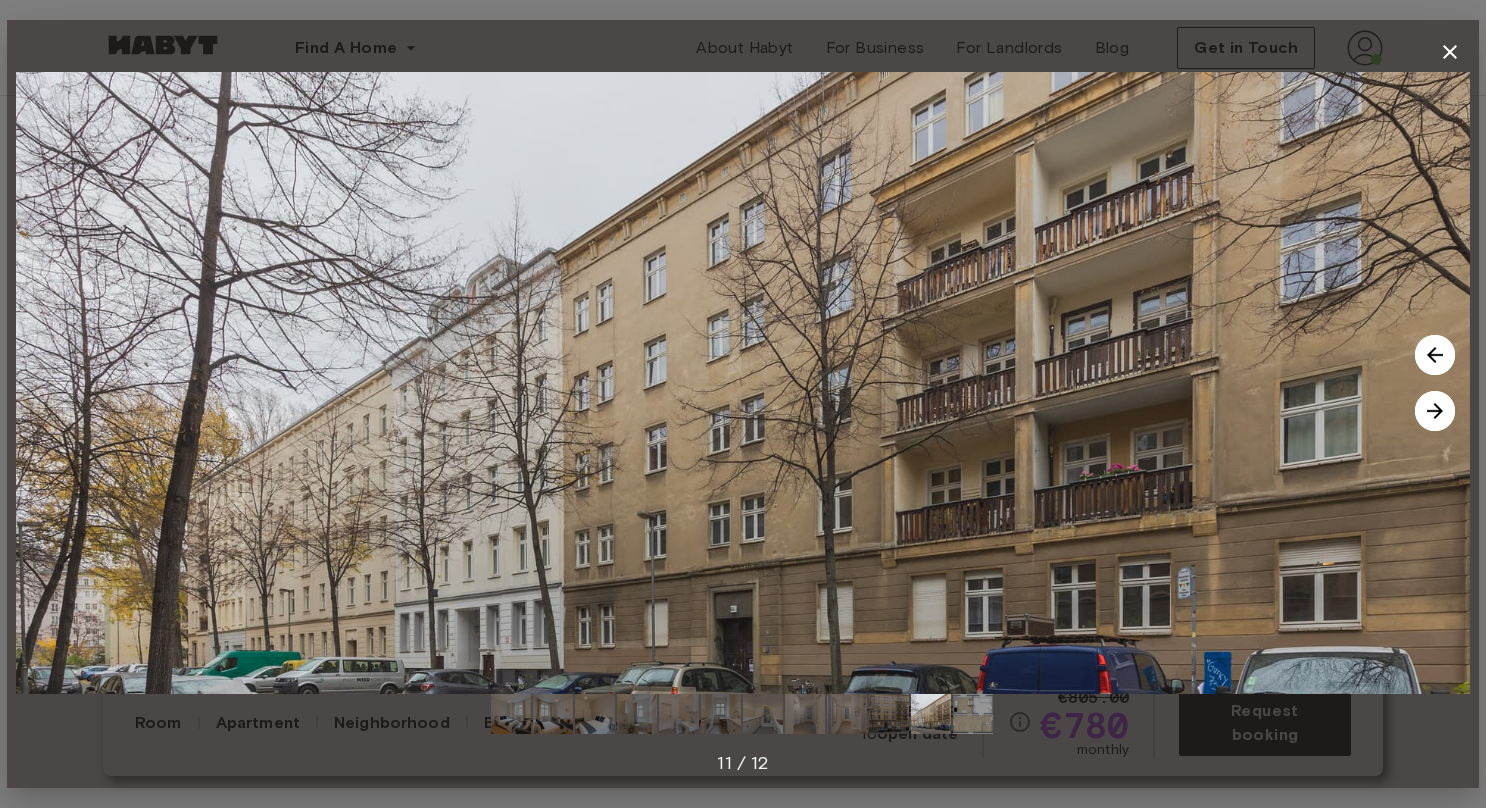 click at bounding box center (1435, 411) 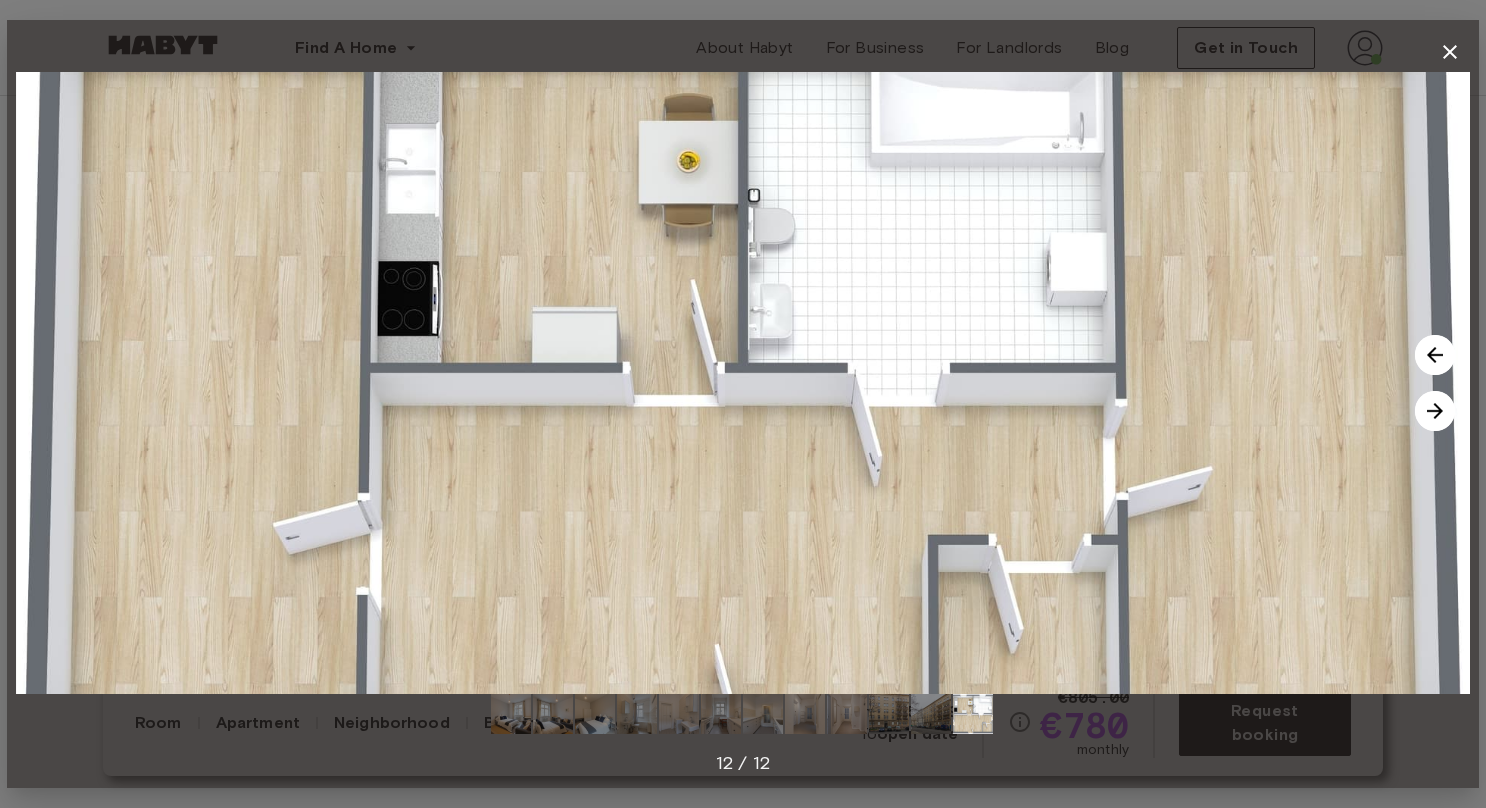 click at bounding box center [1435, 411] 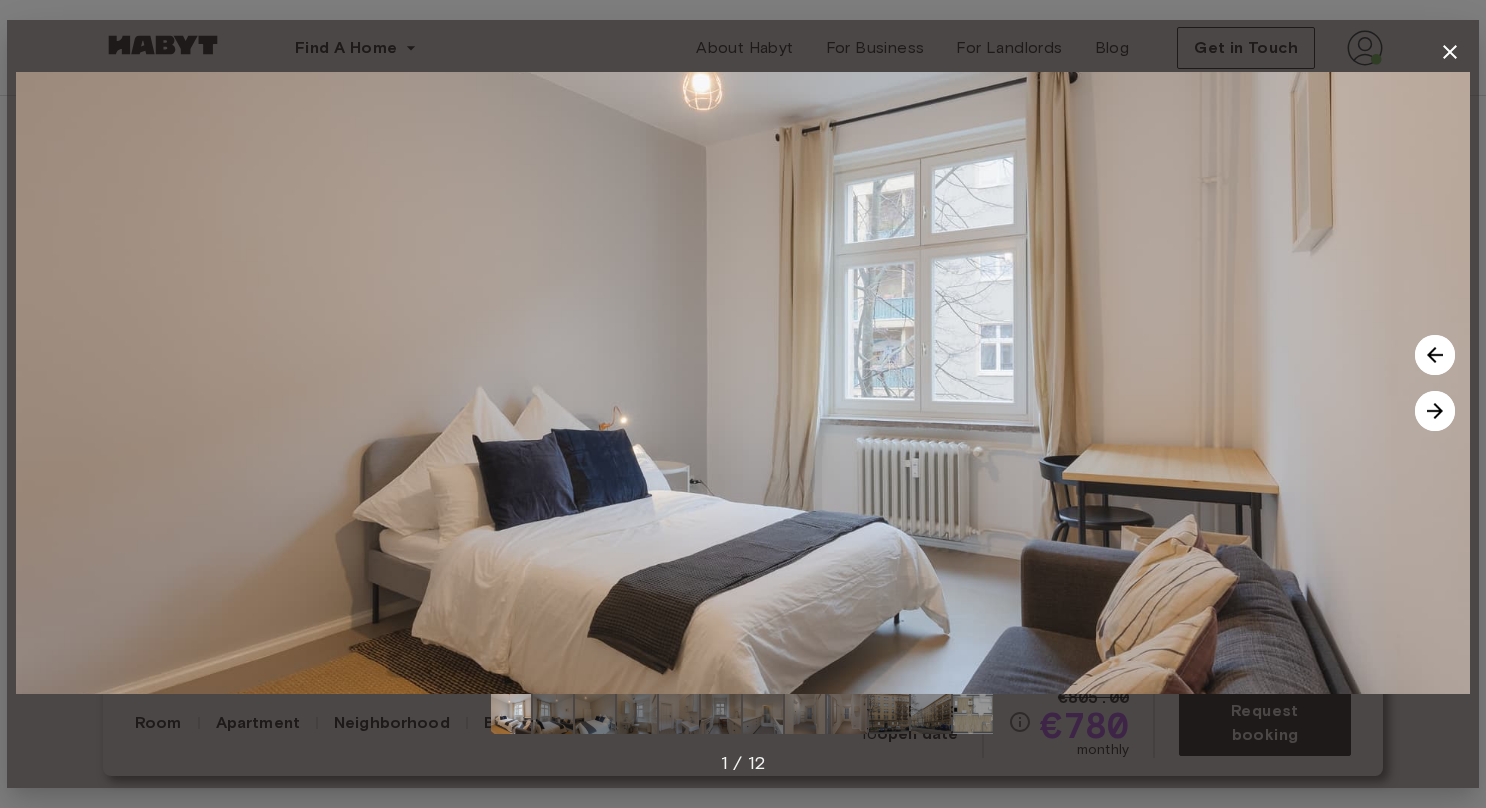 click at bounding box center [1435, 411] 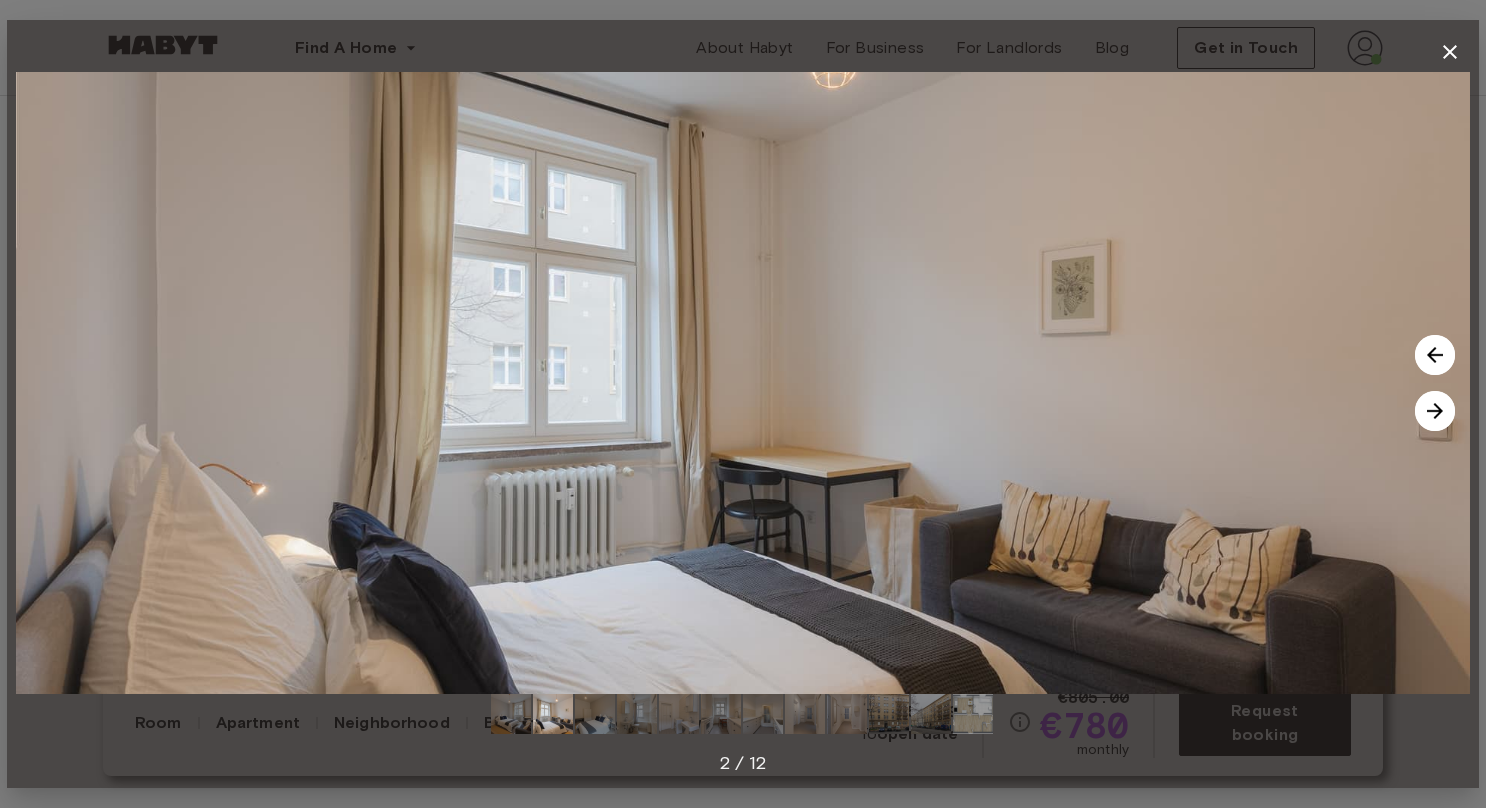 click at bounding box center [1435, 411] 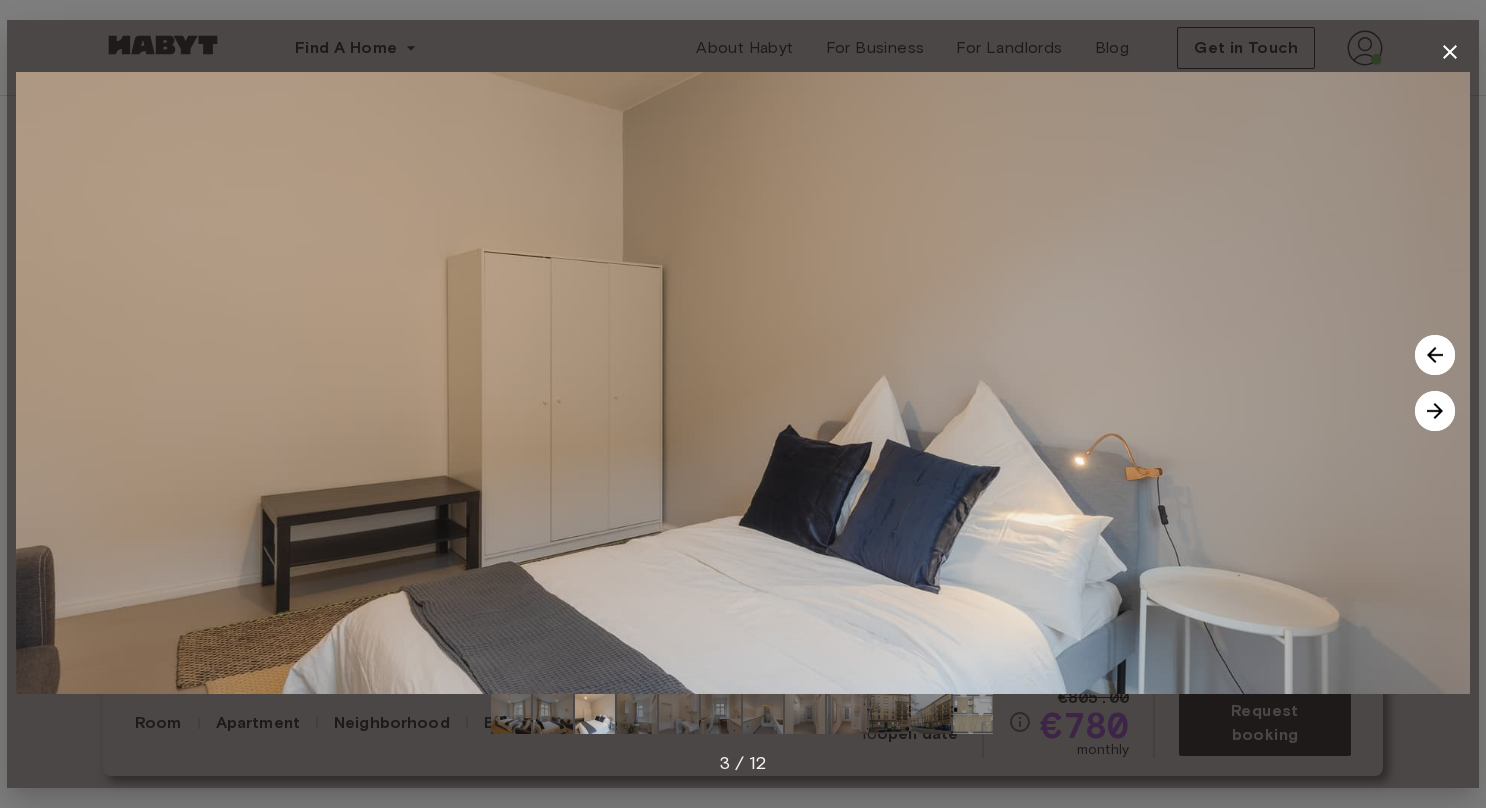 click at bounding box center (1435, 411) 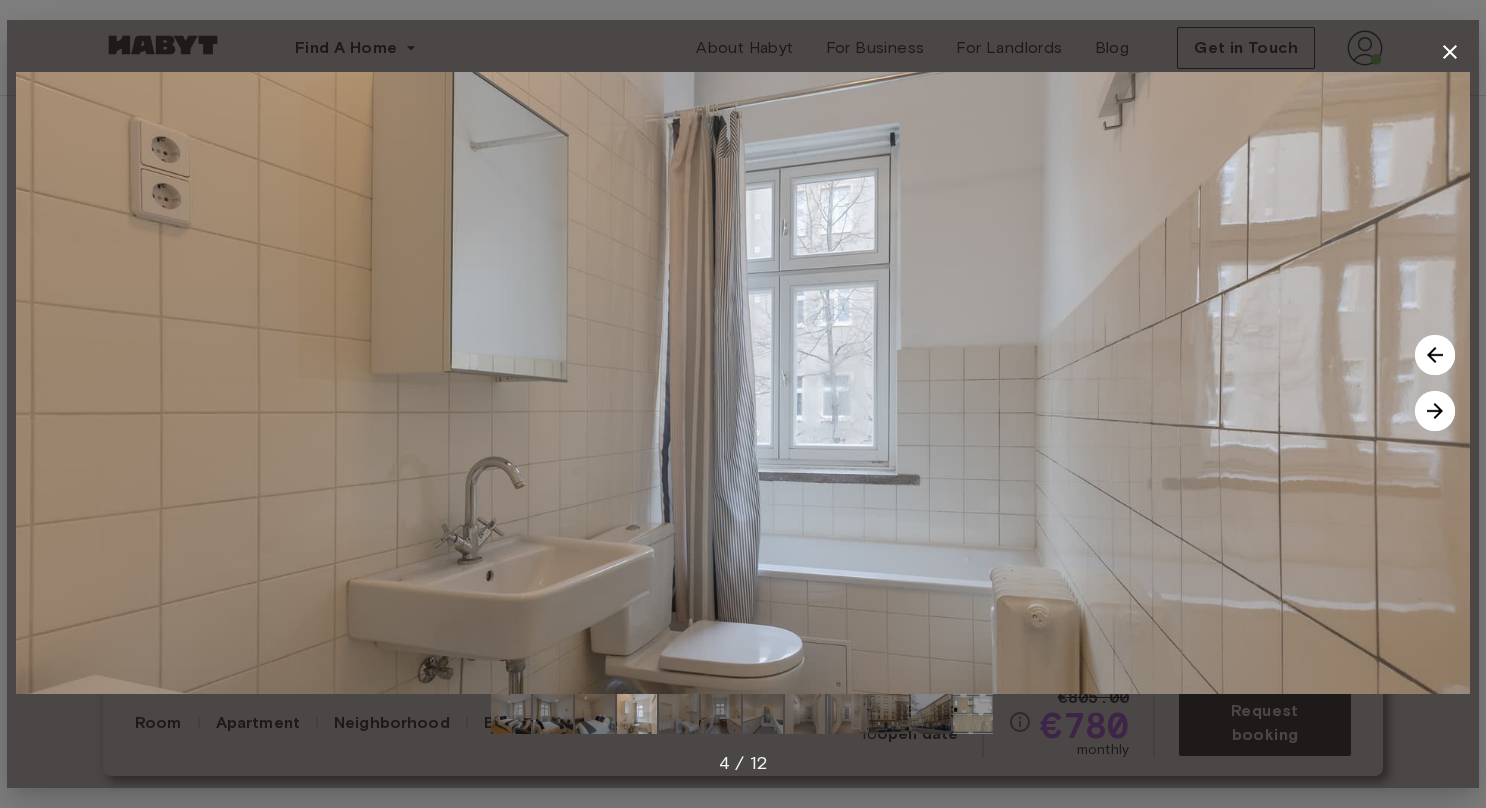 click at bounding box center [1435, 411] 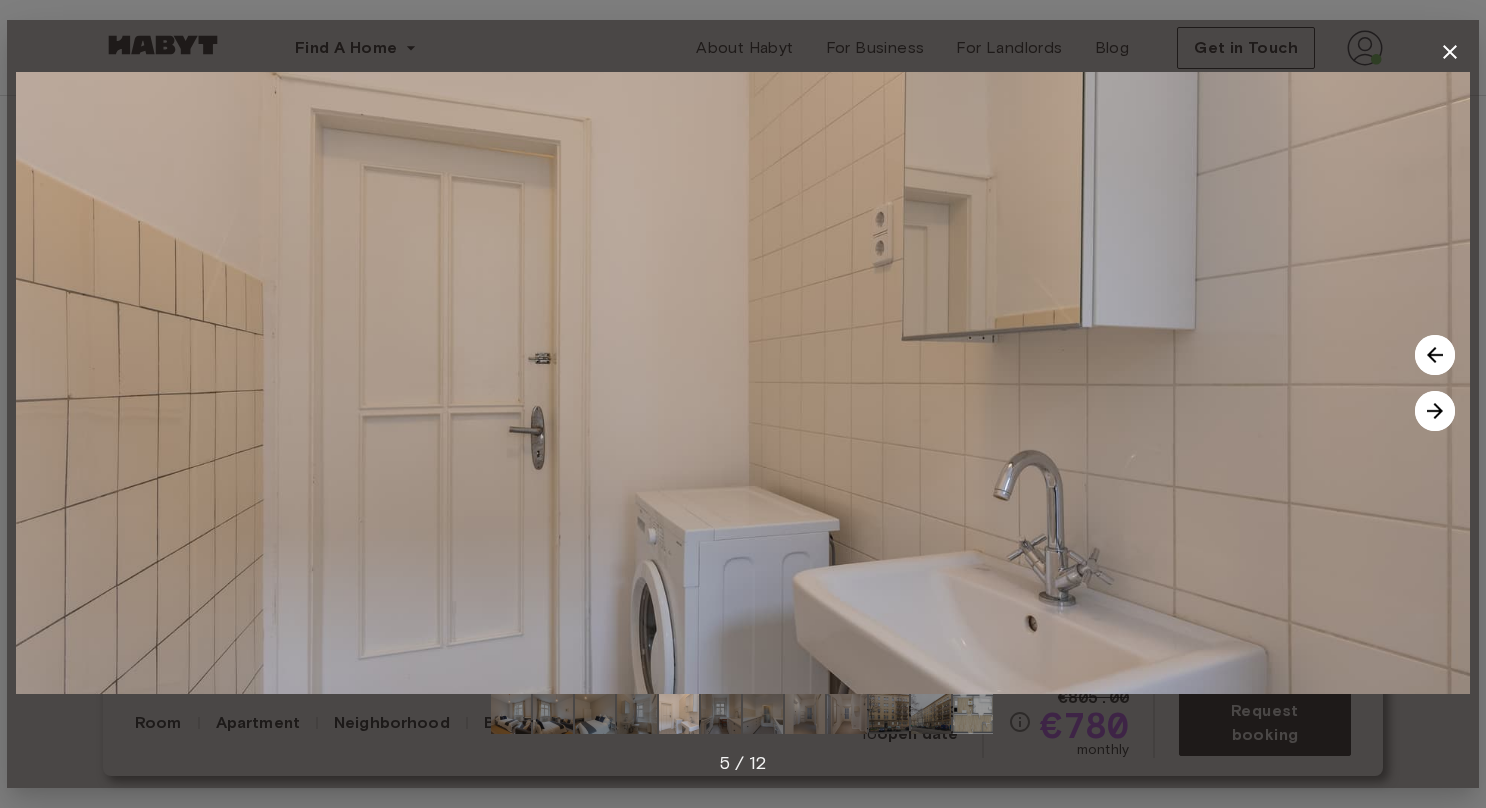 click at bounding box center (1435, 411) 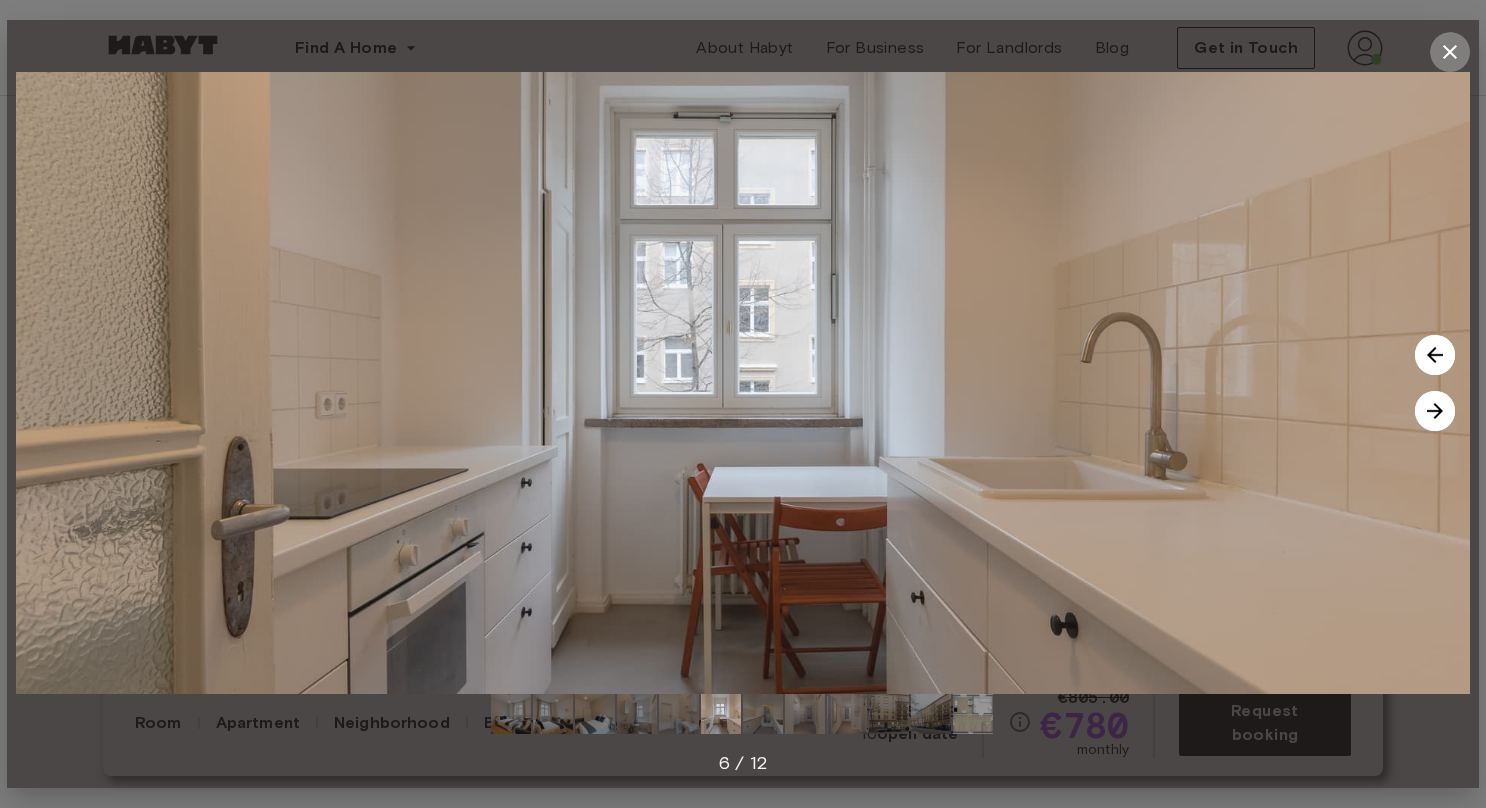 click 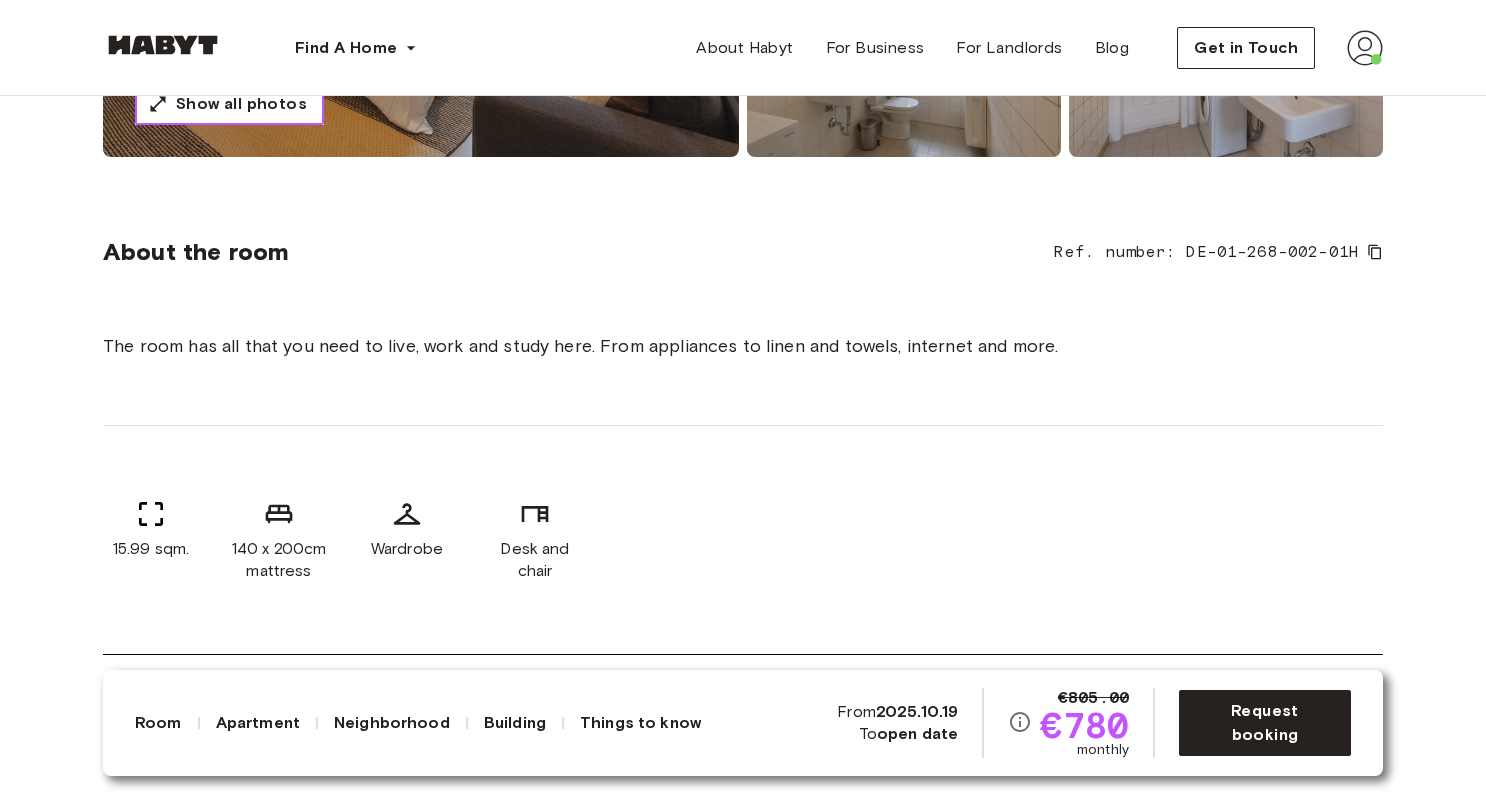 scroll, scrollTop: 590, scrollLeft: 0, axis: vertical 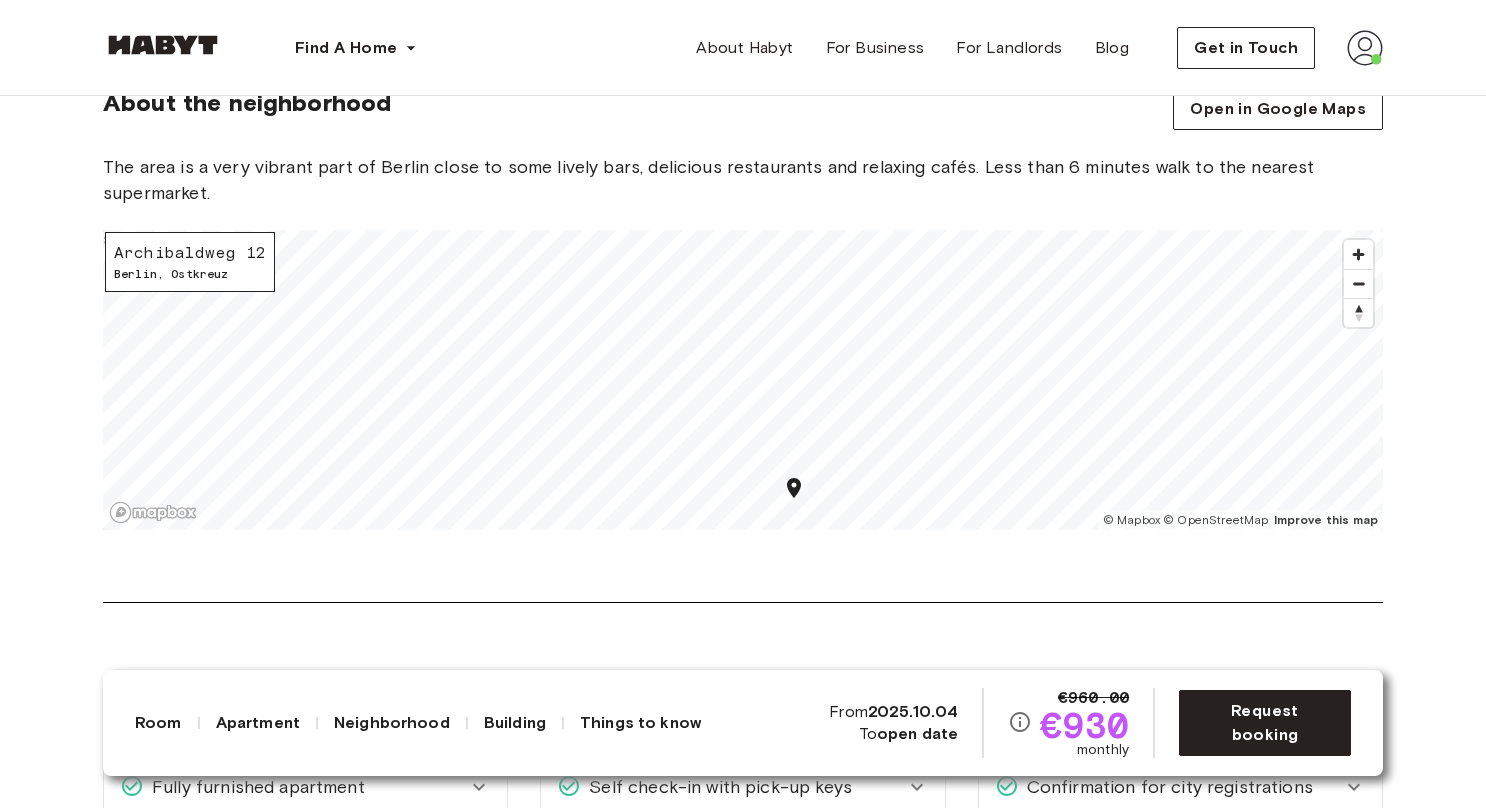 click at bounding box center [1358, 284] 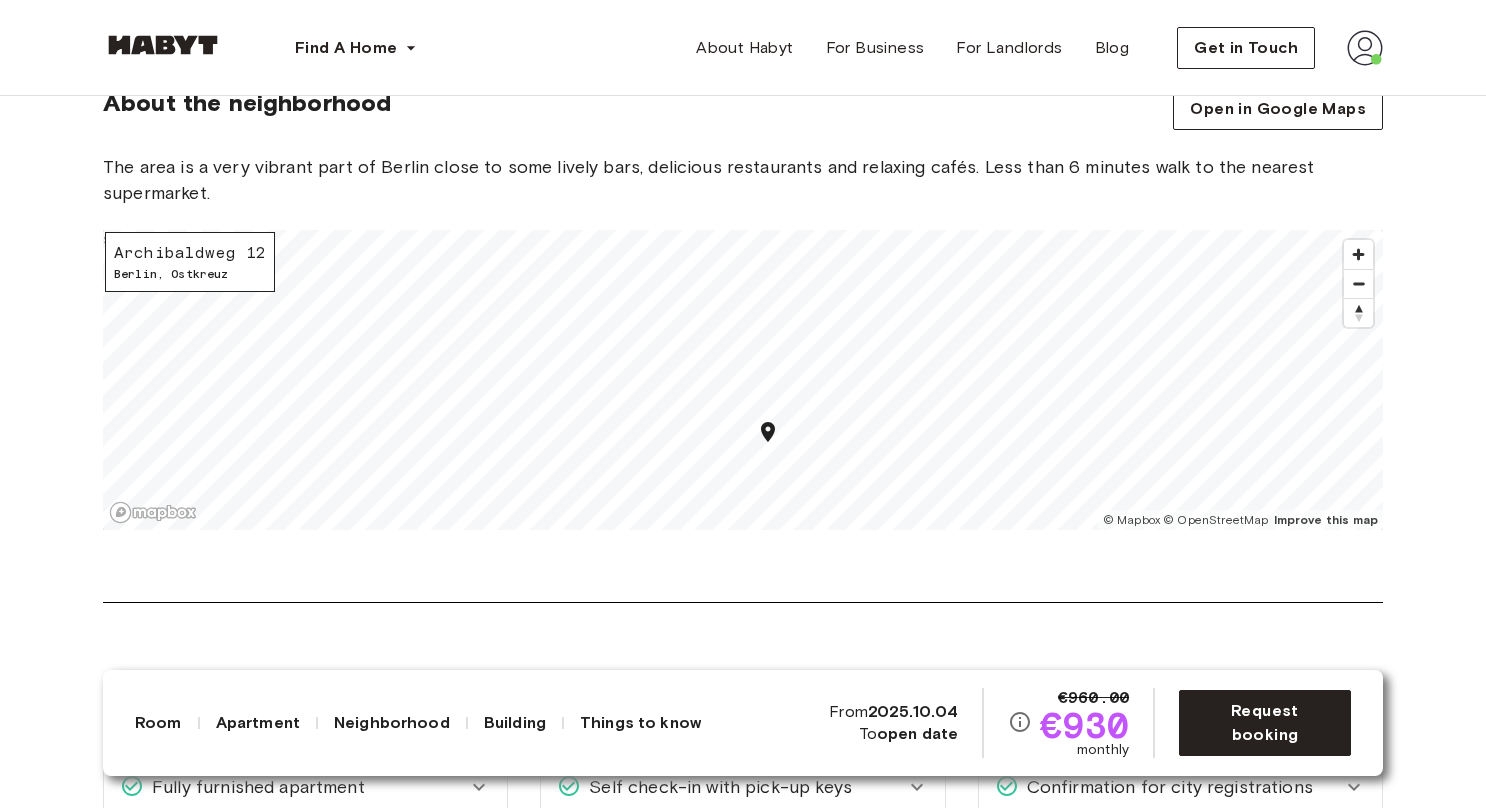 click at bounding box center [1358, 284] 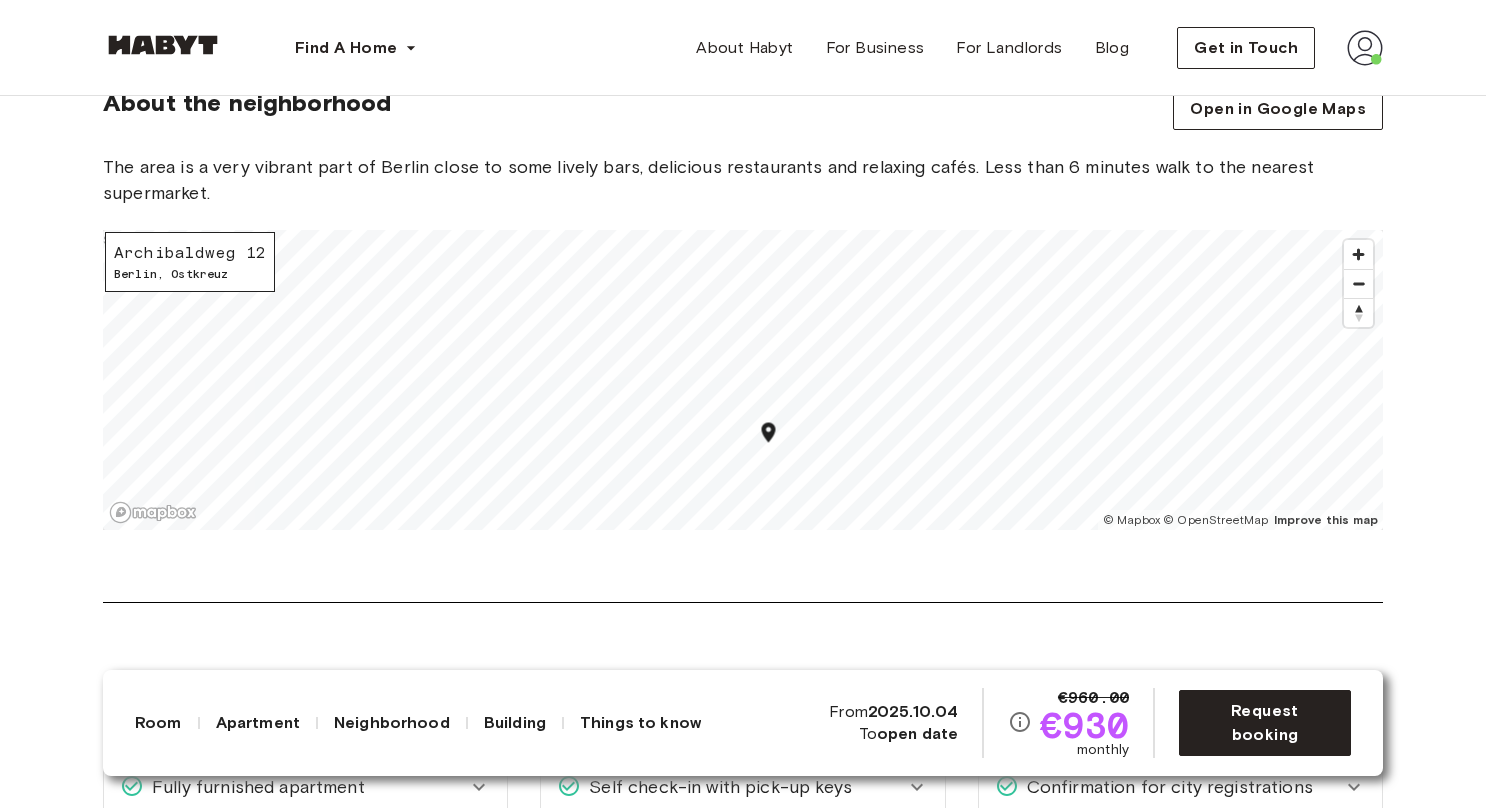 click at bounding box center (1358, 284) 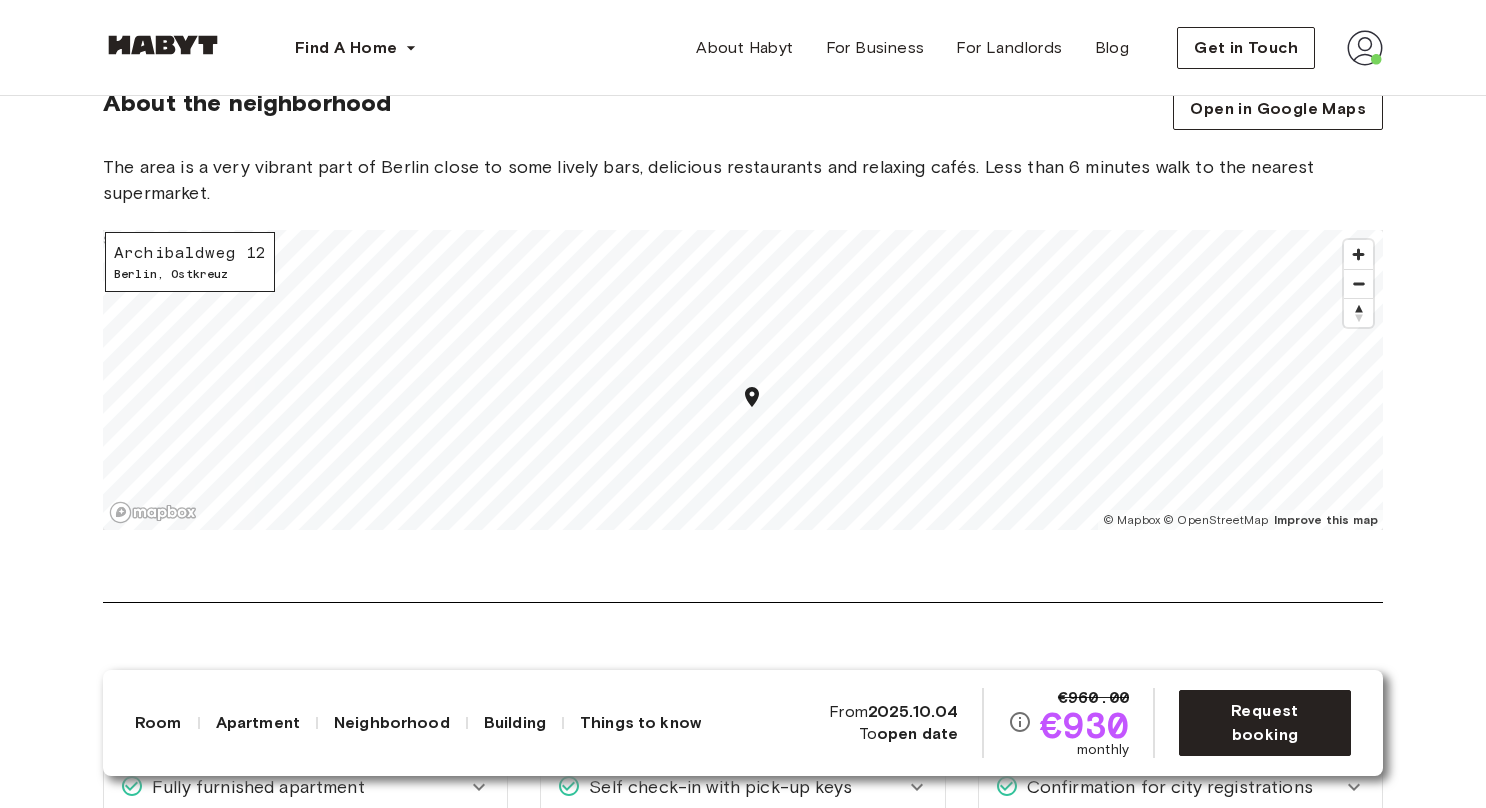 click at bounding box center [1358, 284] 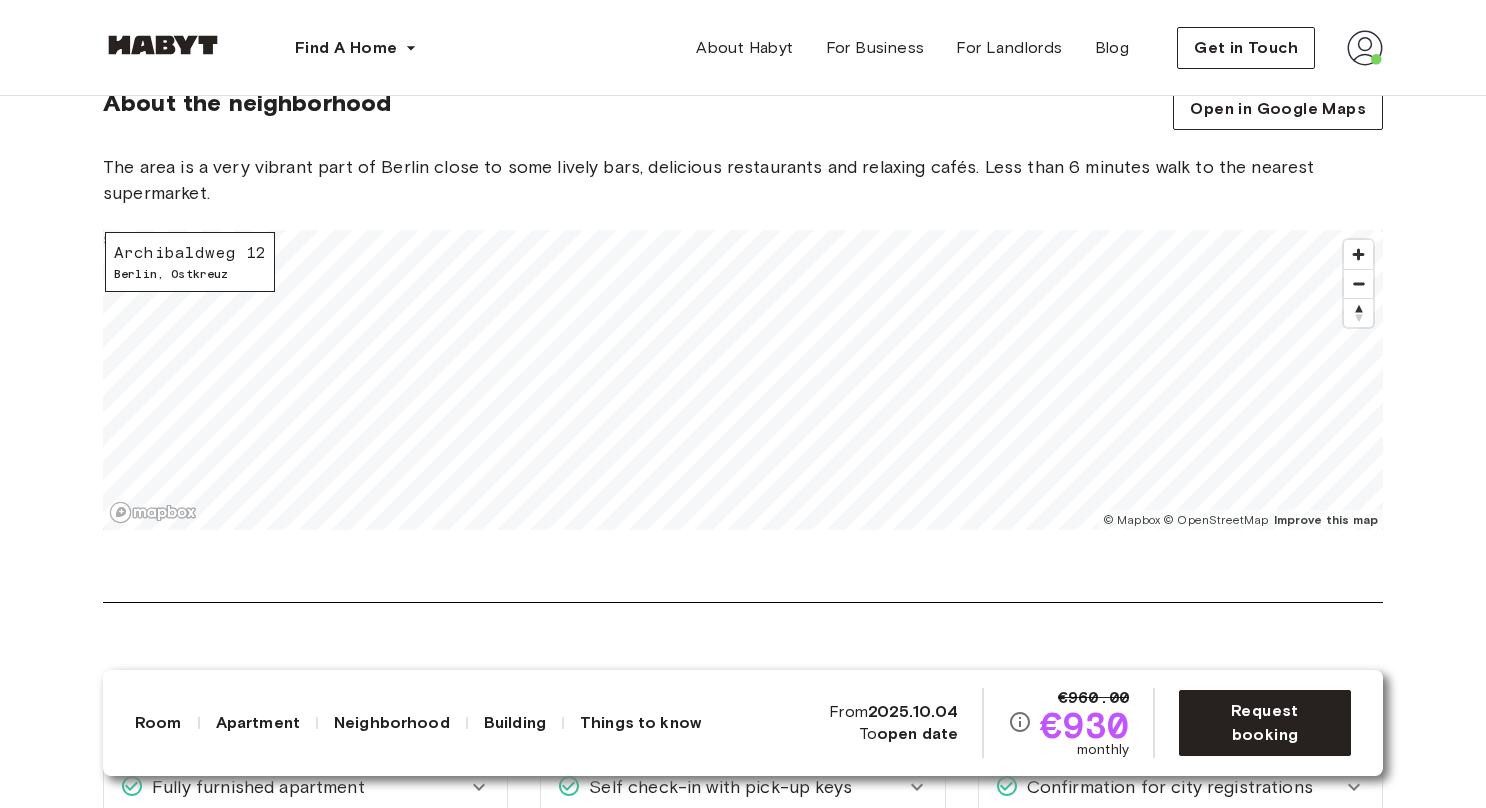 click on "About the neighborhood Open in Google Maps The area is a very vibrant part of [CITY] close to some lively bars, delicious restaurants and relaxing cafés. Less than 6 minutes walk to the nearest supermarket. [STREET] [CITY] ,   [POSTAL_CODE] © Mapbox   © OpenStreetMap   Improve this map $" at bounding box center [743, 345] 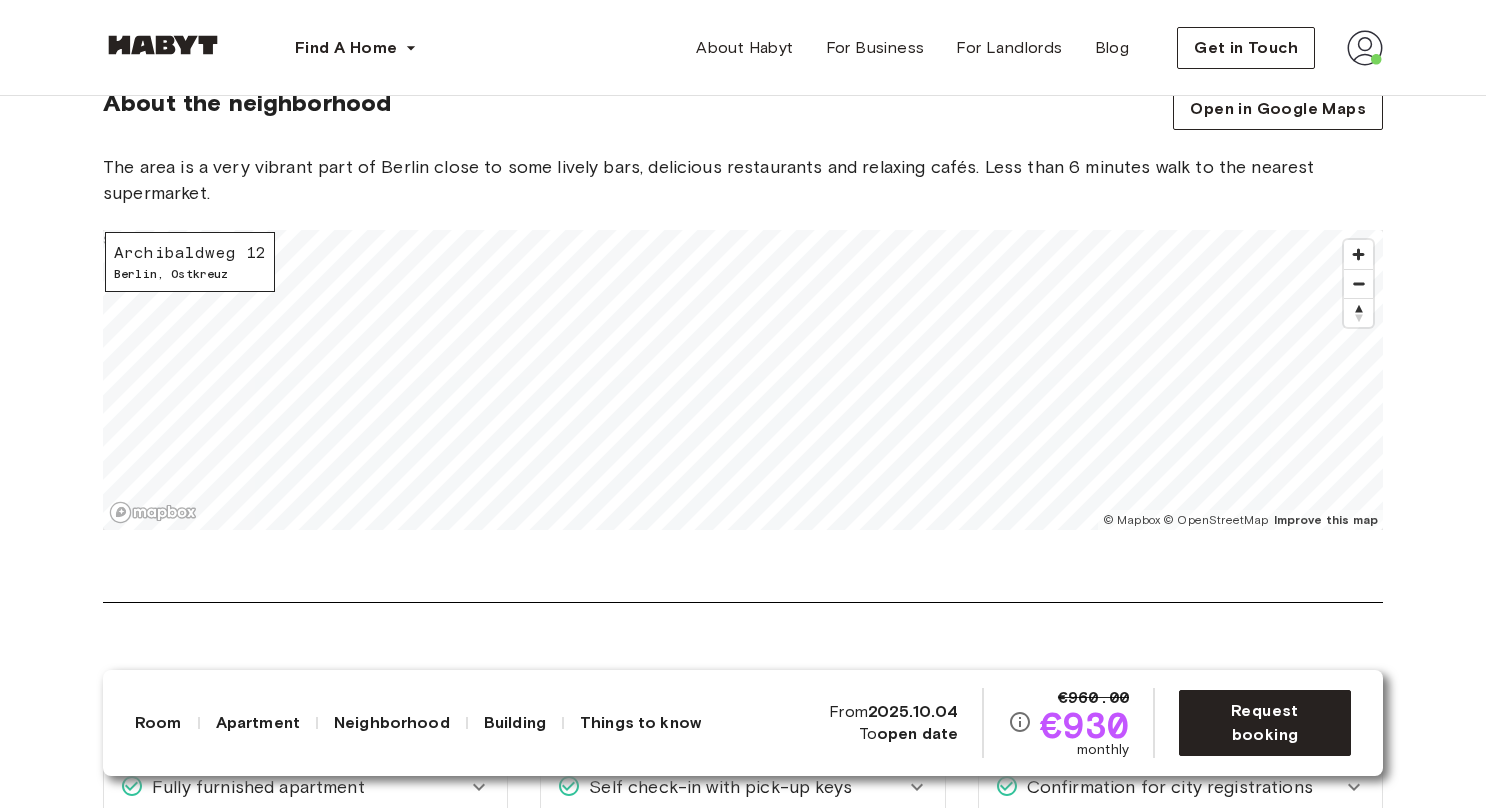 click at bounding box center [1358, 254] 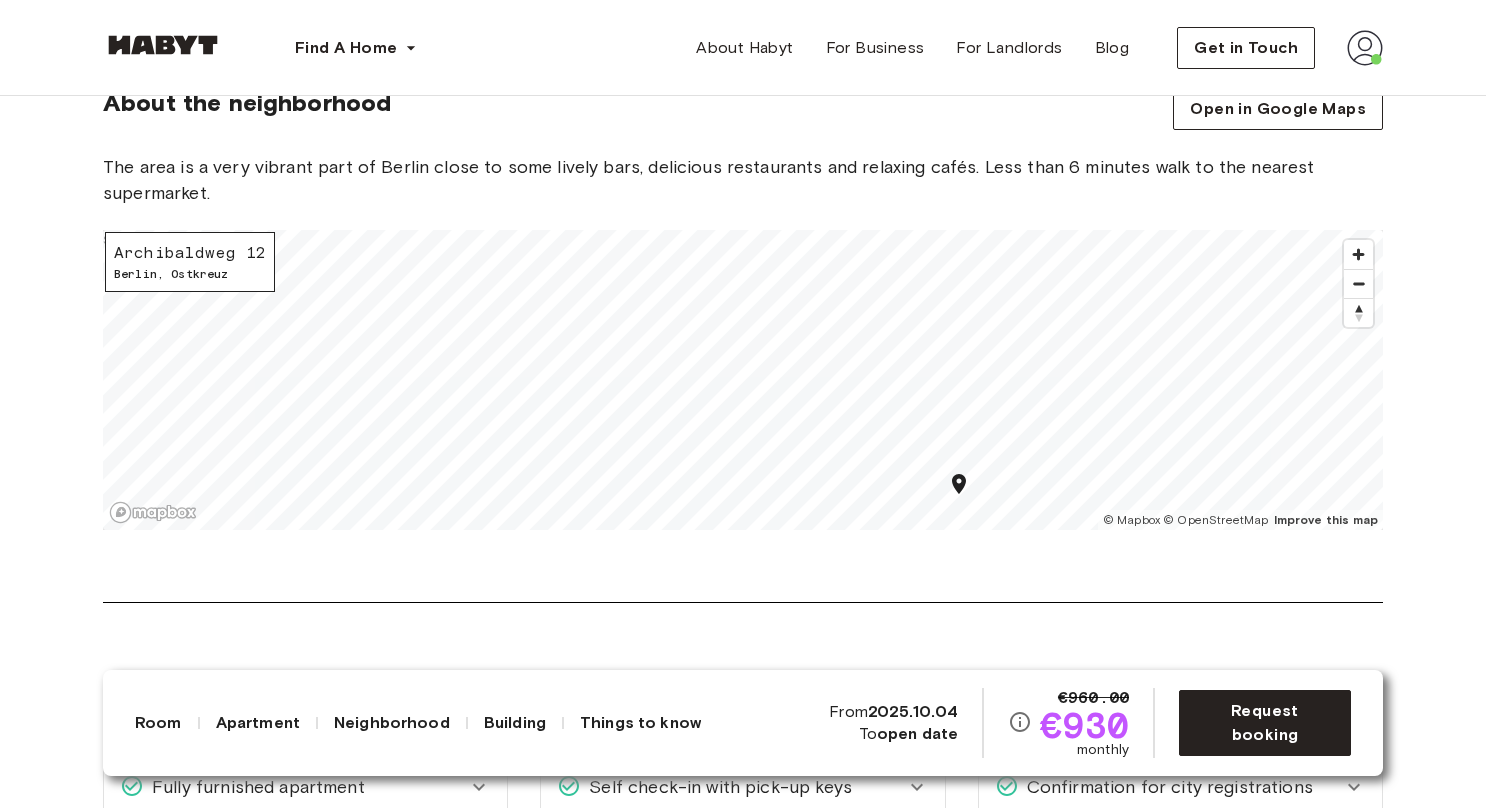 click on "About the neighborhood Open in Google Maps The area is a very vibrant part of [CITY] close to some lively bars, delicious restaurants and relaxing cafés. Less than 6 minutes walk to the nearest supermarket. [STREET] [CITY] ,   [POSTAL_CODE] © Mapbox   © OpenStreetMap   Improve this map $" at bounding box center [743, 345] 